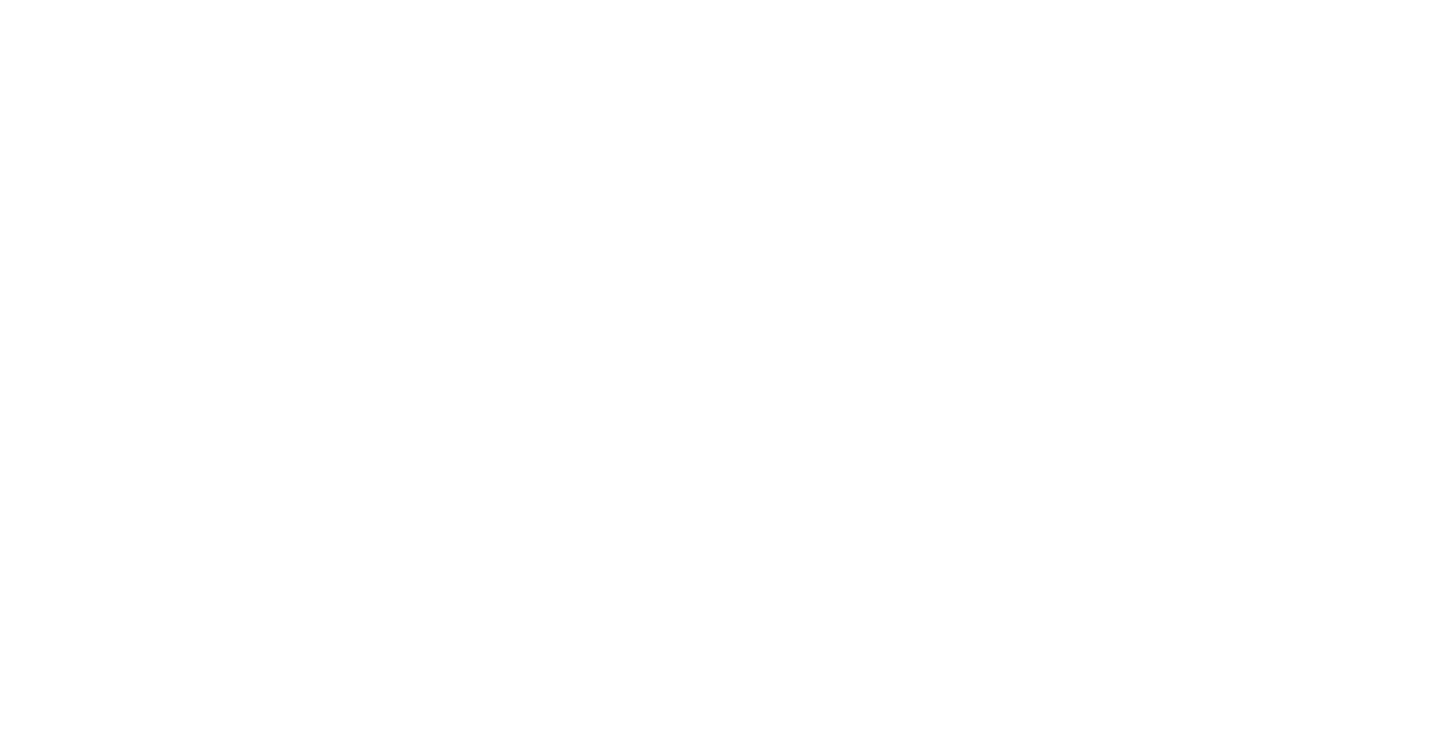 scroll, scrollTop: 0, scrollLeft: 0, axis: both 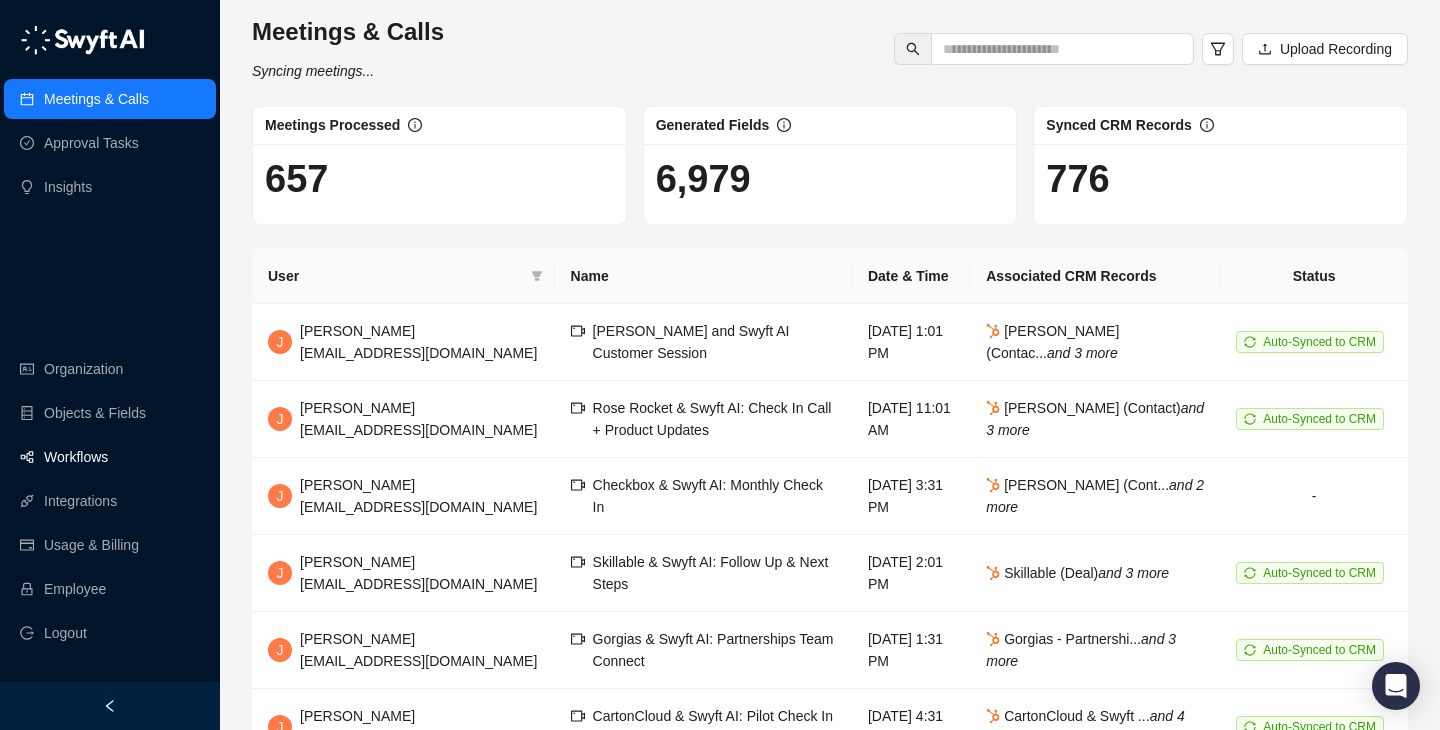 click on "Workflows" at bounding box center [76, 457] 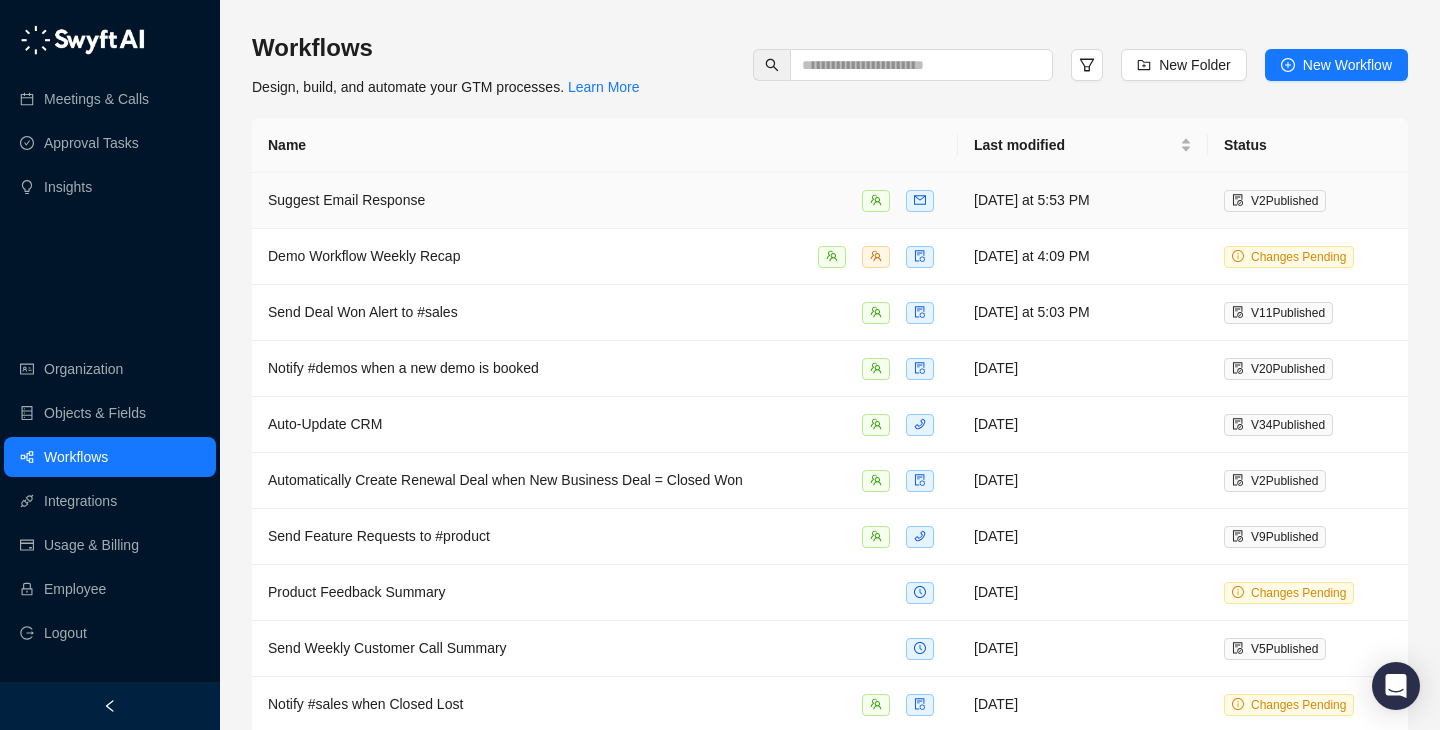 click on "Suggest Email Response" at bounding box center (605, 201) 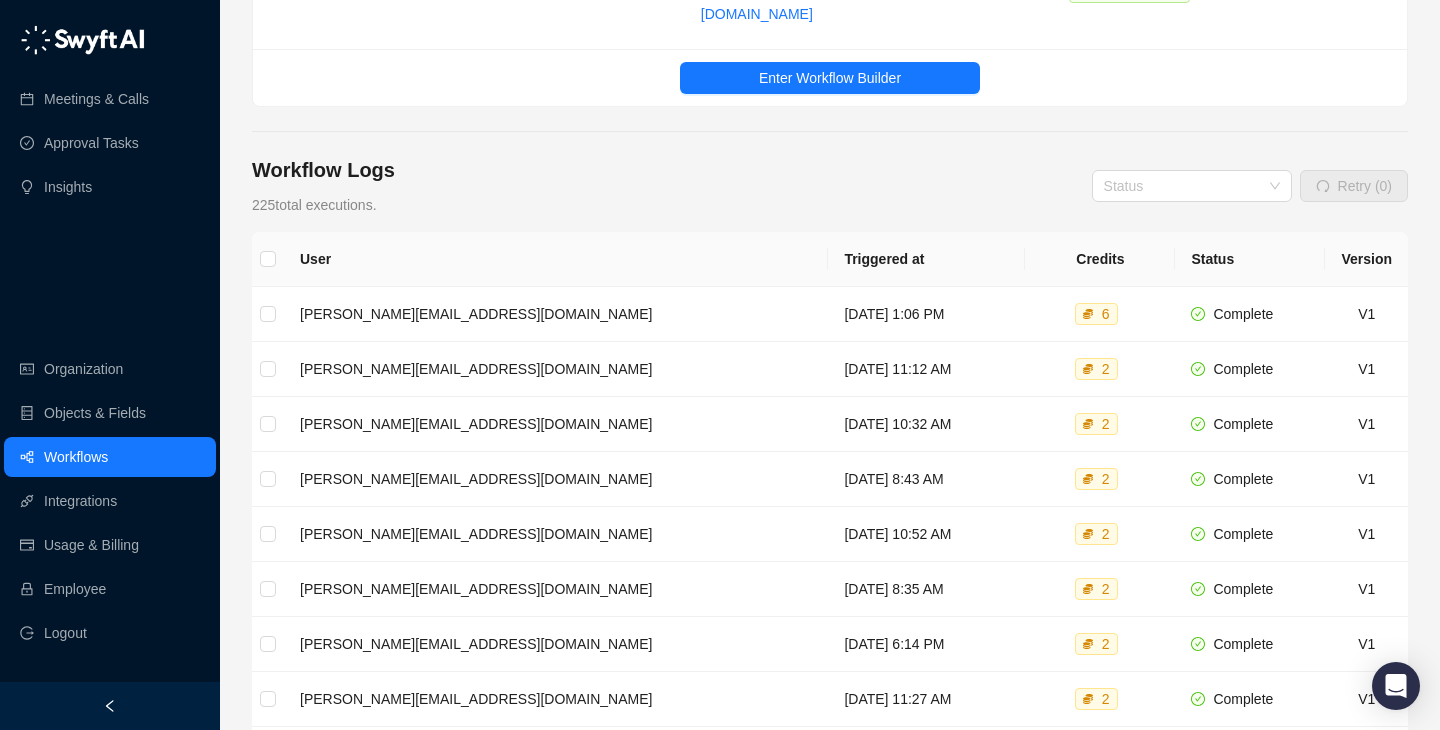 scroll, scrollTop: 196, scrollLeft: 0, axis: vertical 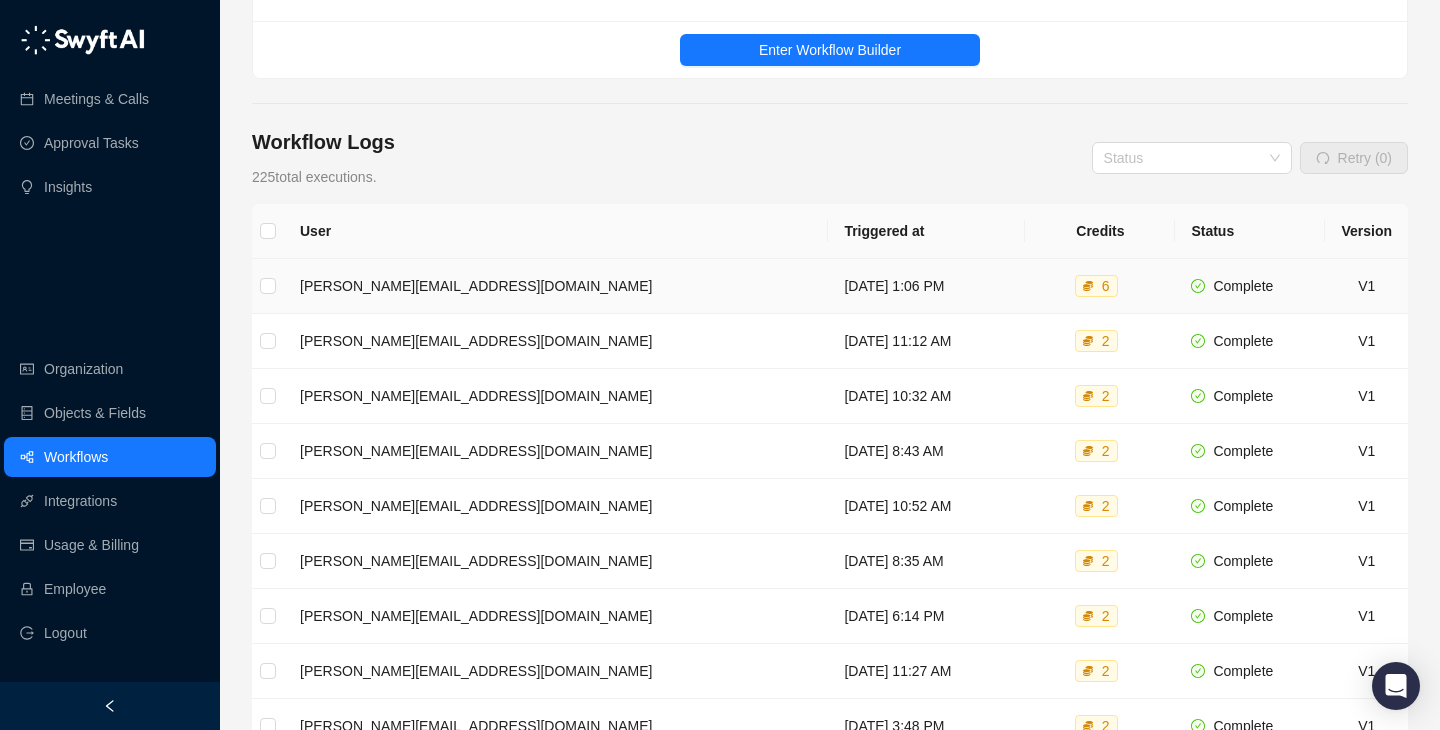 click on "Tuesday, 07/08/25, 1:06 PM" at bounding box center (926, 286) 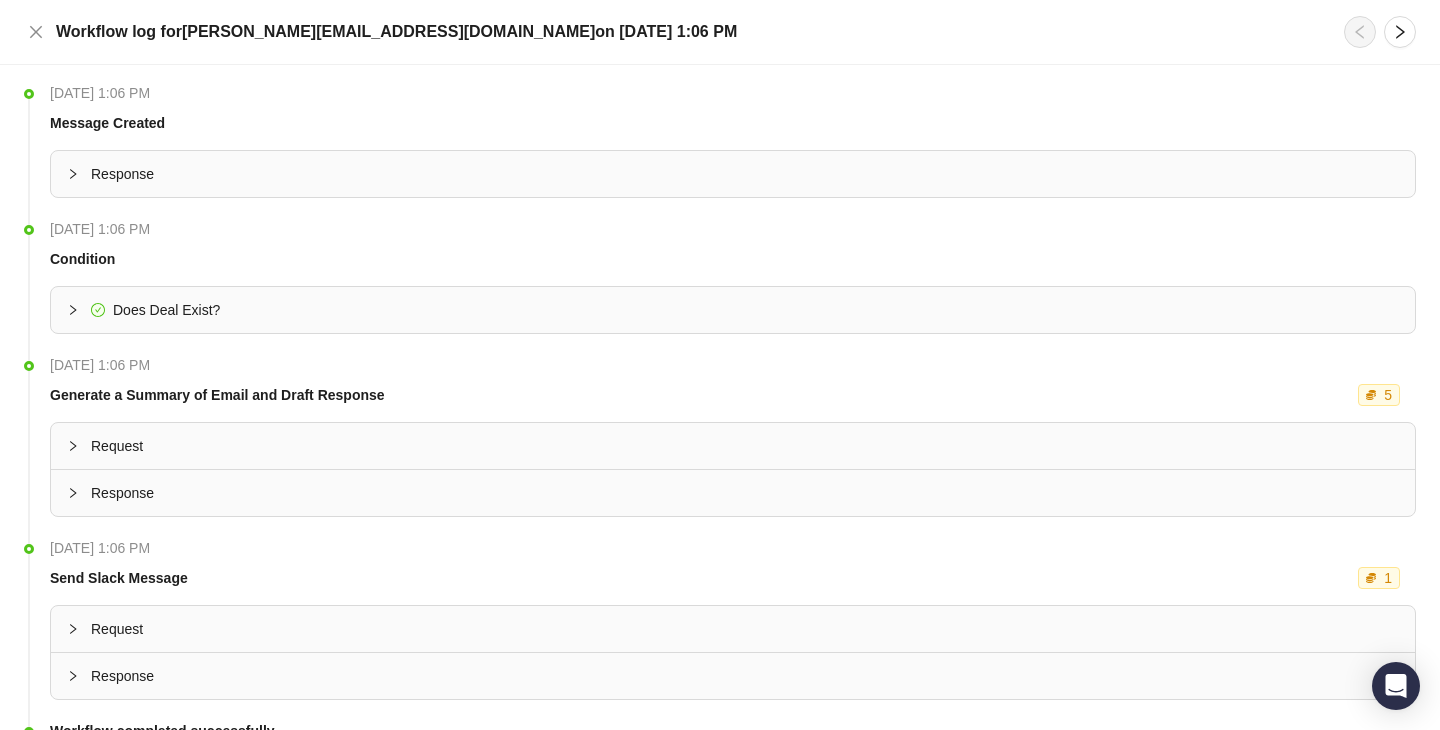 click on "Response" at bounding box center [733, 174] 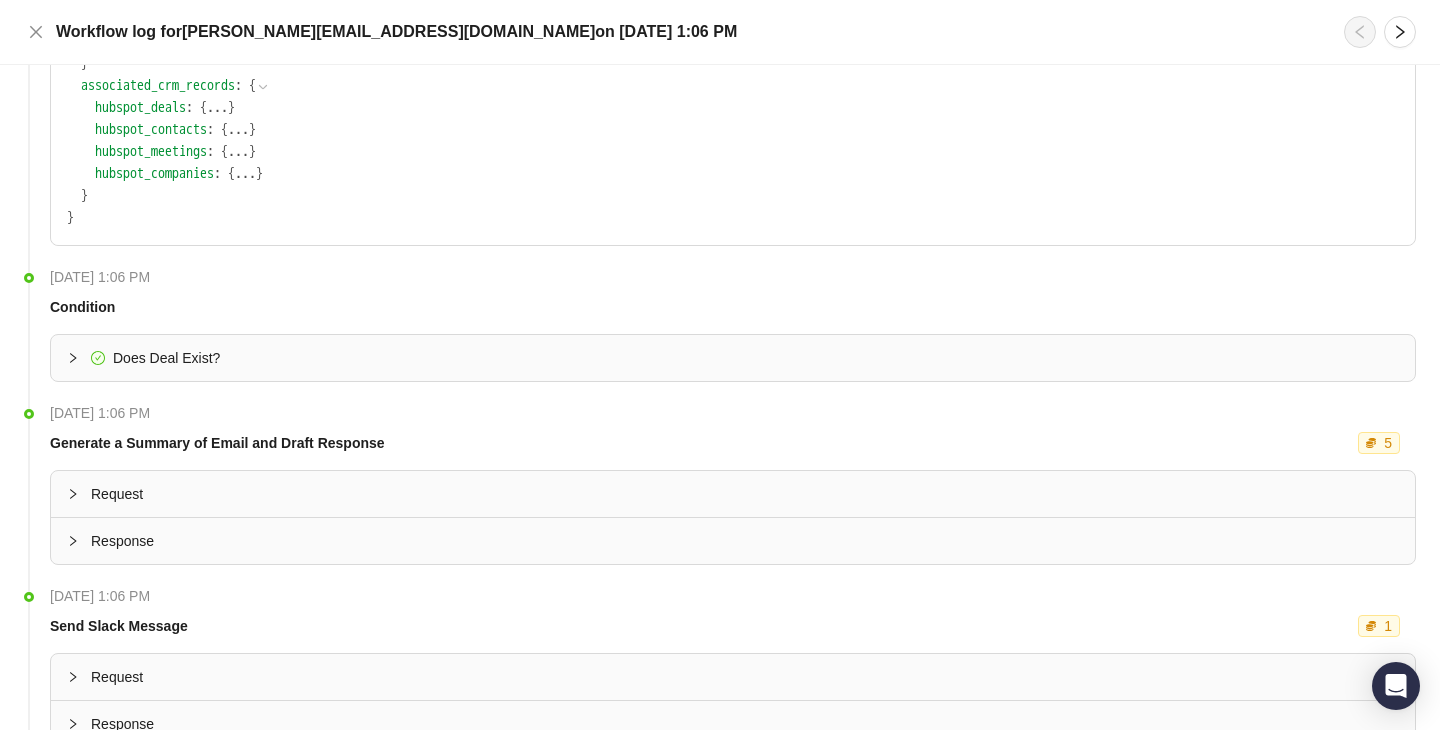 scroll, scrollTop: 953, scrollLeft: 0, axis: vertical 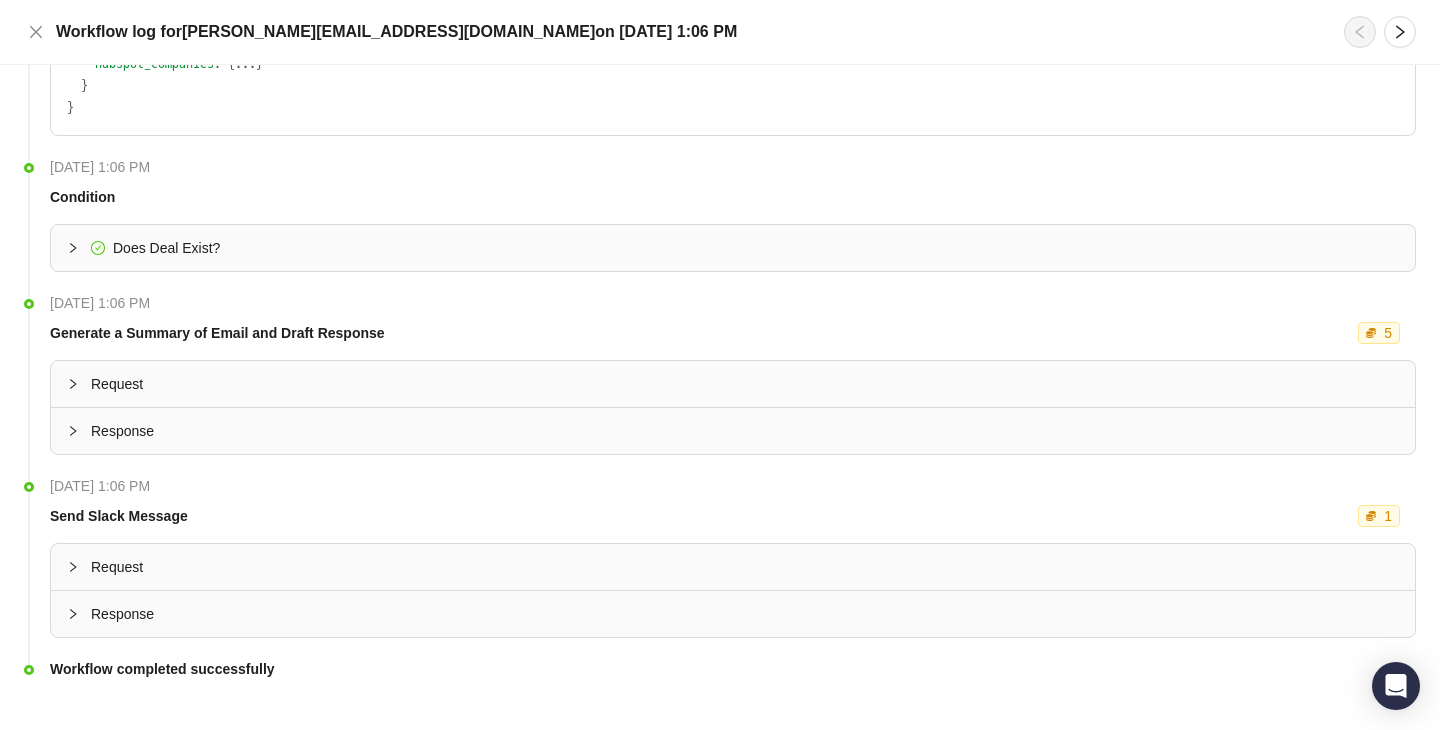click on "Request" at bounding box center [745, 384] 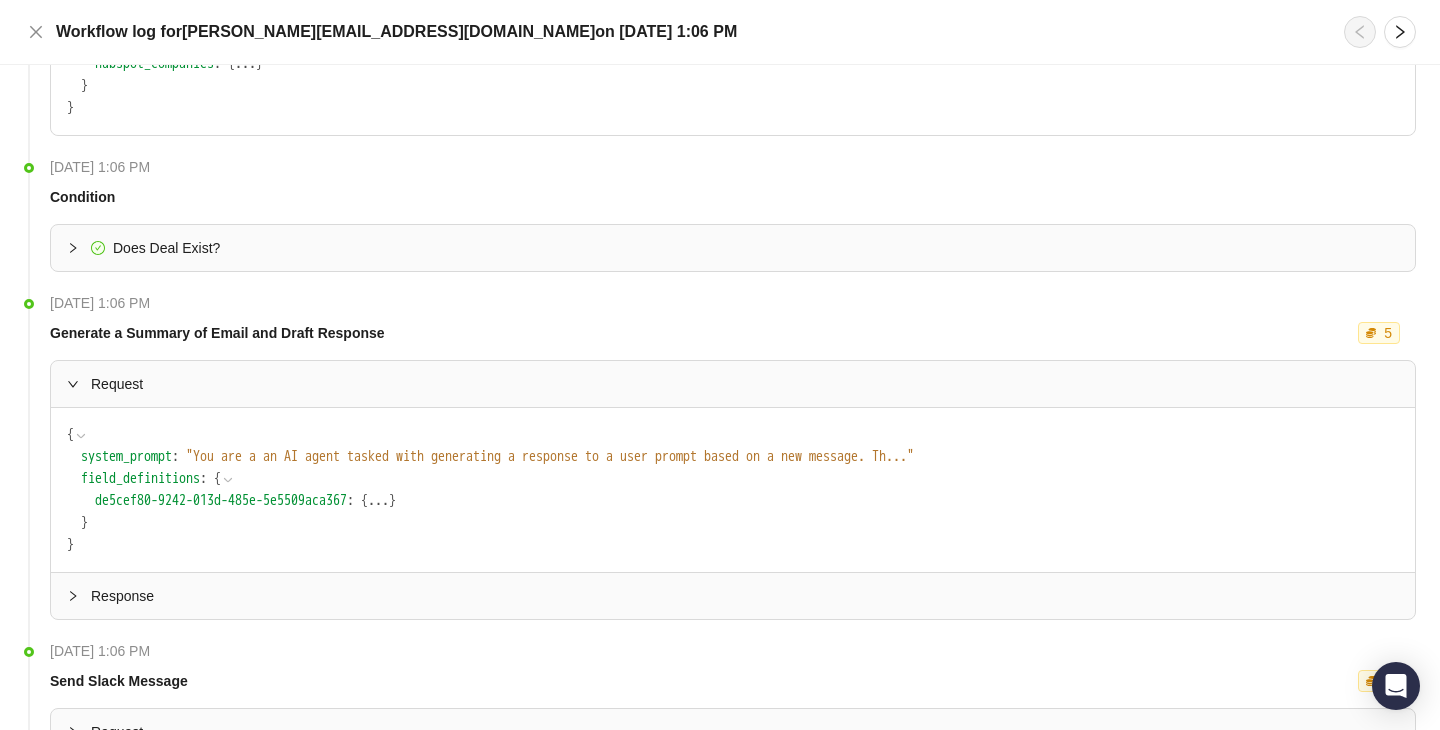 scroll, scrollTop: 1026, scrollLeft: 0, axis: vertical 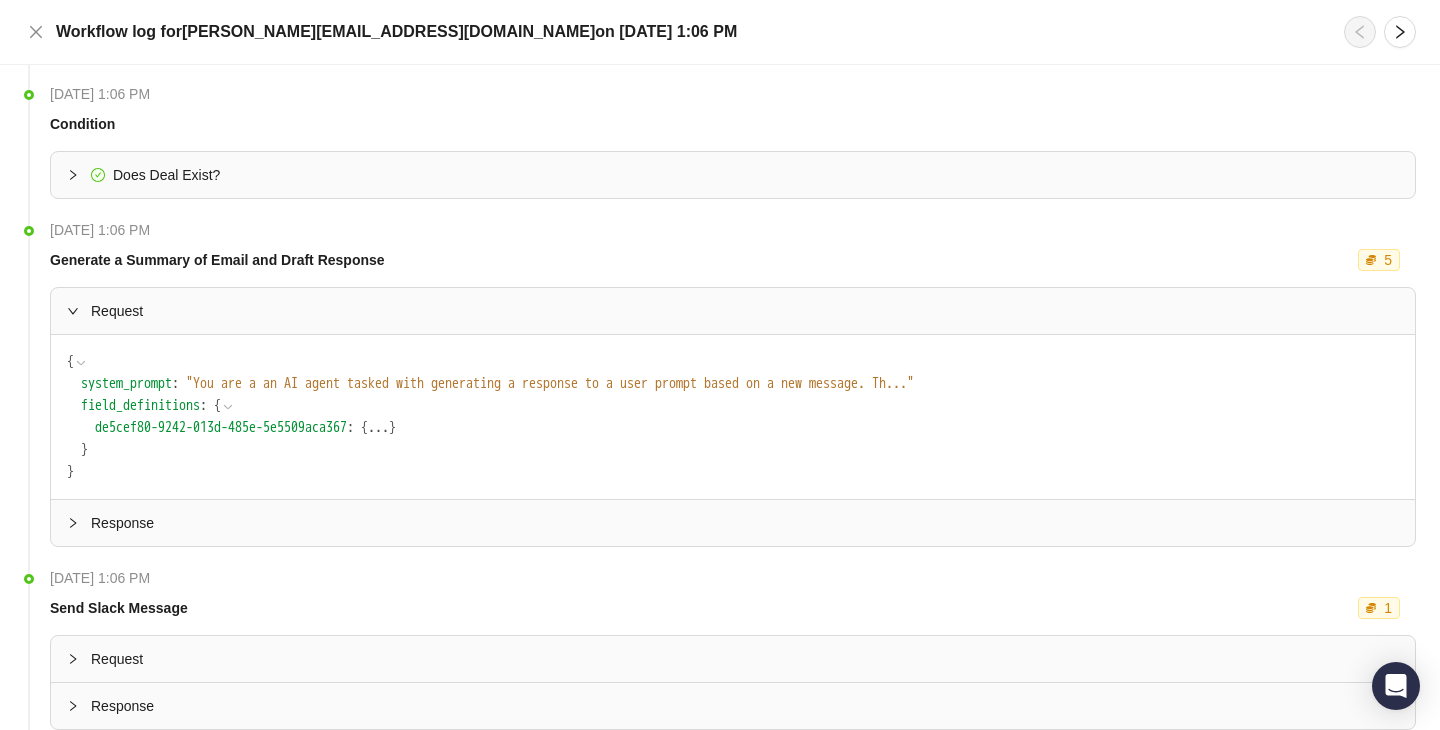 click on "..." at bounding box center (378, 428) 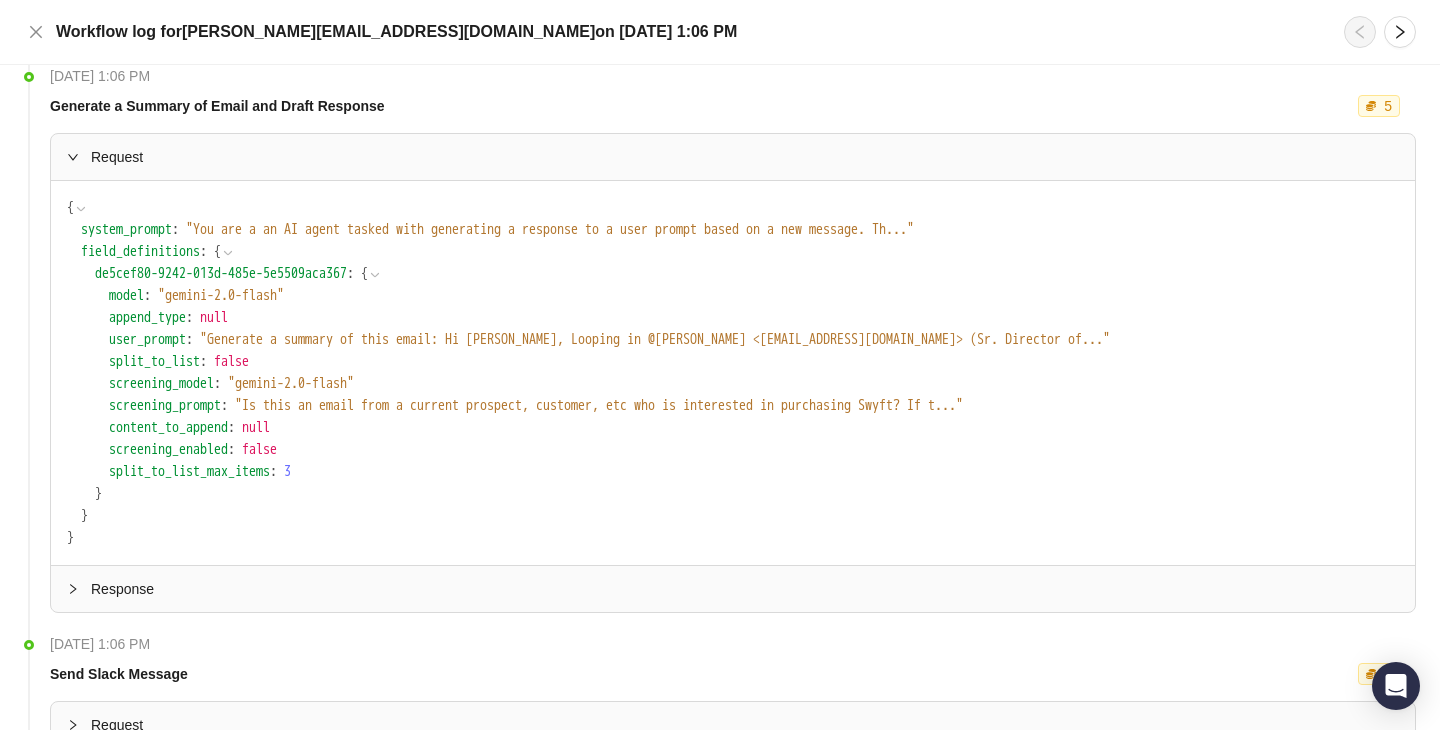 scroll, scrollTop: 1192, scrollLeft: 0, axis: vertical 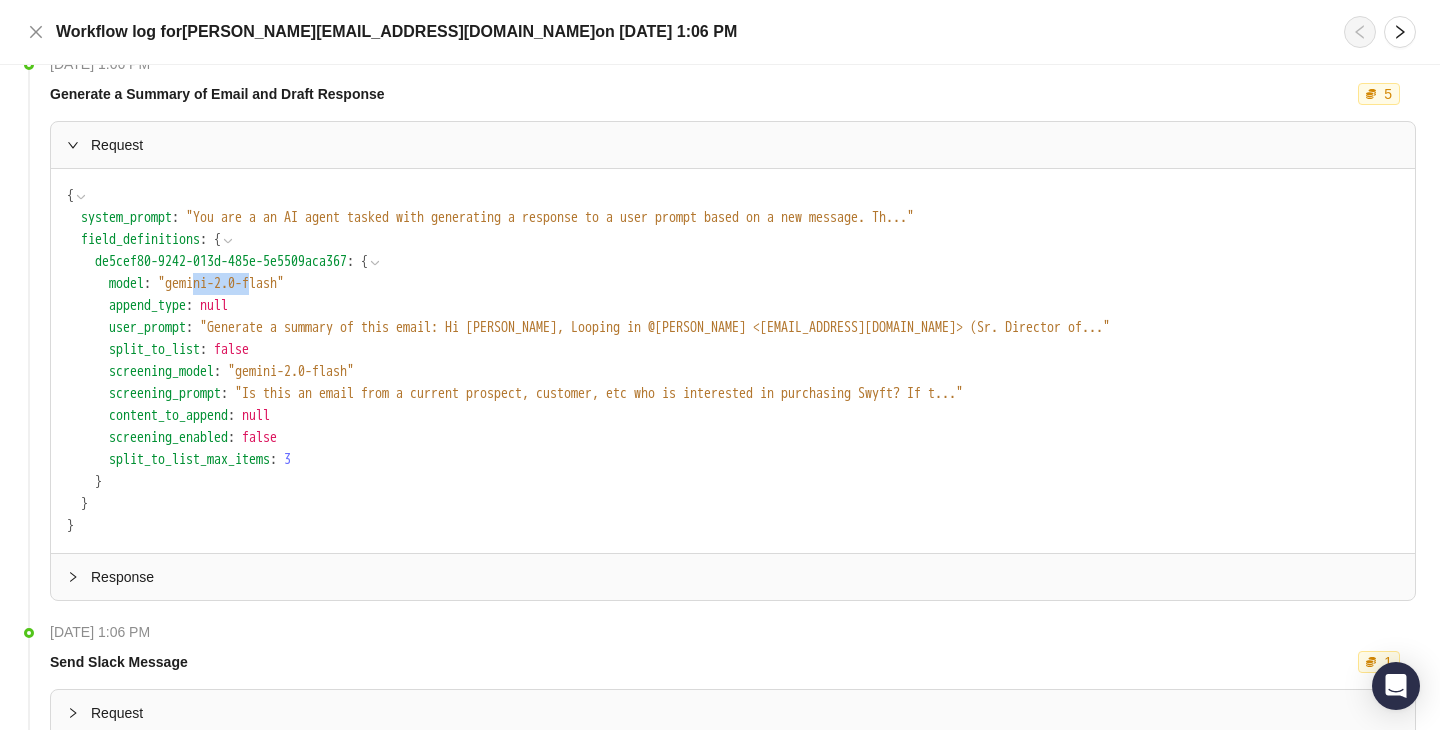drag, startPoint x: 207, startPoint y: 283, endPoint x: 275, endPoint y: 287, distance: 68.117546 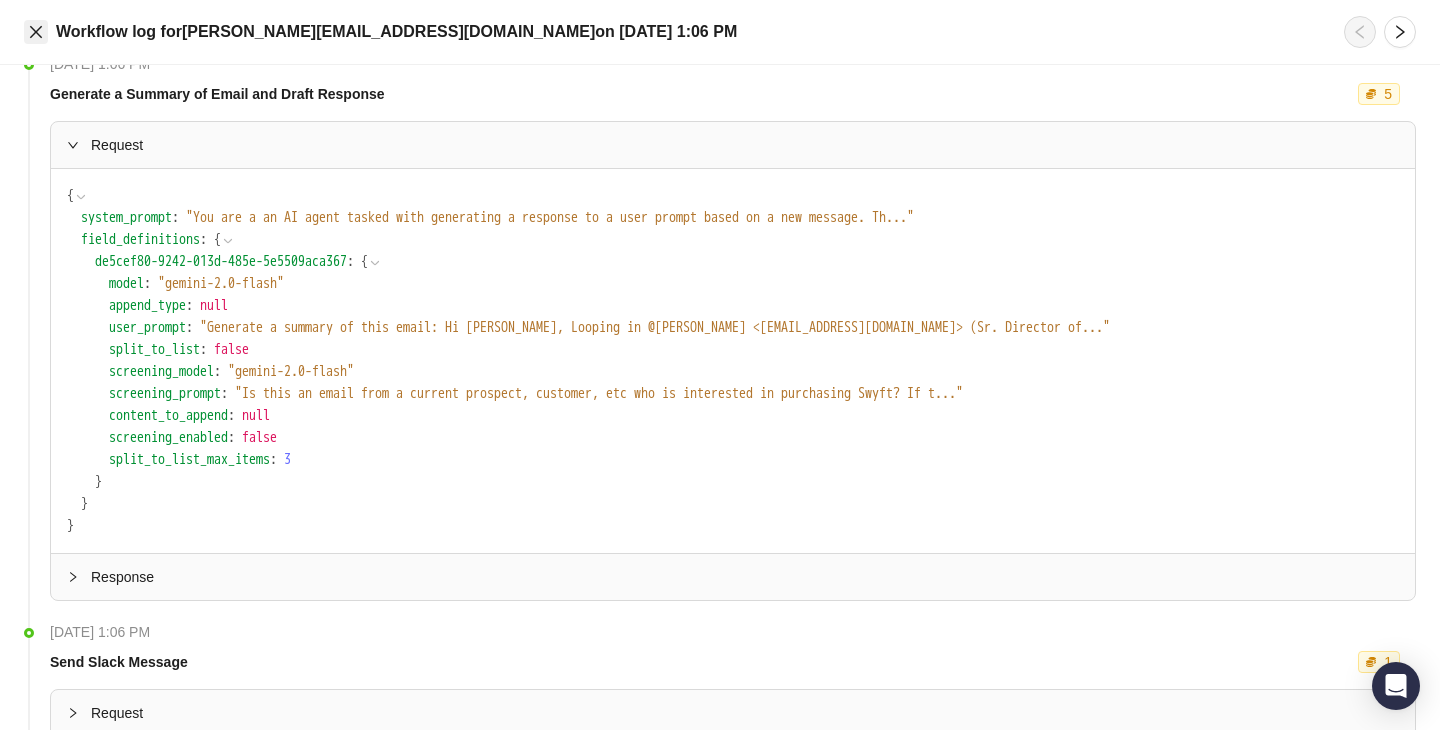 click at bounding box center (36, 32) 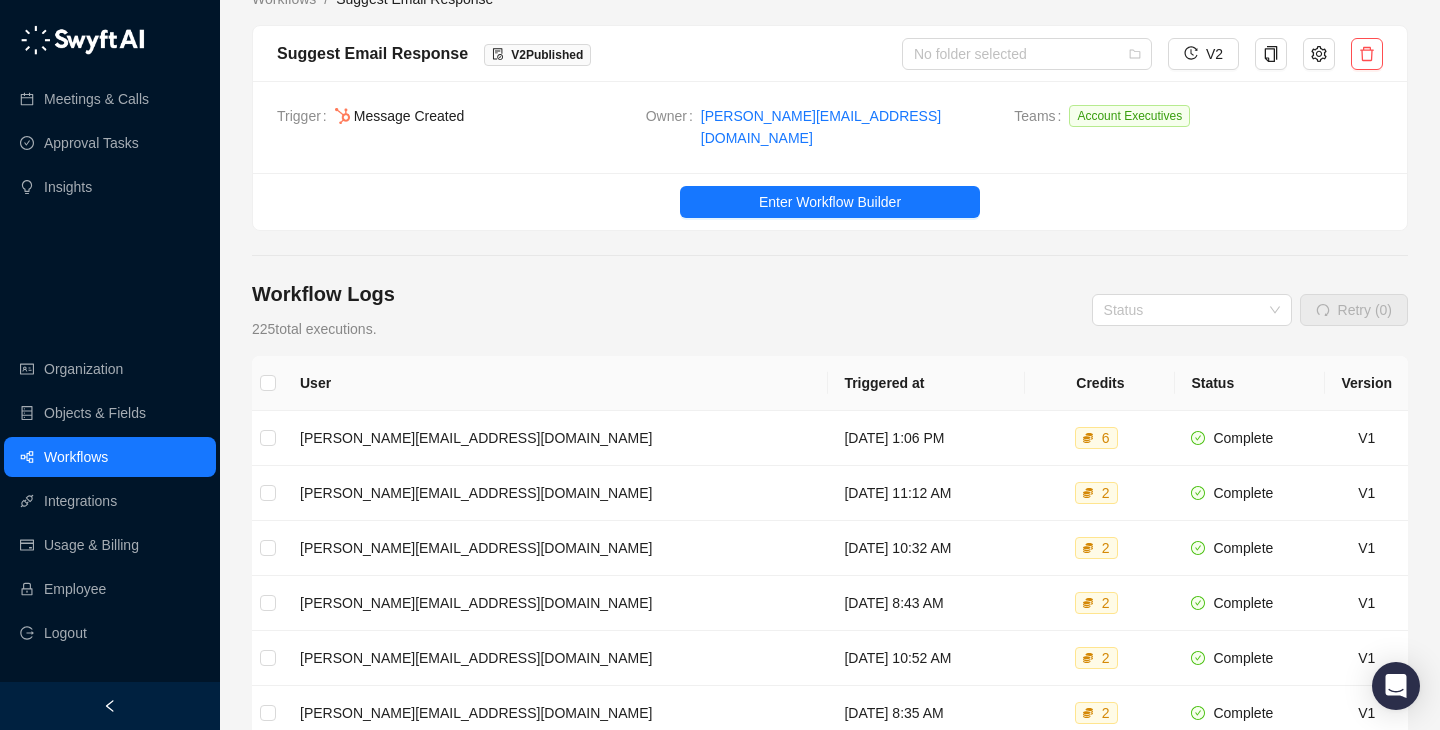 scroll, scrollTop: 0, scrollLeft: 0, axis: both 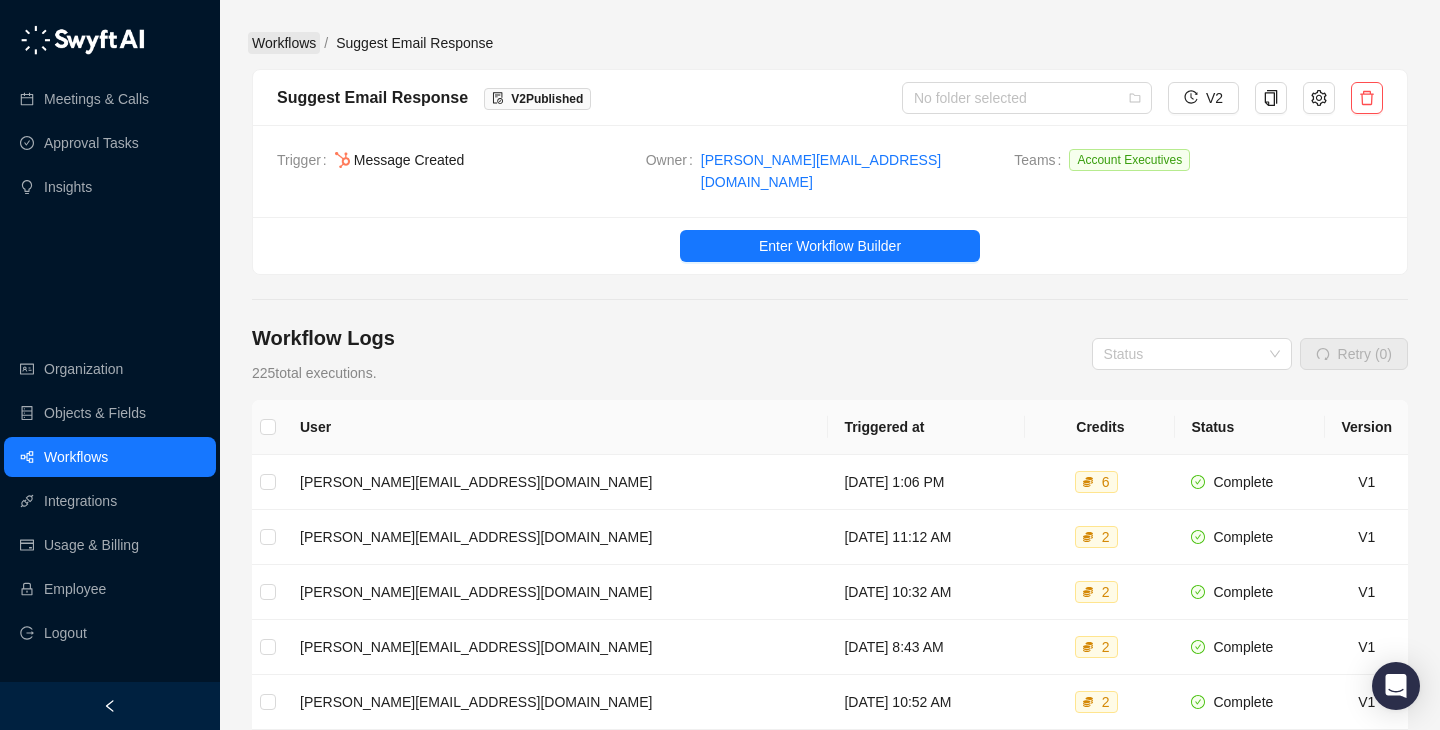 click on "Workflows" at bounding box center [284, 43] 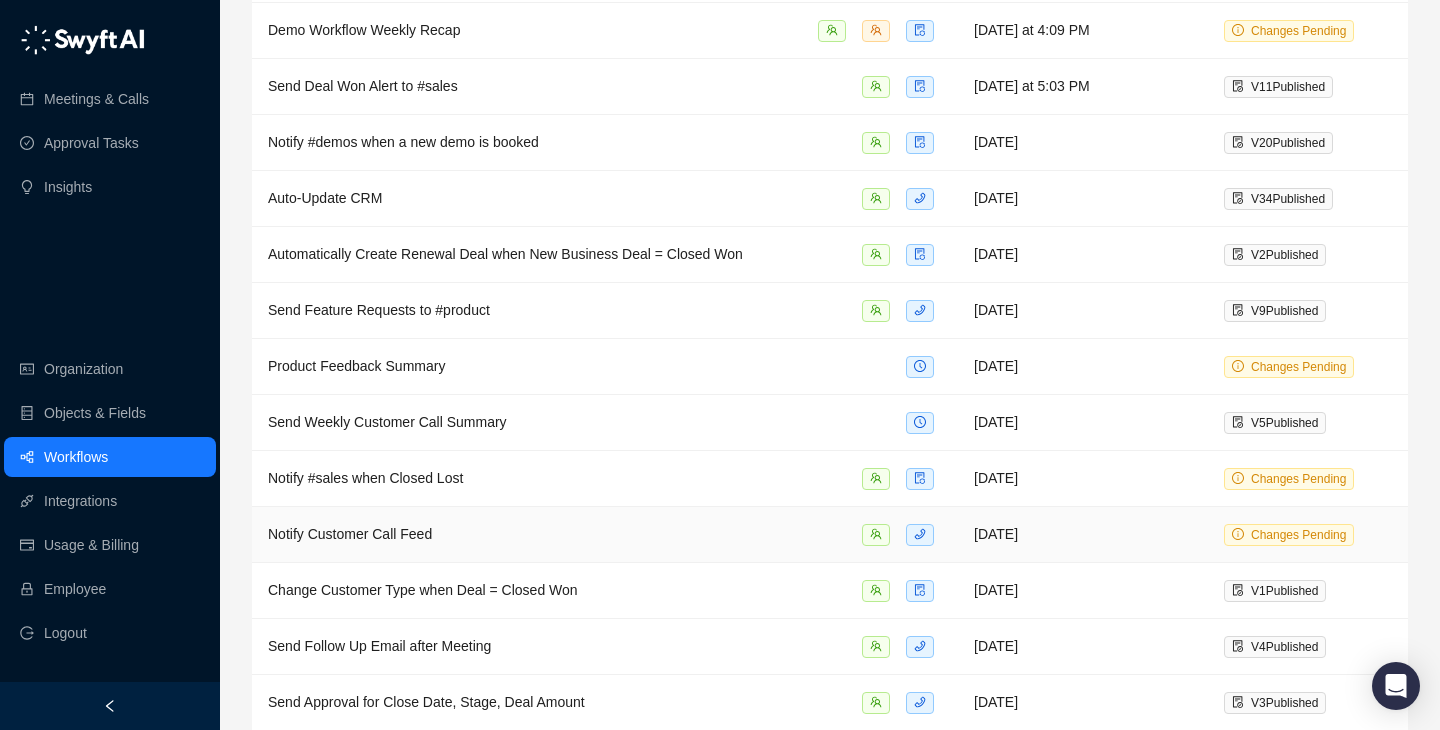 scroll, scrollTop: 225, scrollLeft: 0, axis: vertical 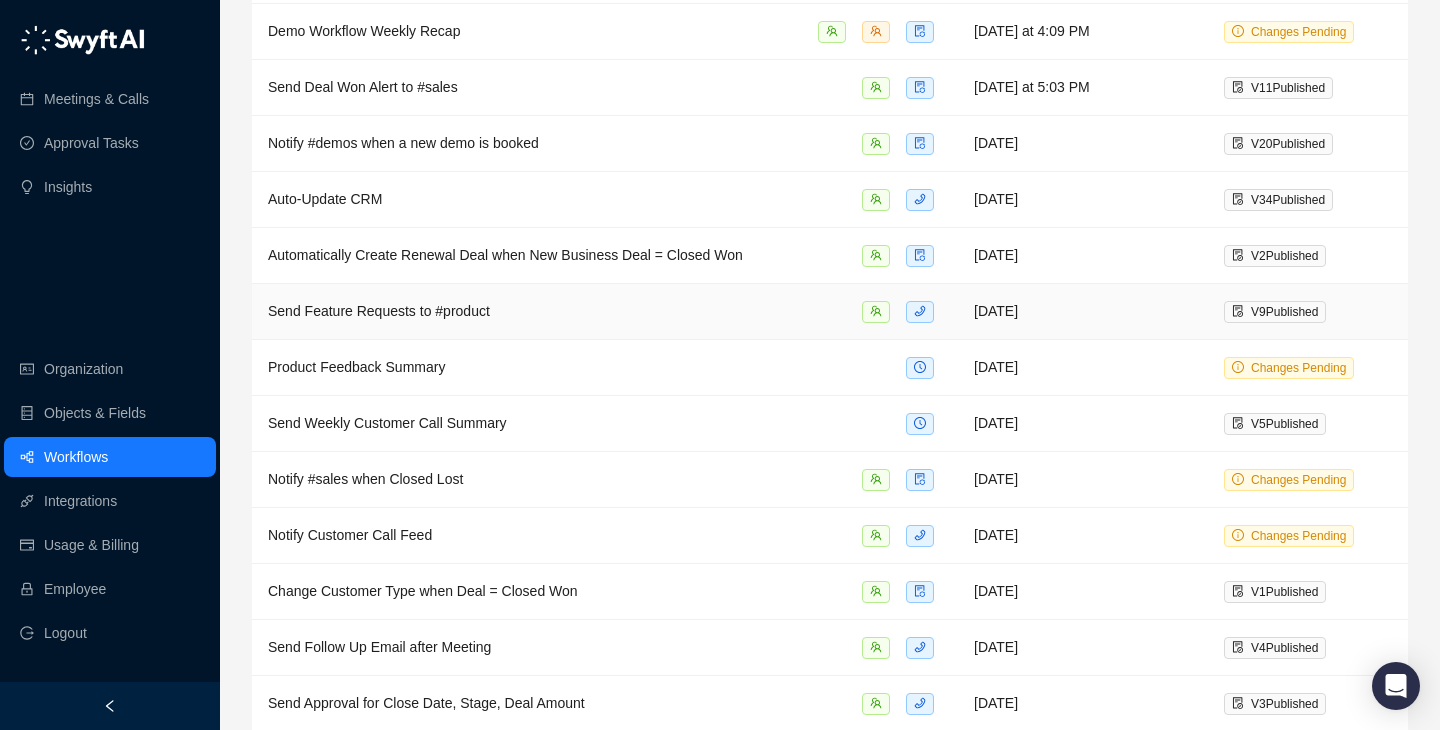click on "Send Feature Requests to #product" at bounding box center (605, 312) 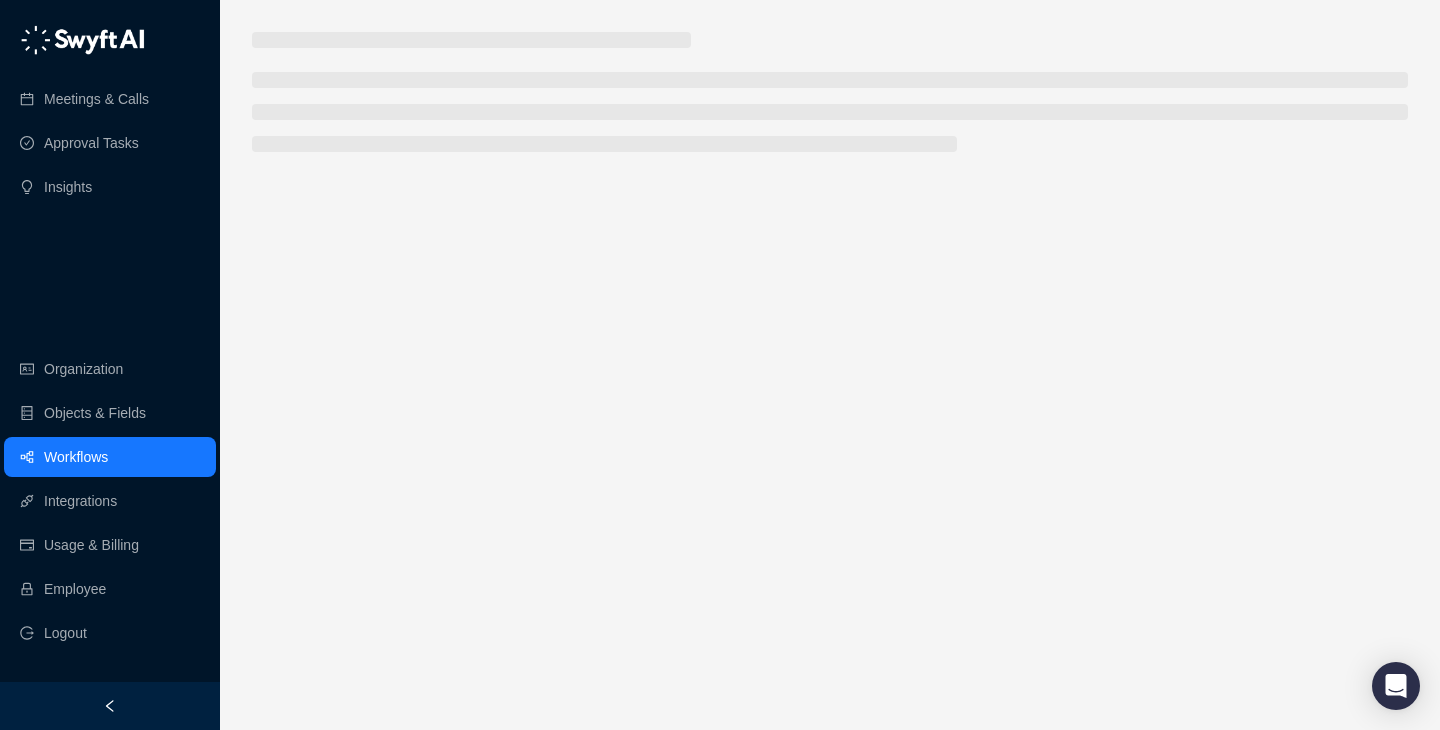 scroll, scrollTop: 0, scrollLeft: 0, axis: both 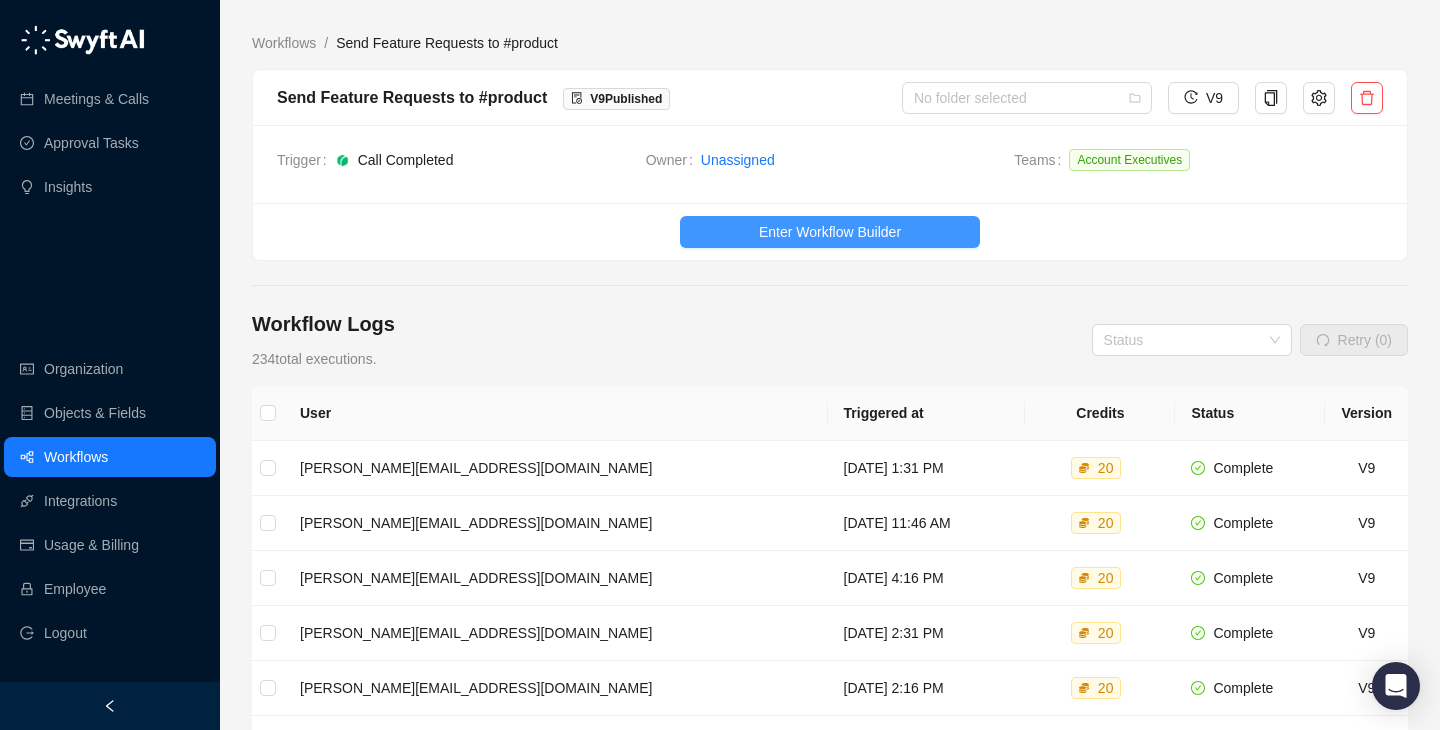 click on "Enter Workflow Builder" at bounding box center [830, 232] 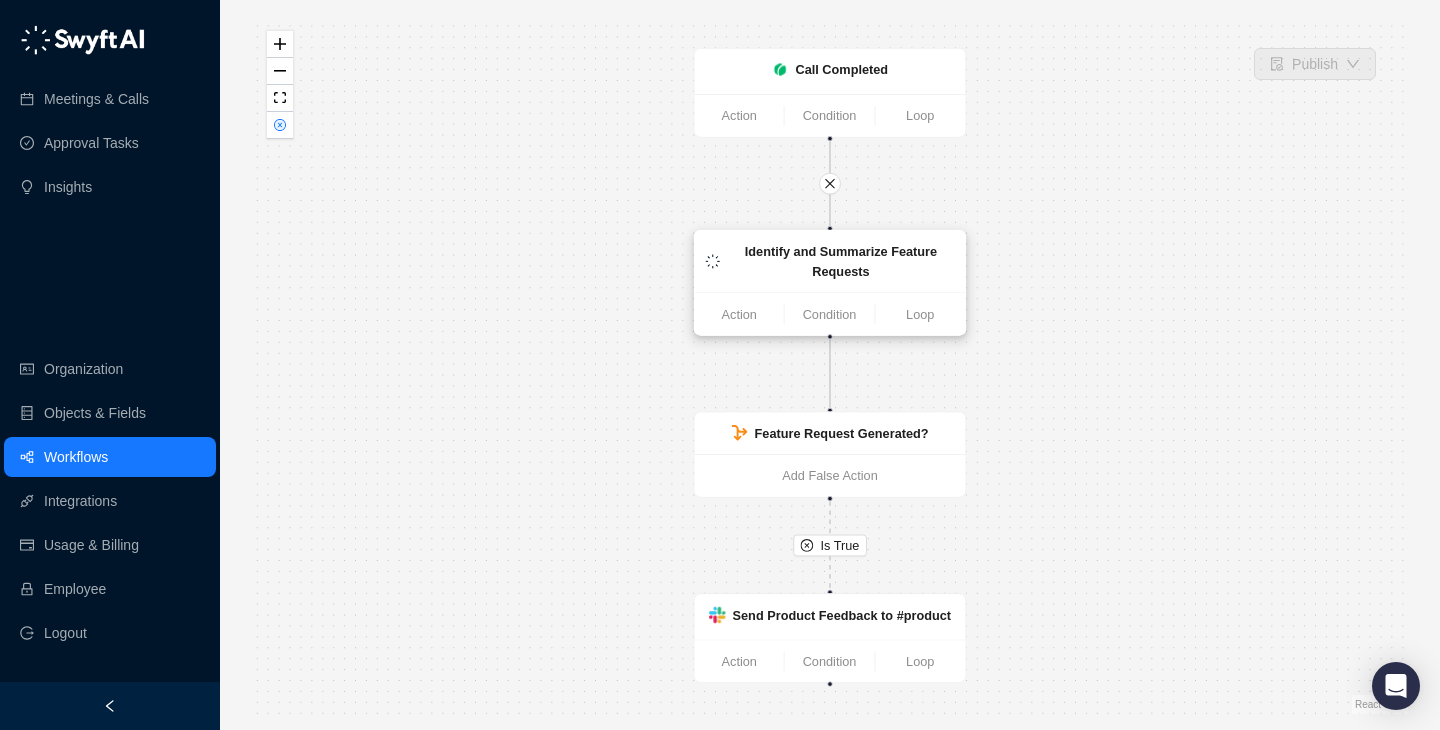 click on "Identify and Summarize Feature Requests" at bounding box center [841, 261] 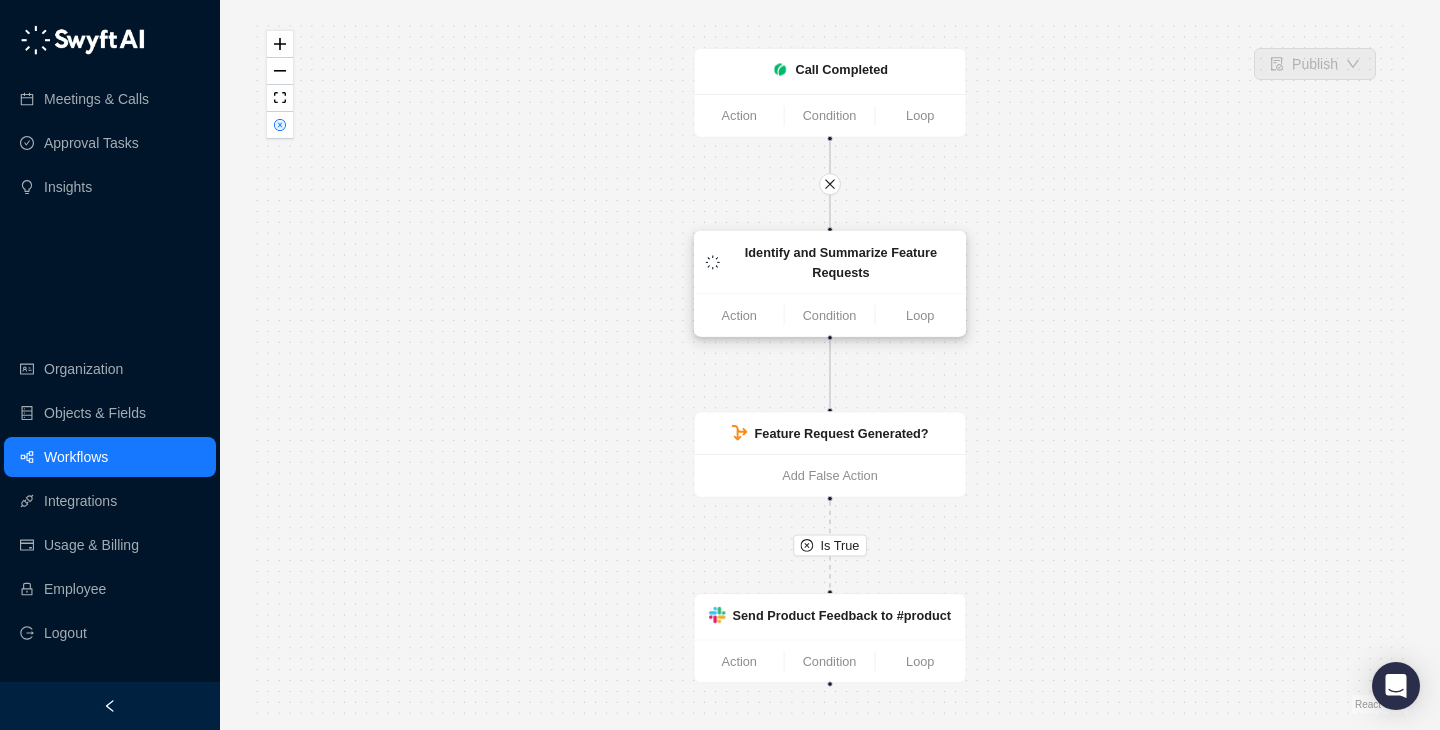 click on "Identify and Summarize Feature Requests" at bounding box center [841, 262] 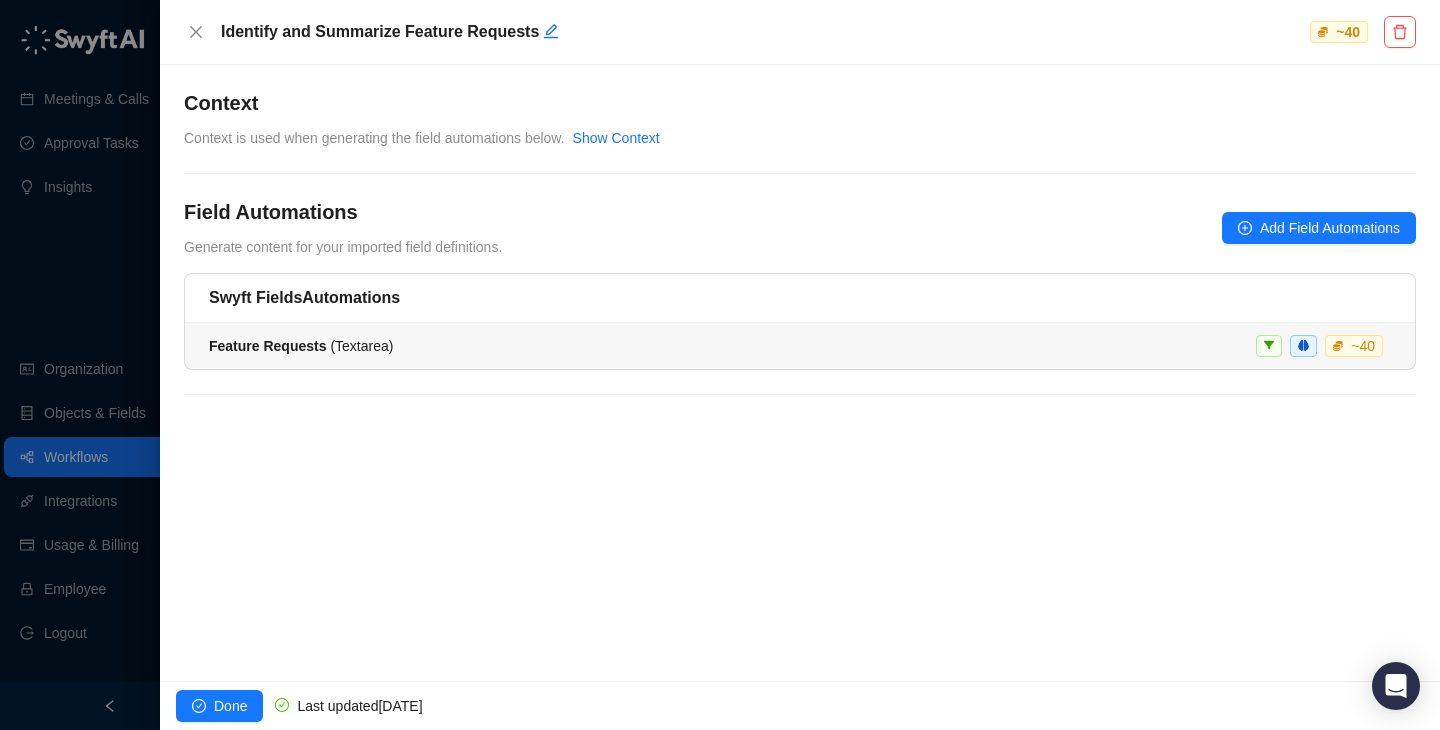 click on "Feature Requests   ( Textarea ) ~ 40" at bounding box center [800, 346] 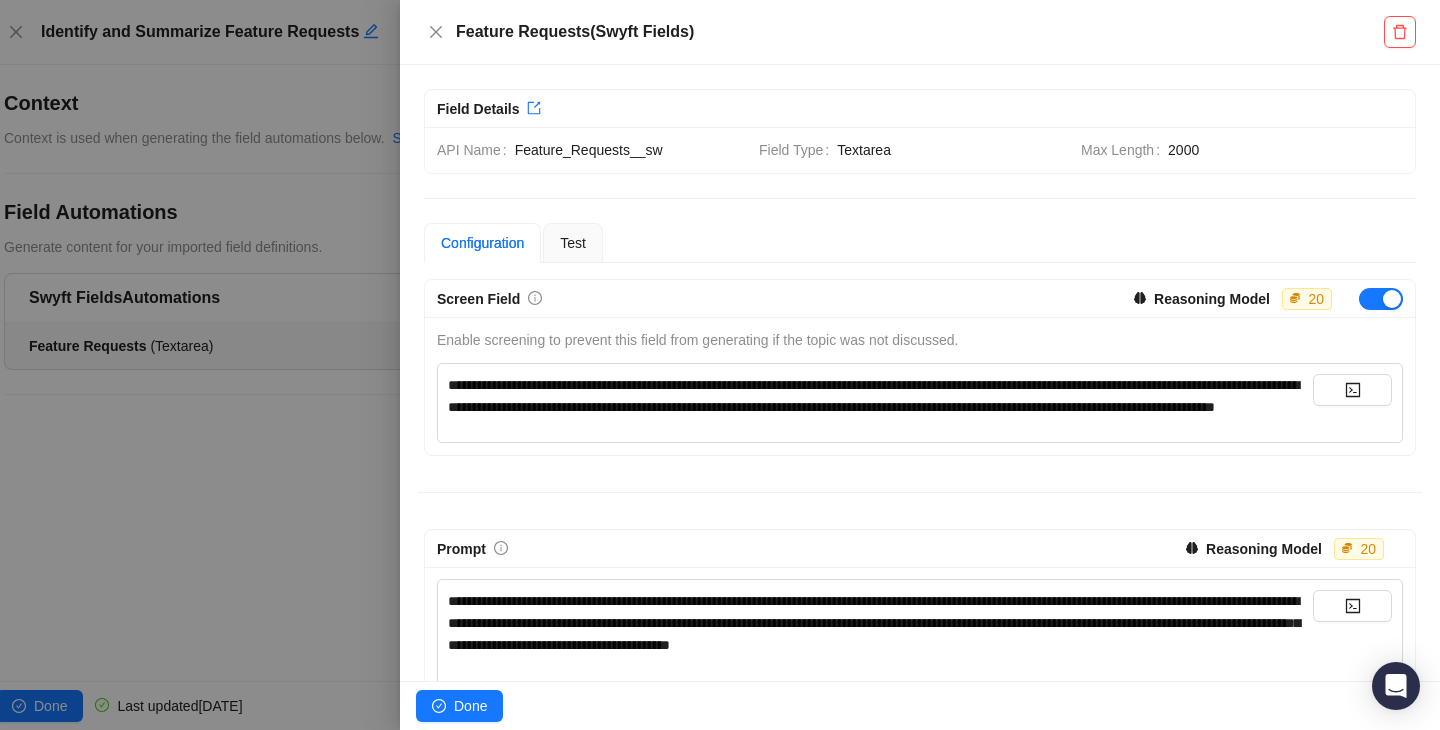 click on "Reasoning Model" at bounding box center (1212, 299) 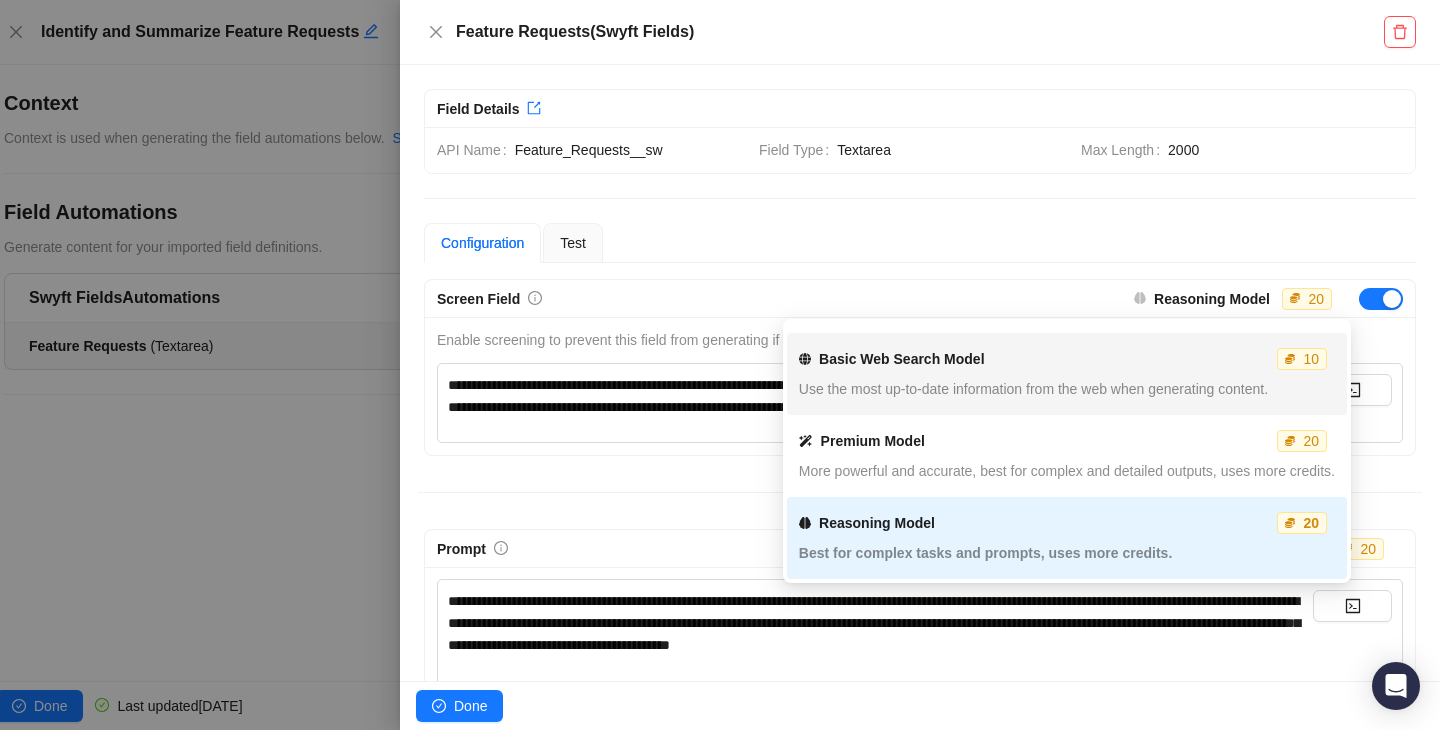 scroll, scrollTop: 0, scrollLeft: 0, axis: both 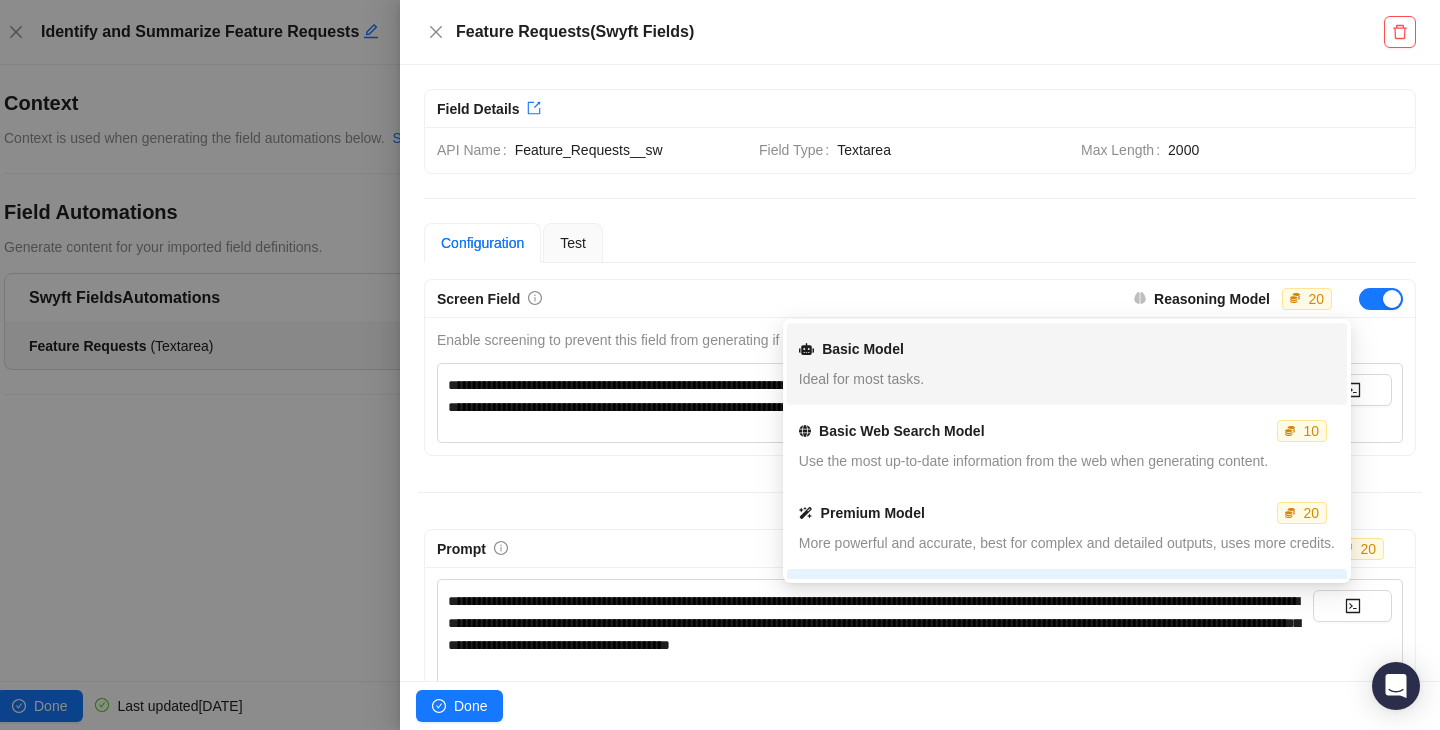 click on "Ideal for most tasks." at bounding box center (1067, 379) 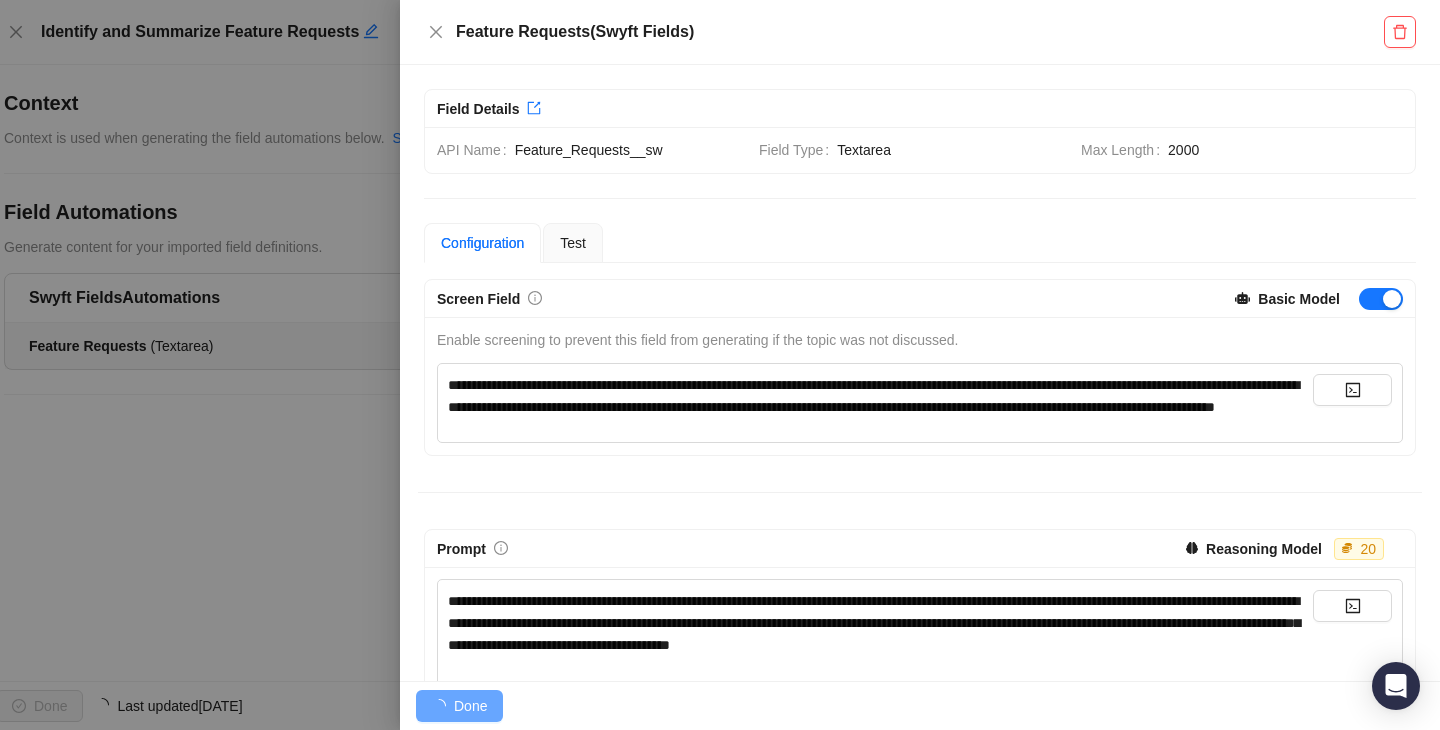 click on "**********" at bounding box center (920, 802) 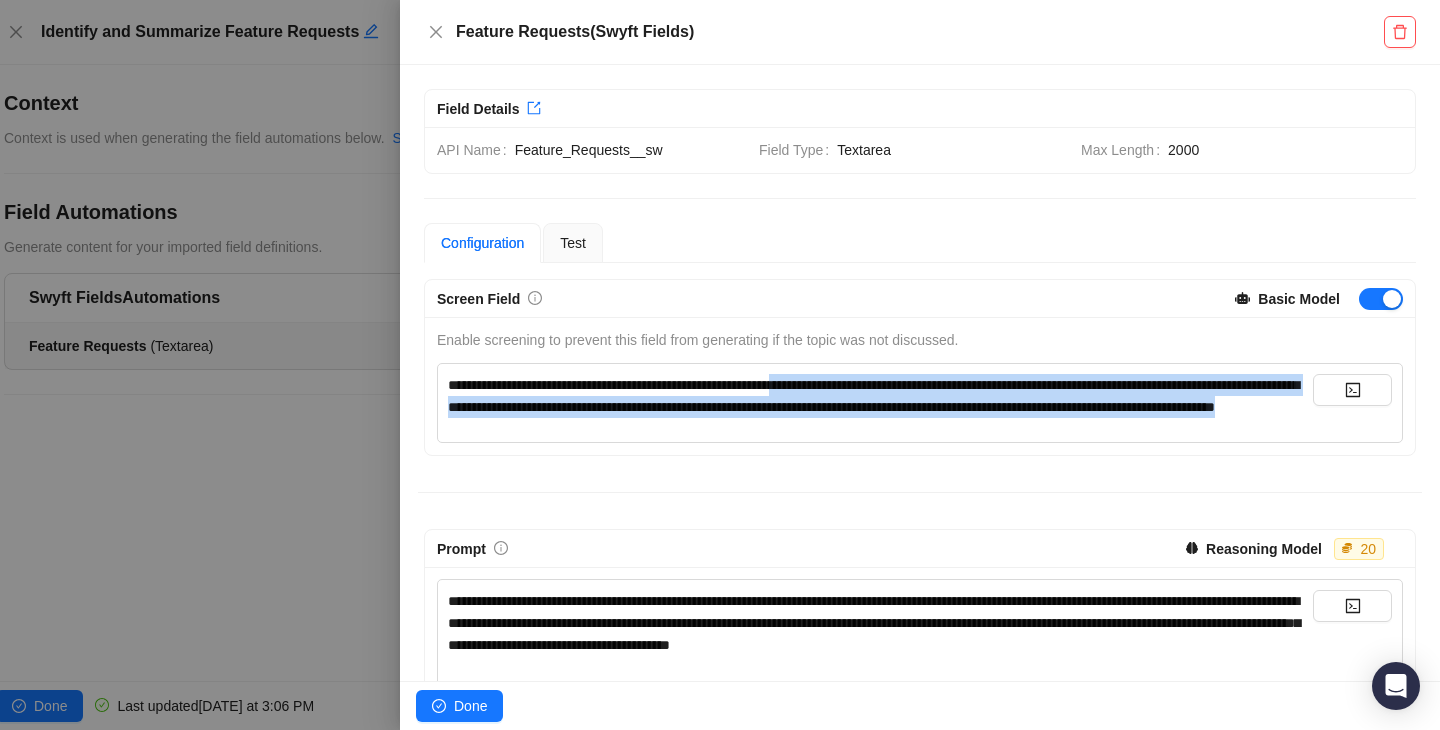 drag, startPoint x: 860, startPoint y: 381, endPoint x: 856, endPoint y: 441, distance: 60.133186 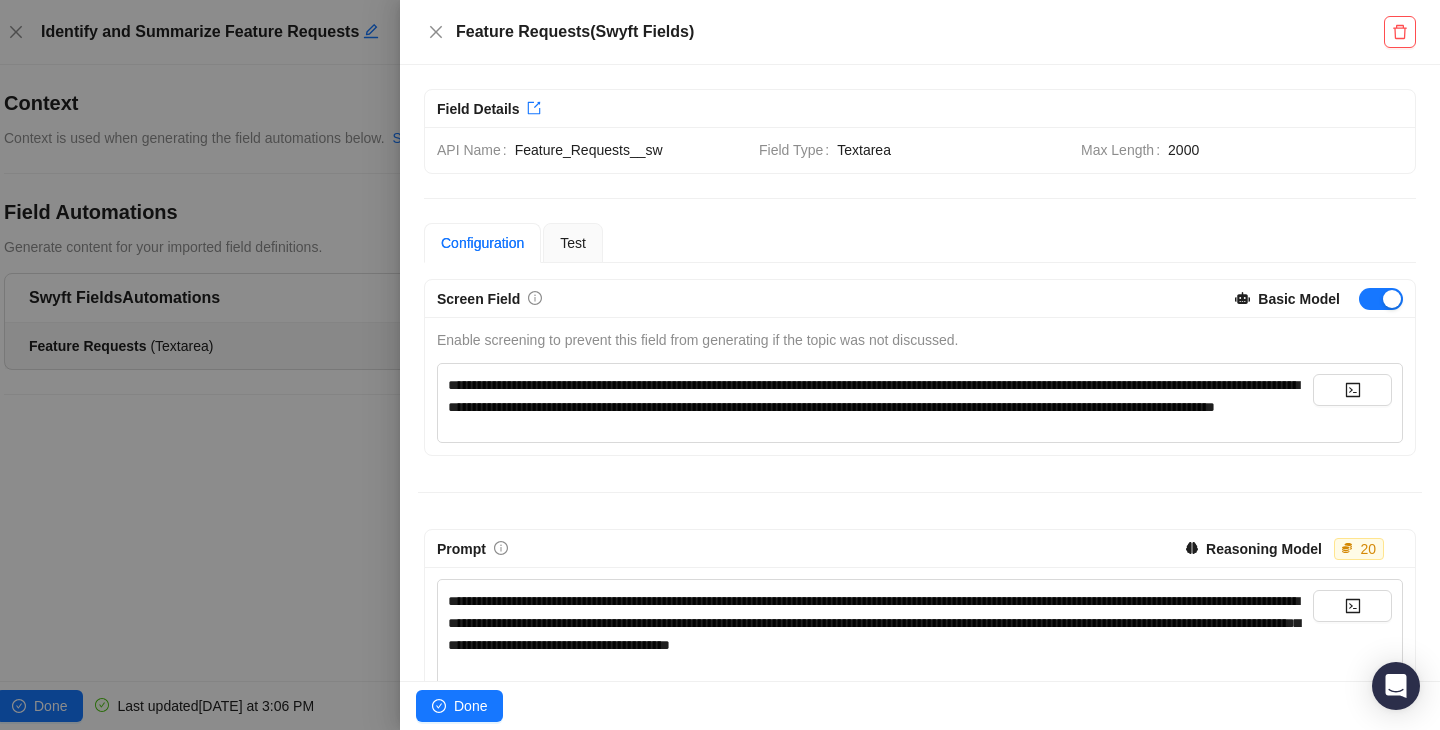 click on "**********" at bounding box center (880, 403) 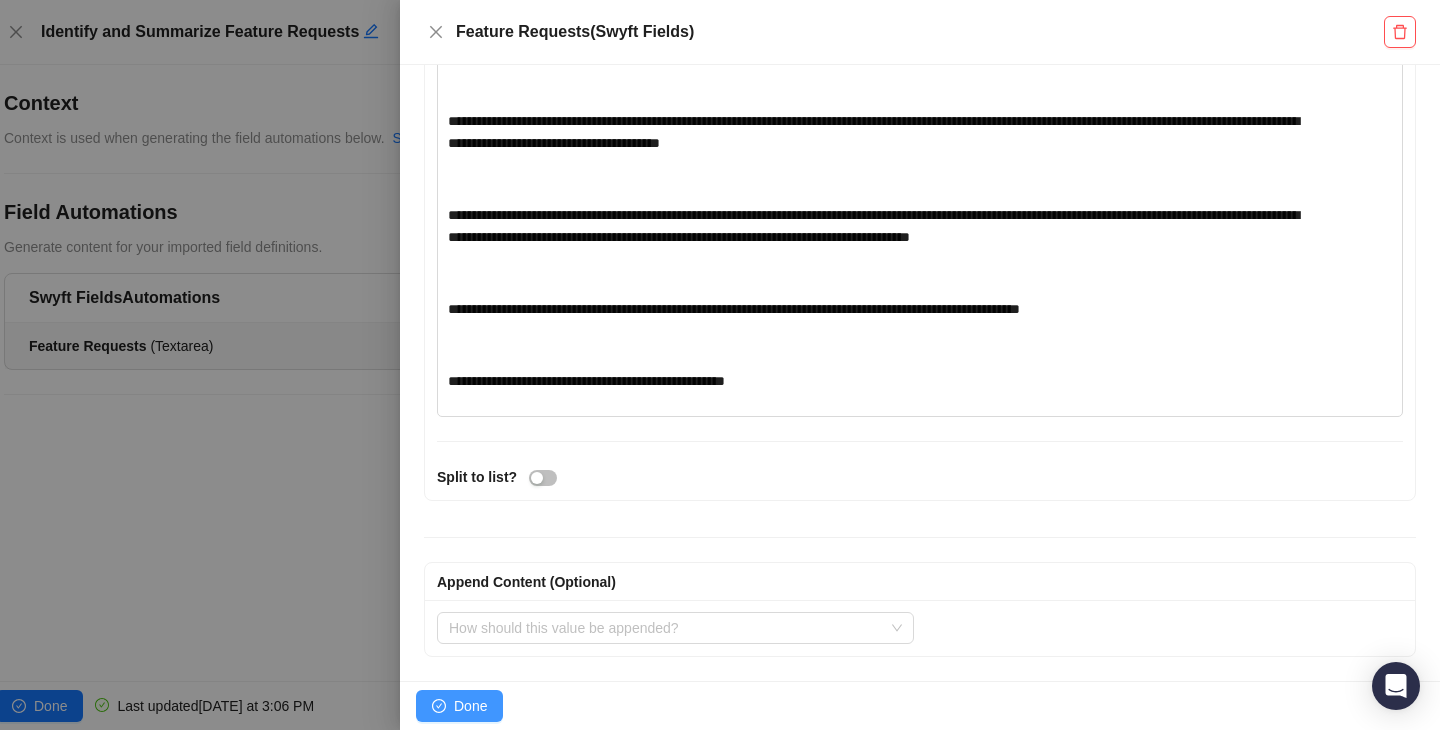 click on "Done" at bounding box center [470, 706] 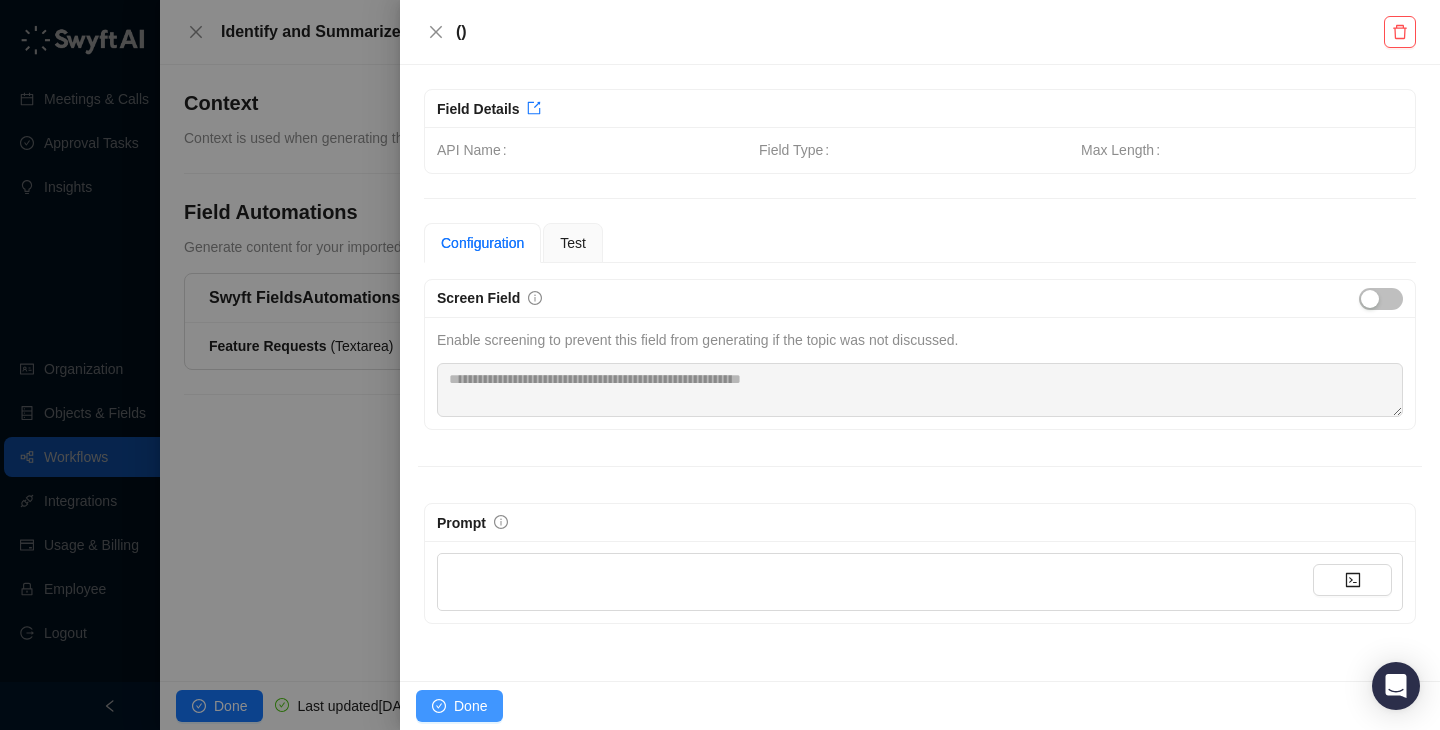 scroll, scrollTop: 0, scrollLeft: 0, axis: both 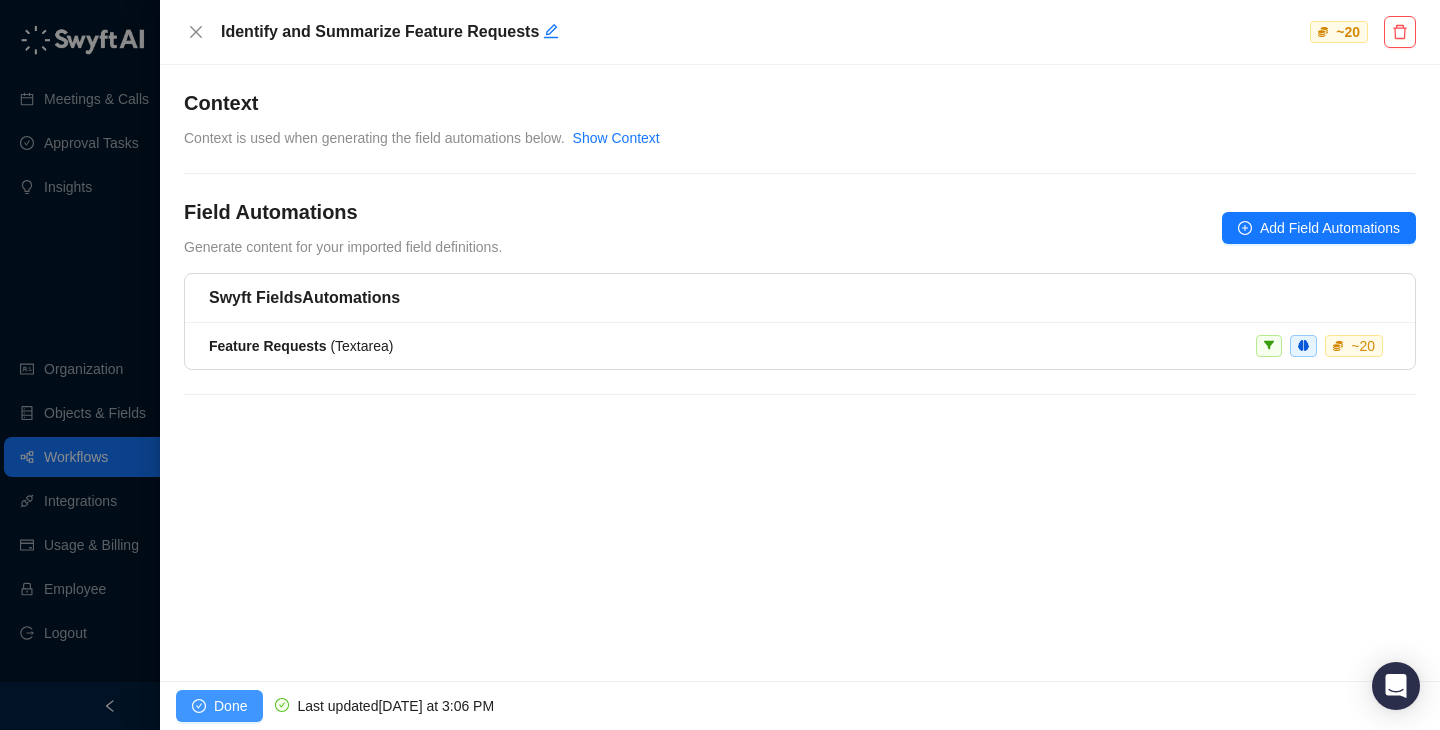 click 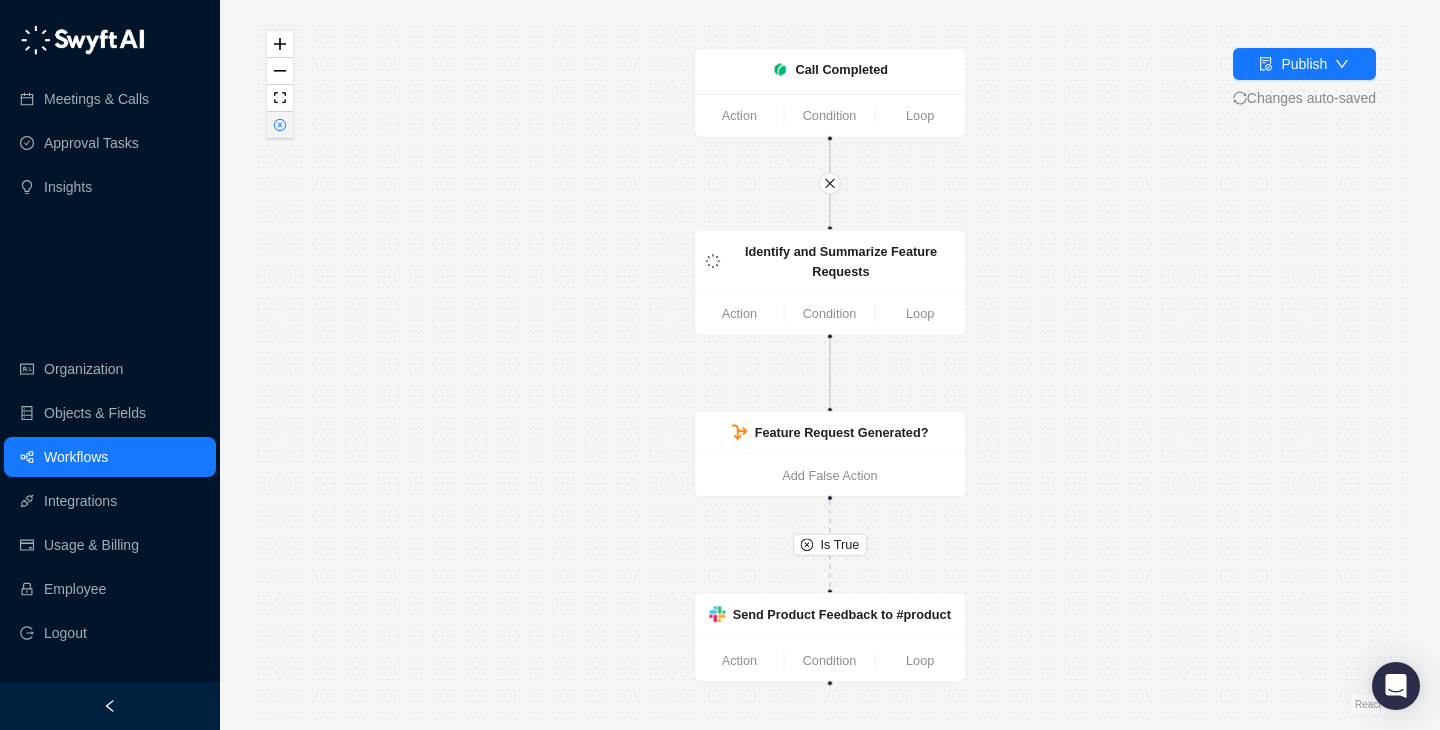 click at bounding box center [280, 125] 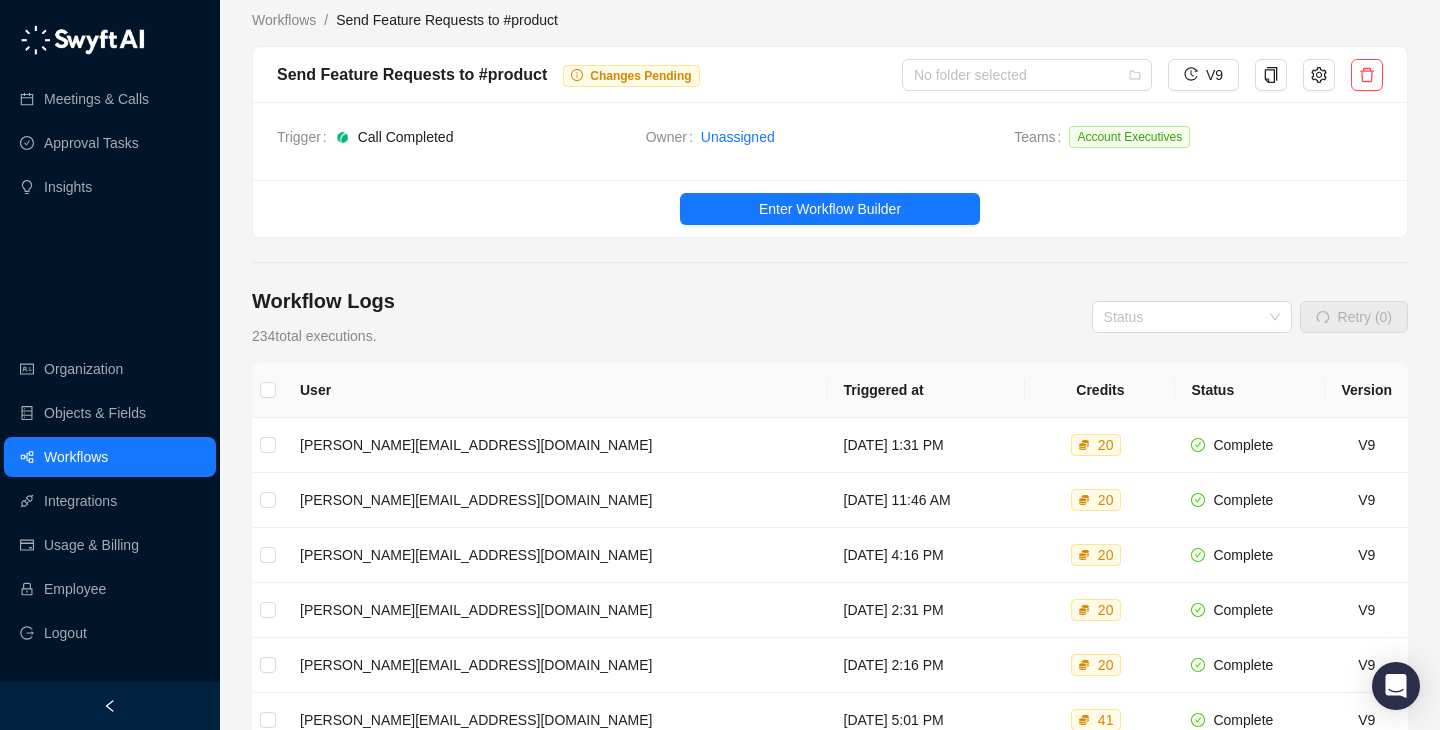 scroll, scrollTop: 0, scrollLeft: 0, axis: both 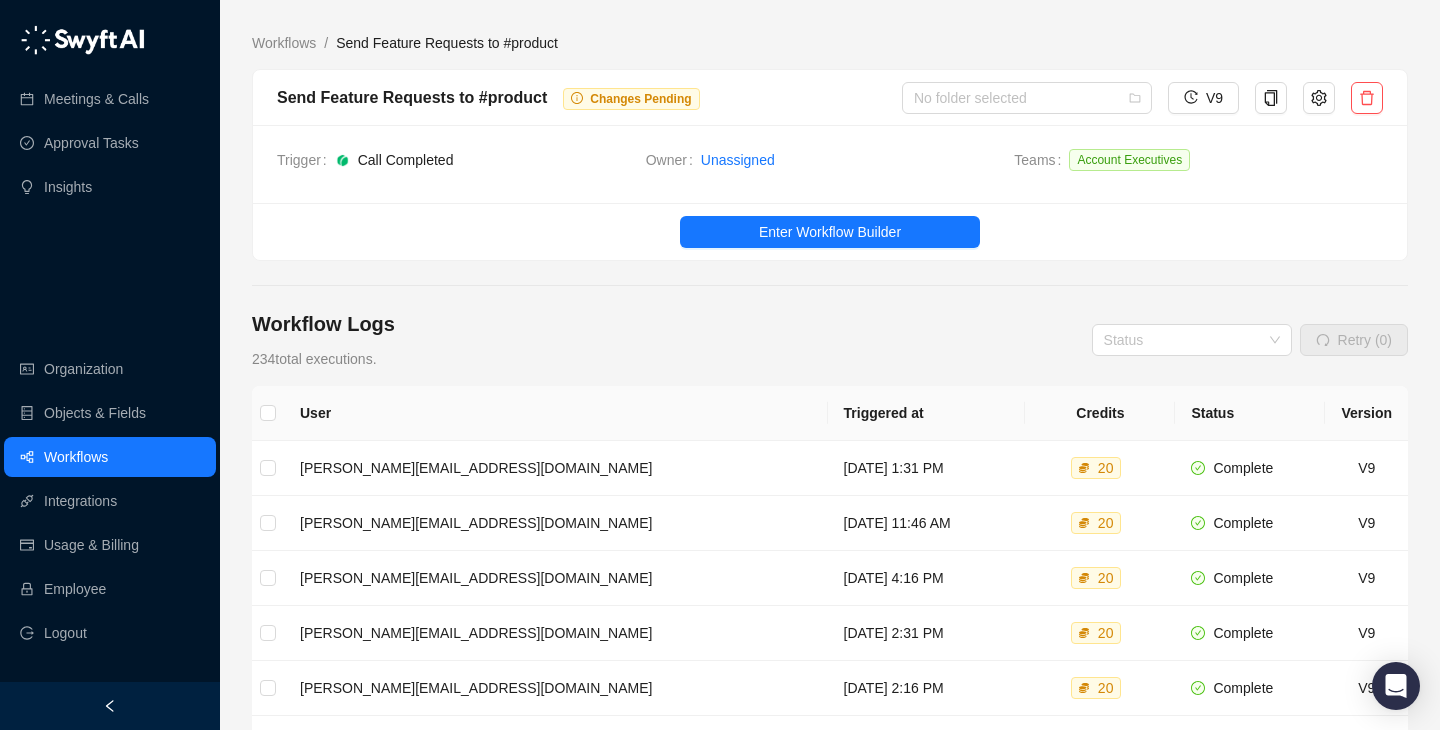 click on "Enter Workflow Builder" at bounding box center [830, 231] 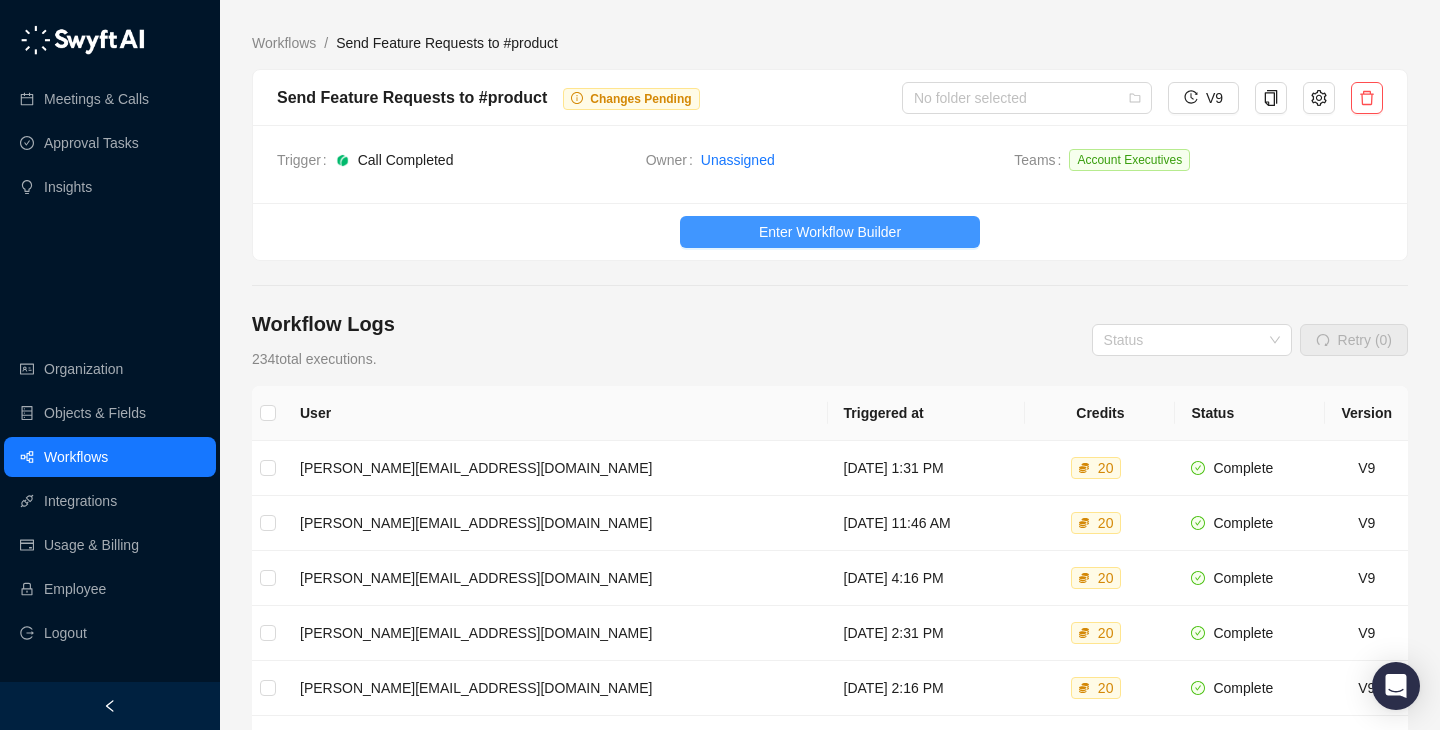 click on "Enter Workflow Builder" at bounding box center (830, 232) 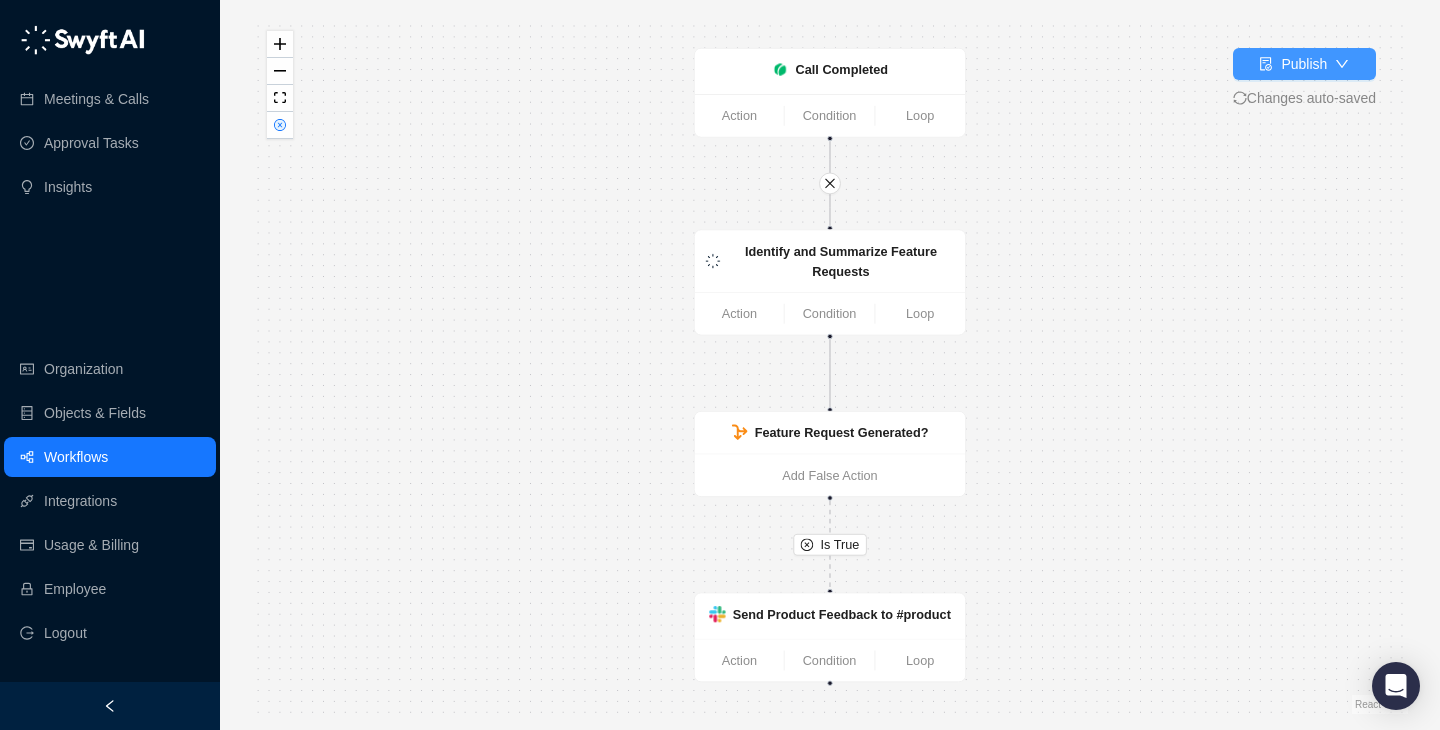 click on "Publish" at bounding box center (1304, 64) 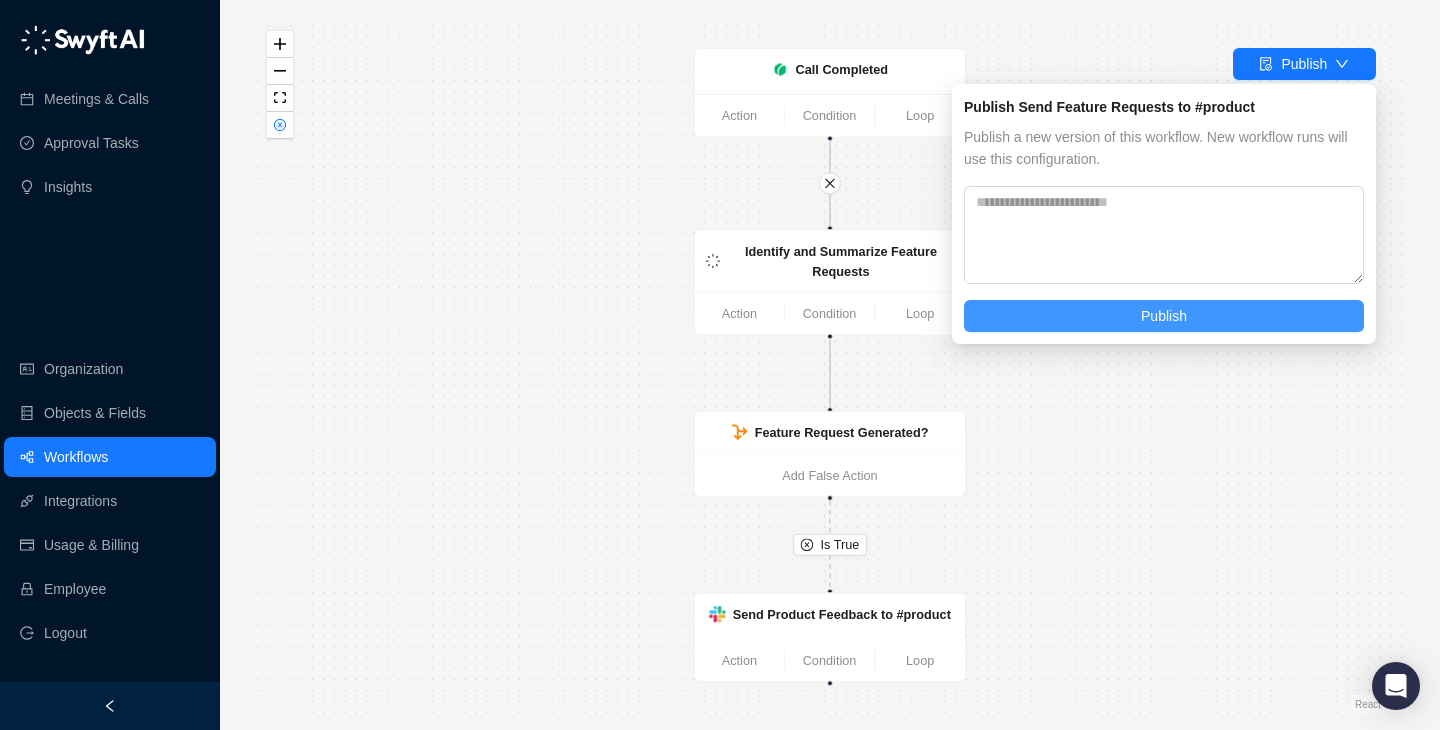 click on "Publish" at bounding box center [1164, 316] 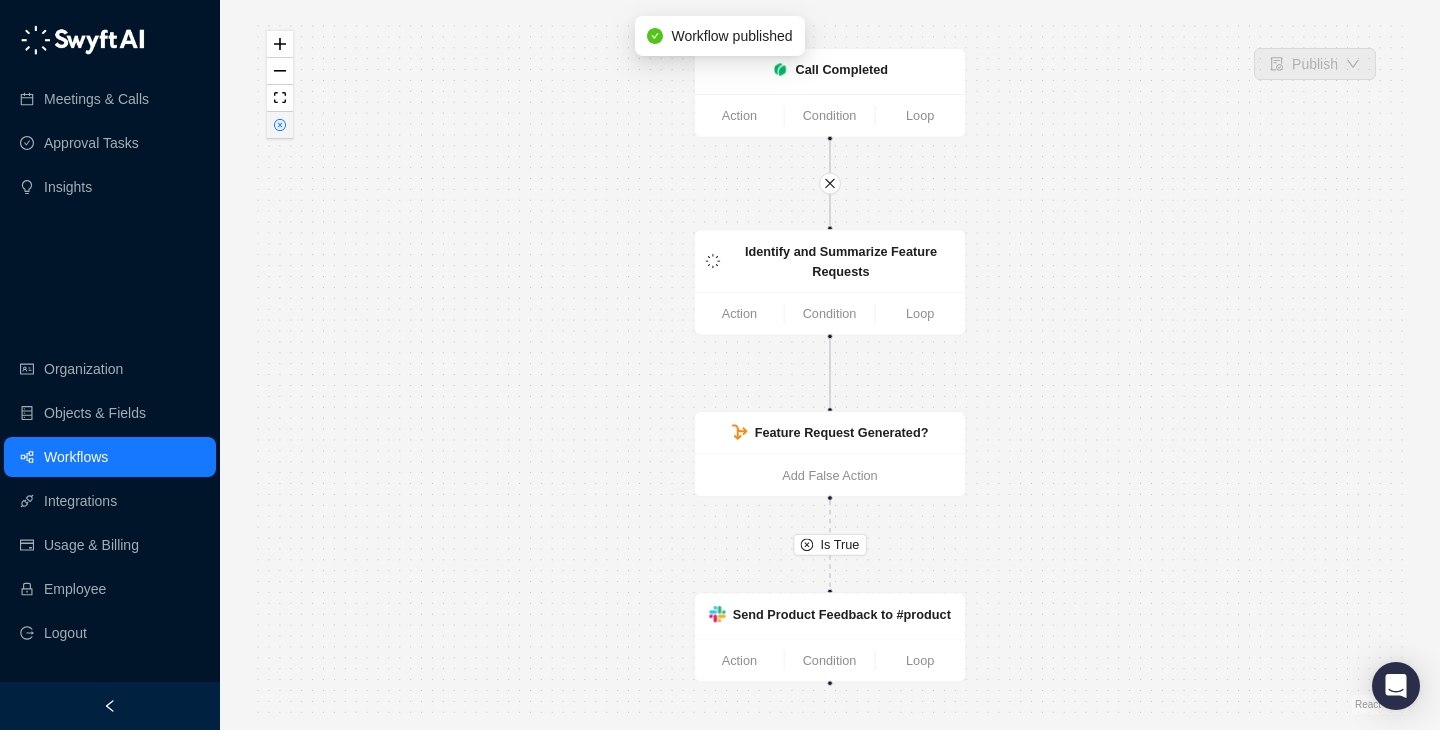 click at bounding box center [280, 125] 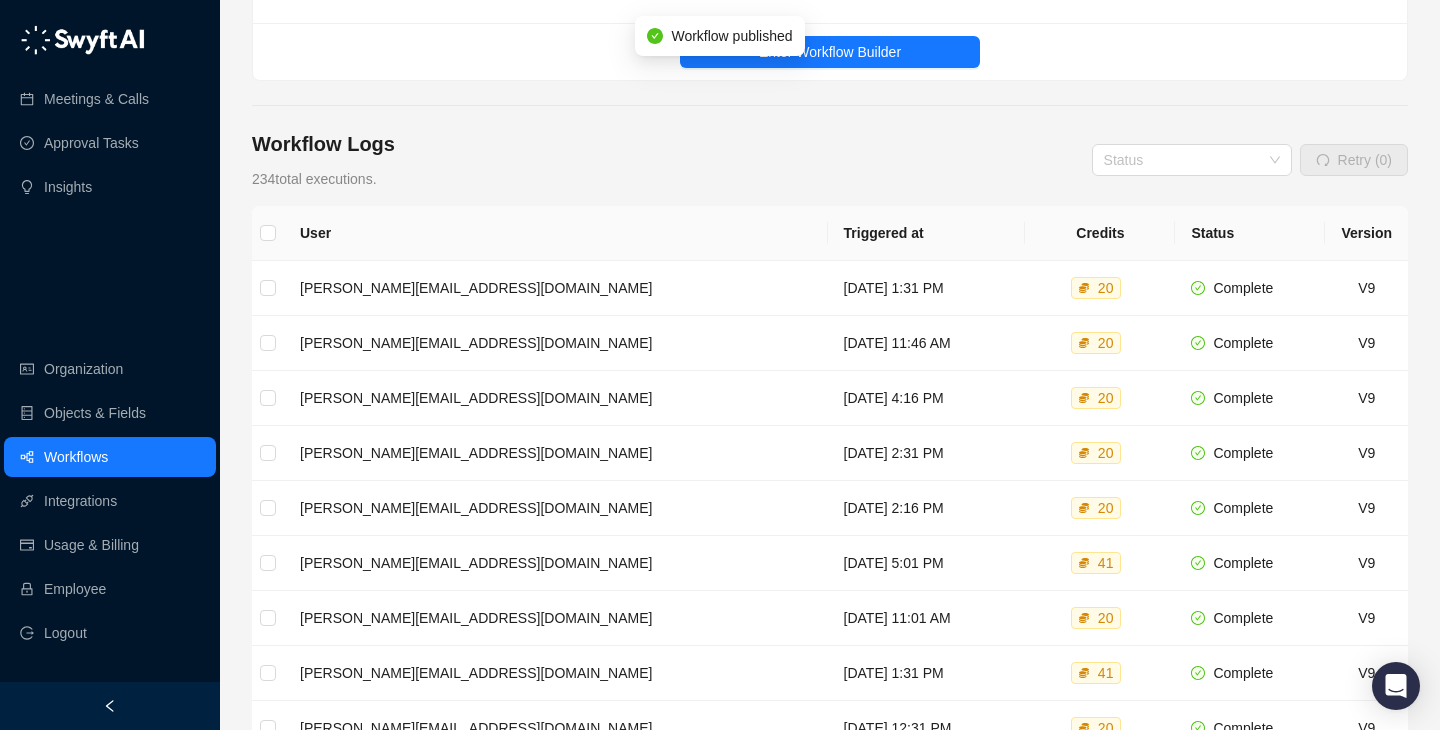 scroll, scrollTop: 200, scrollLeft: 0, axis: vertical 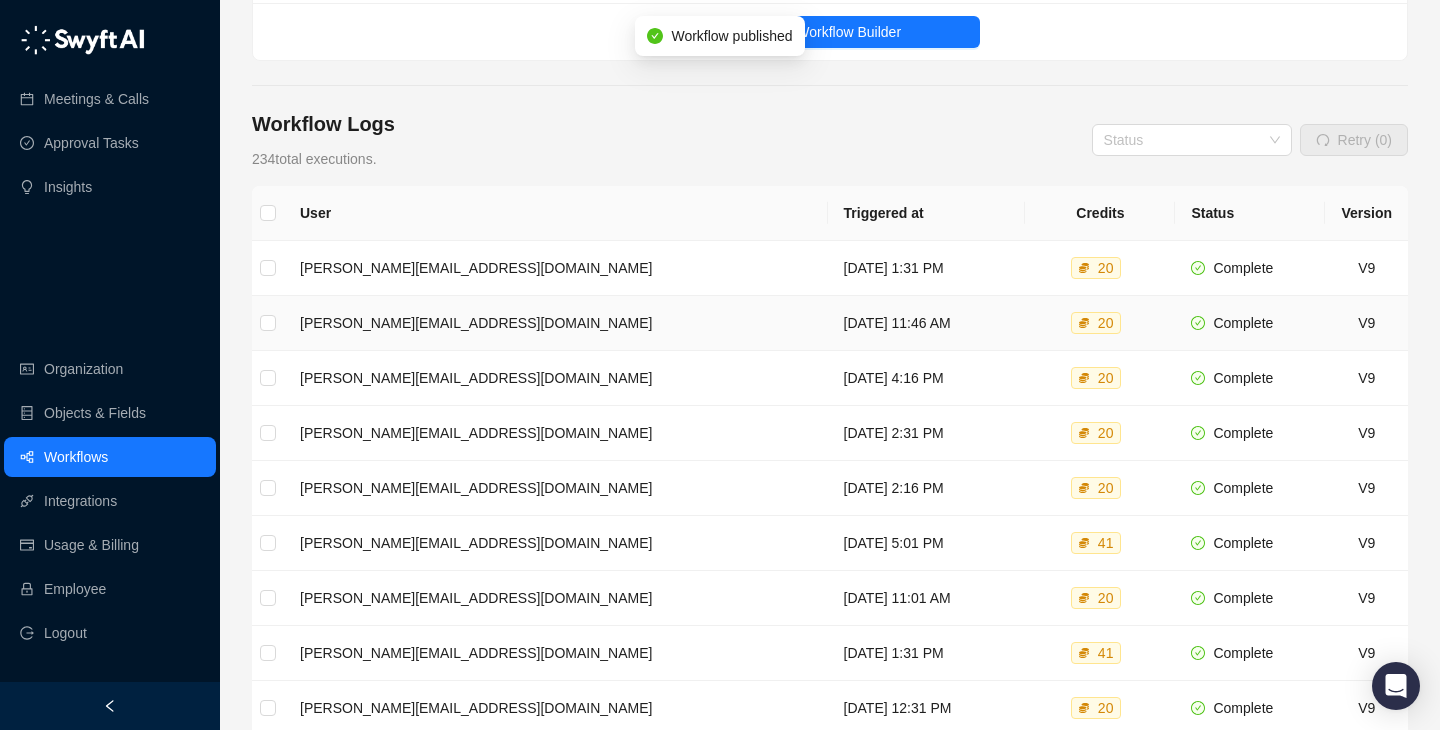 click on "Wednesday, 07/09/25, 11:46 AM" at bounding box center [927, 323] 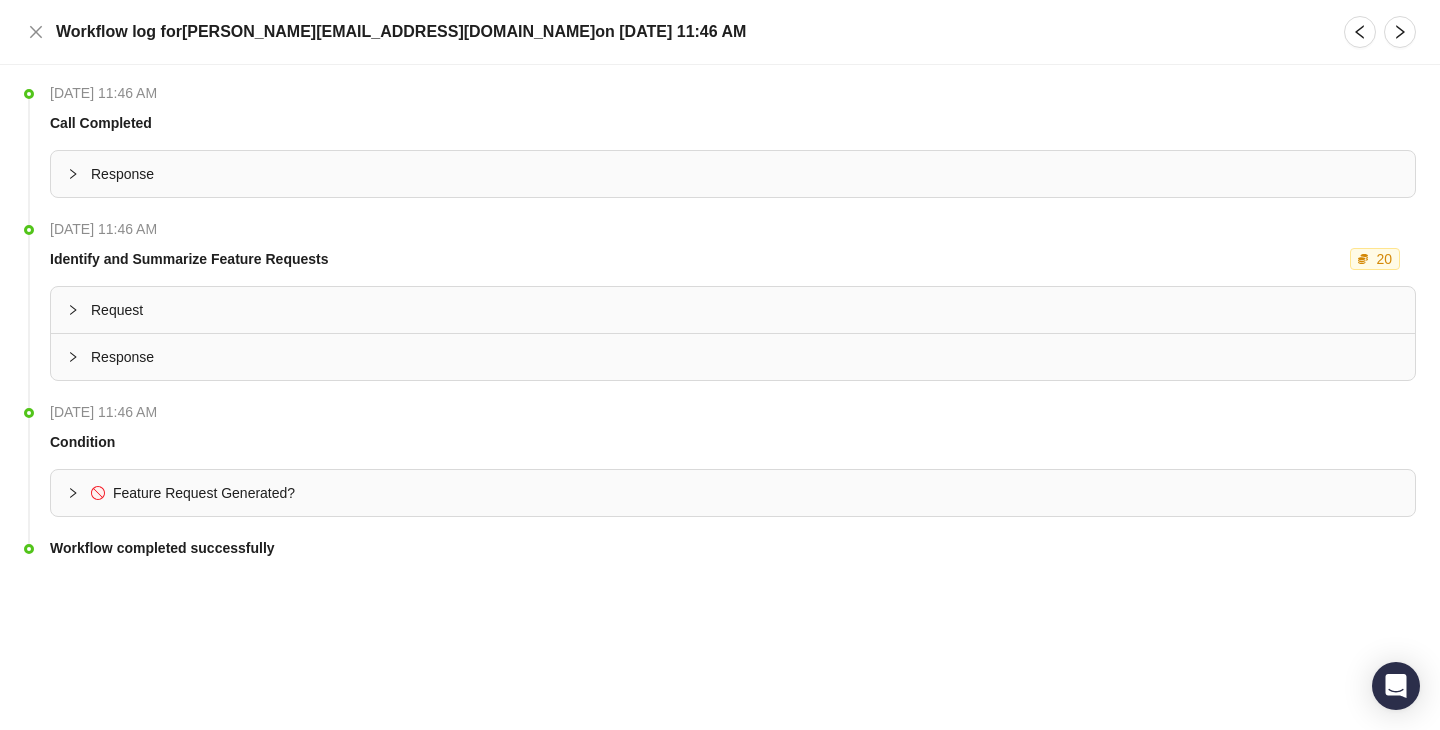 click on "Request" at bounding box center [745, 310] 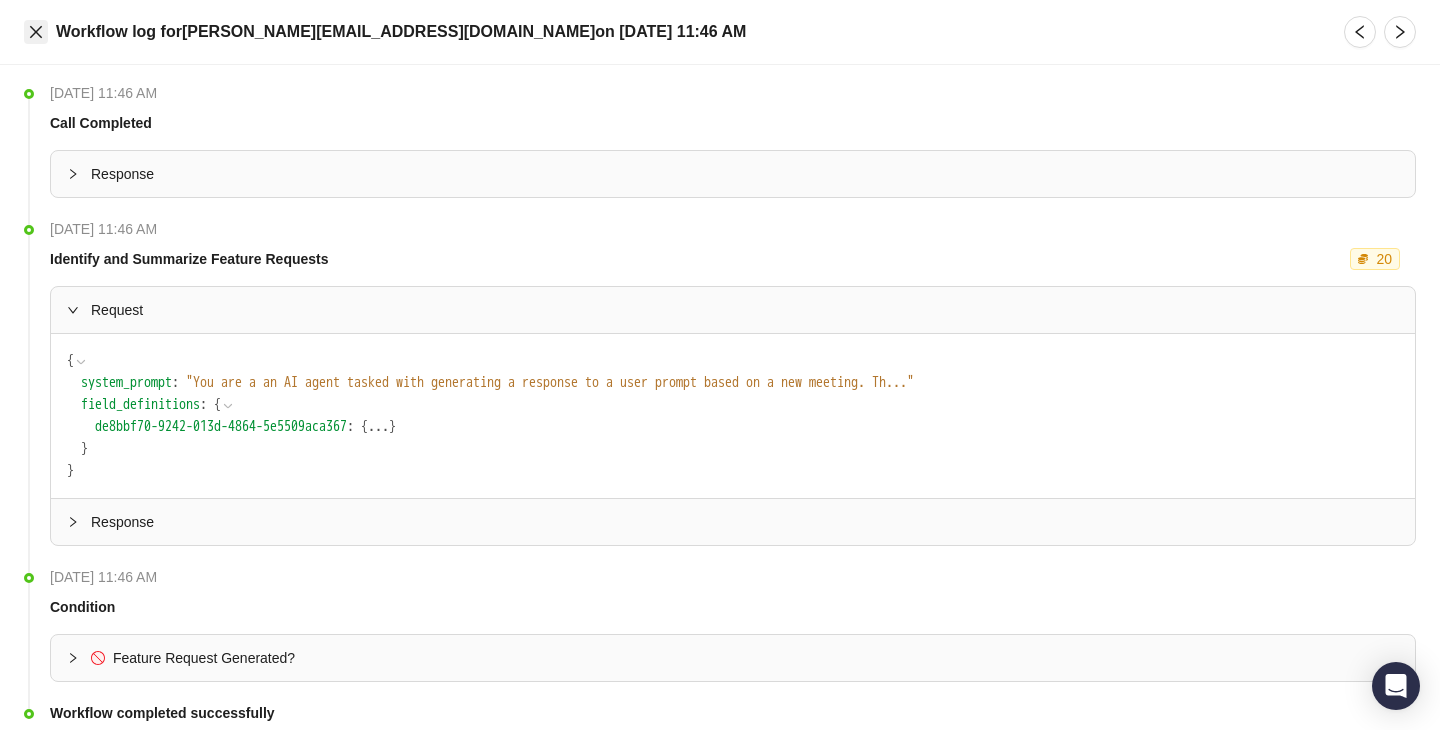 click at bounding box center (36, 32) 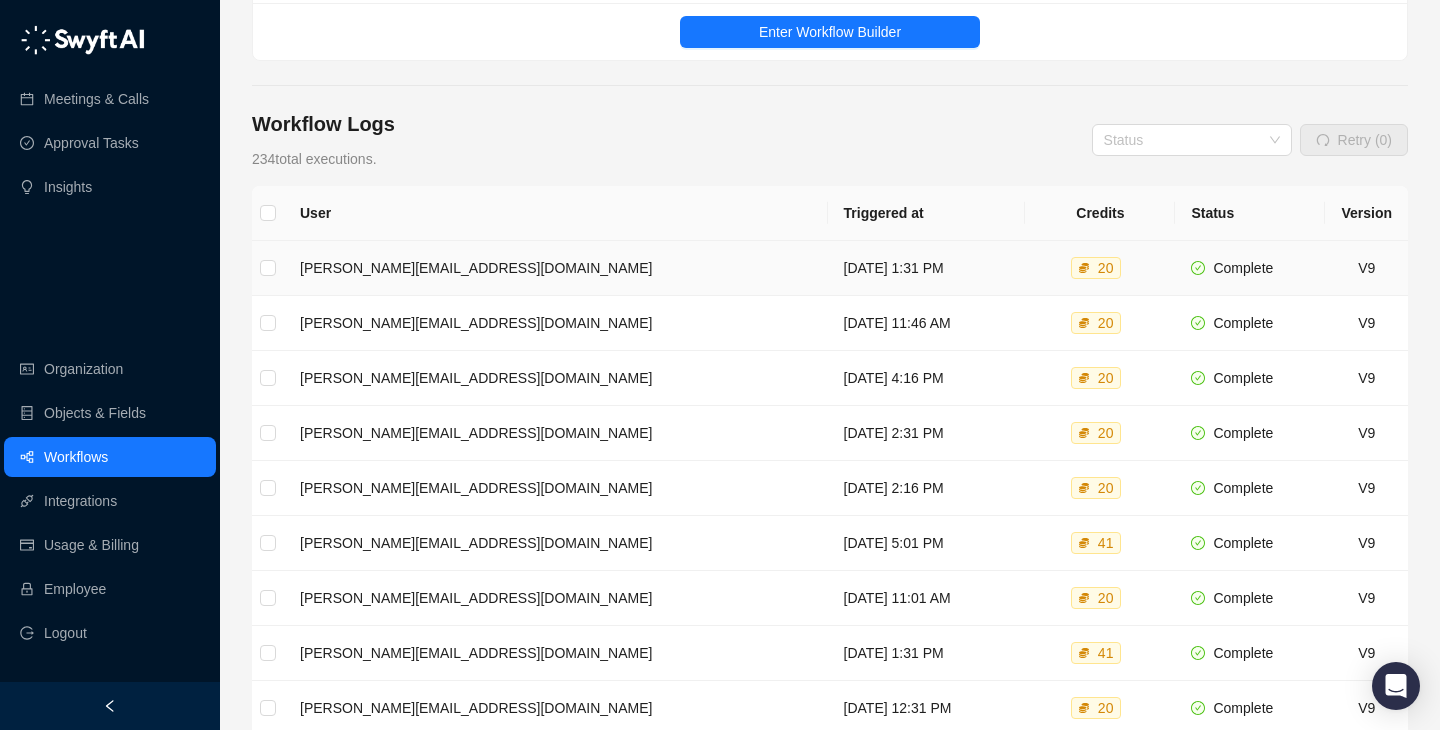 click on "Wednesday, 07/09/25, 1:31 PM" at bounding box center [927, 268] 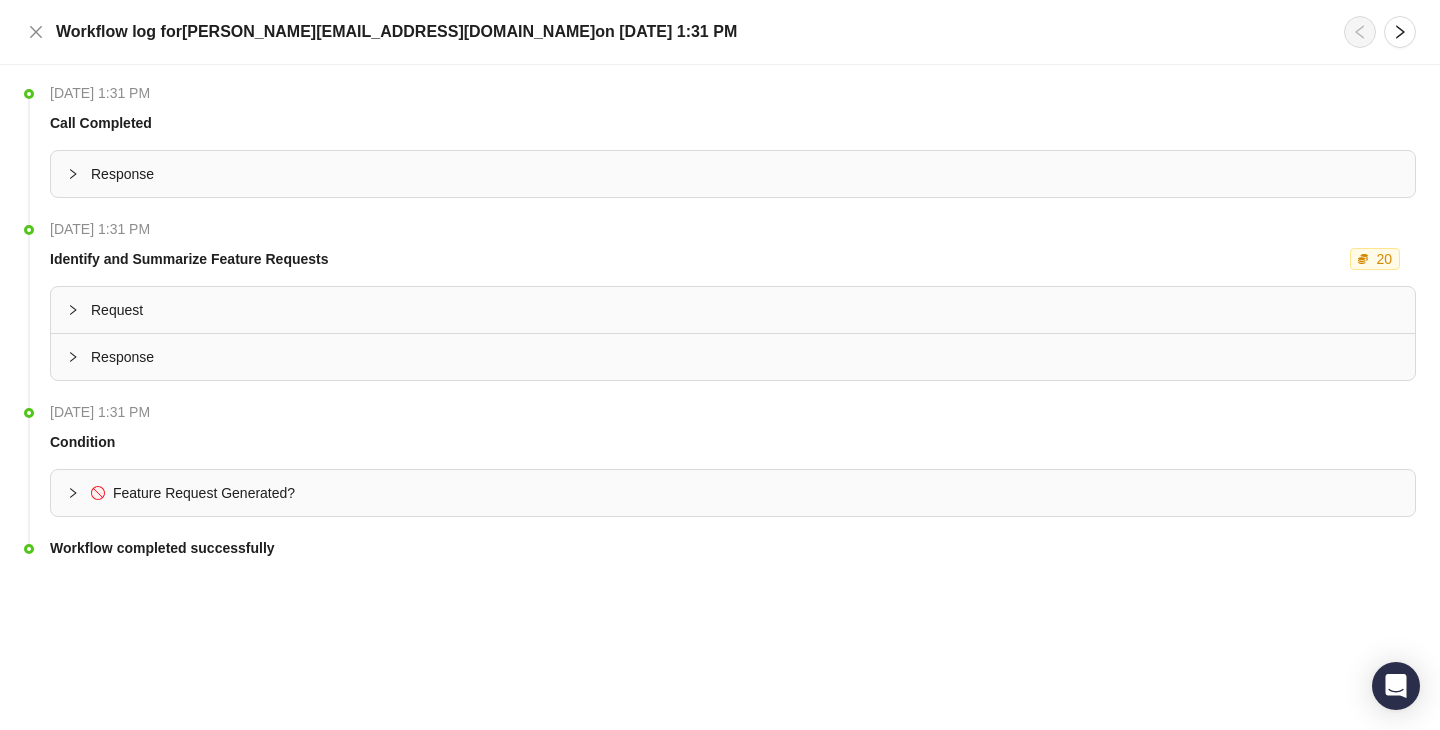 click on "Workflow log for  jake@swyftai.com  on   Wednesday, 07/09/25, 1:31 PM" at bounding box center (720, 32) 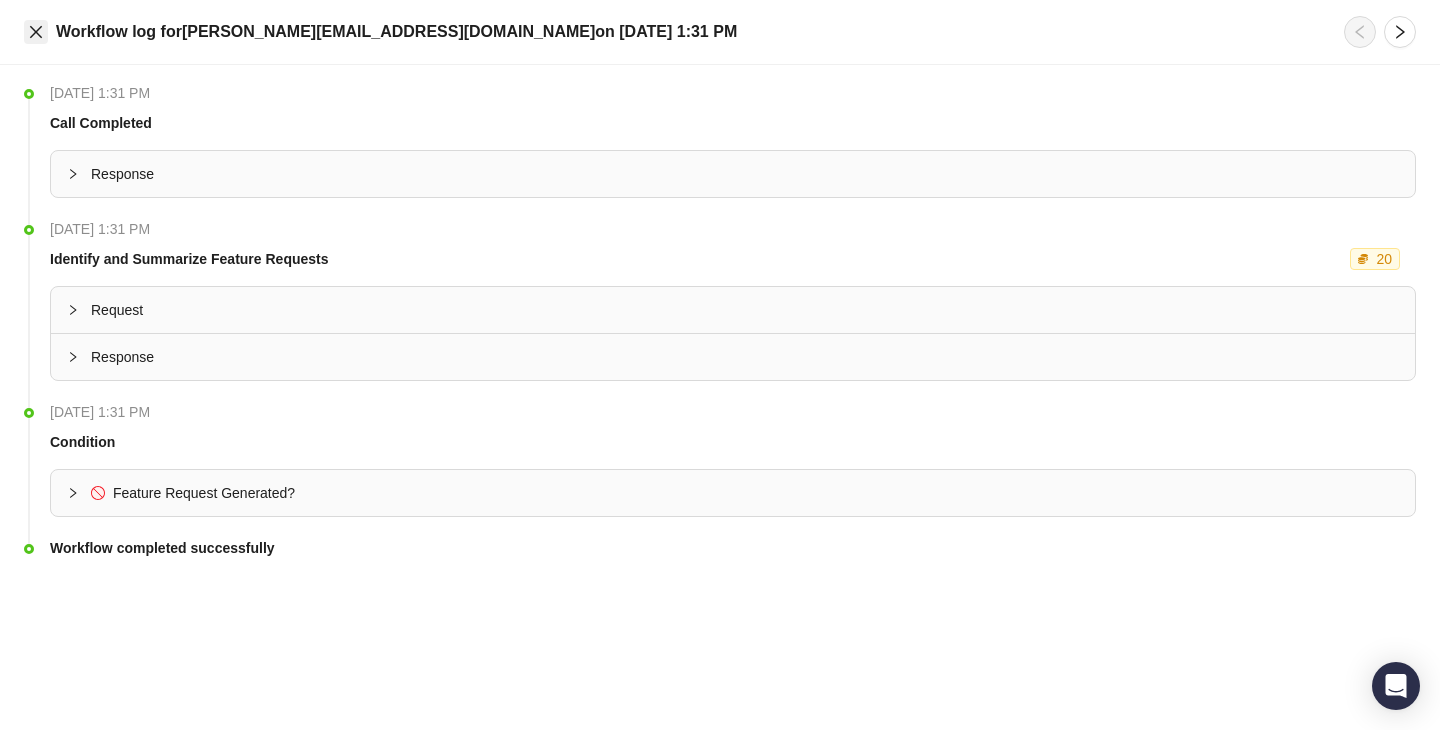 click 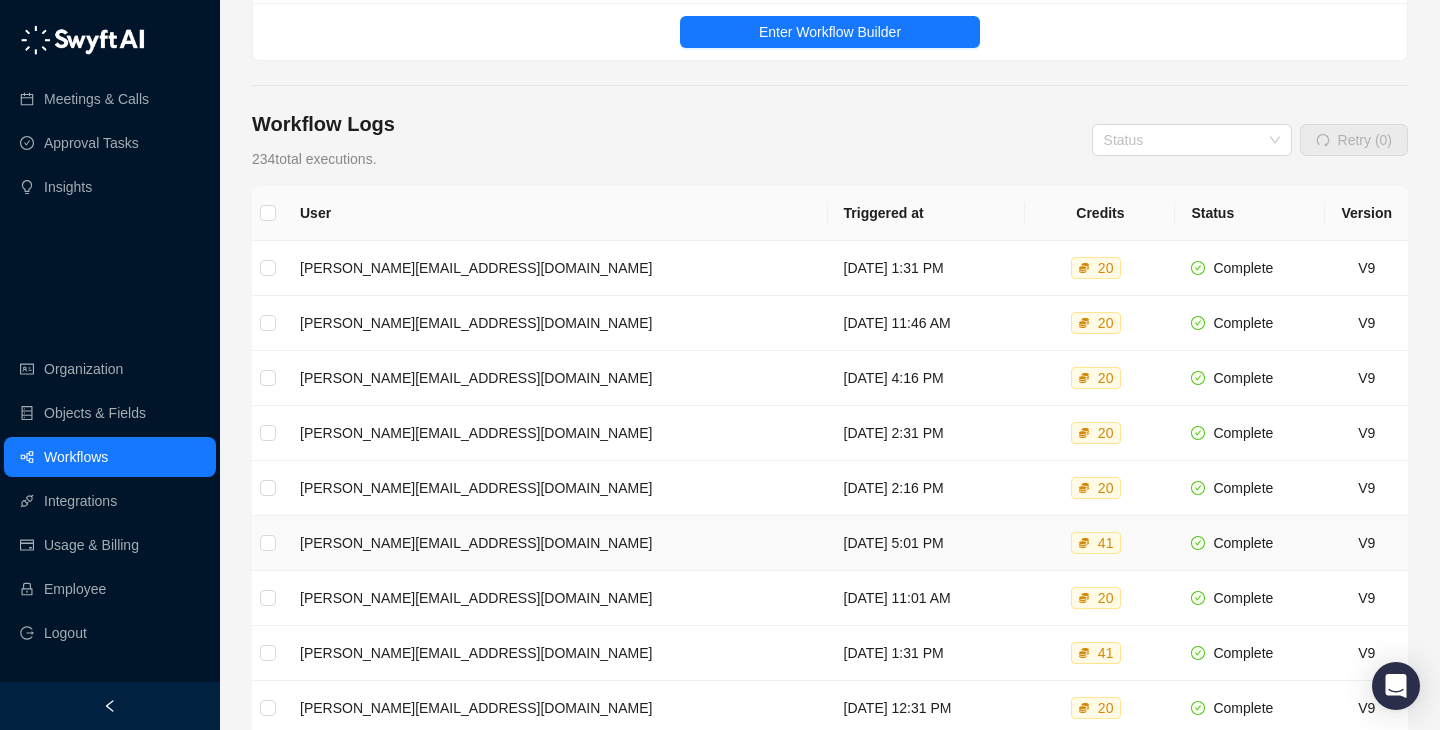 click on "jake@swyftai.com" at bounding box center [556, 543] 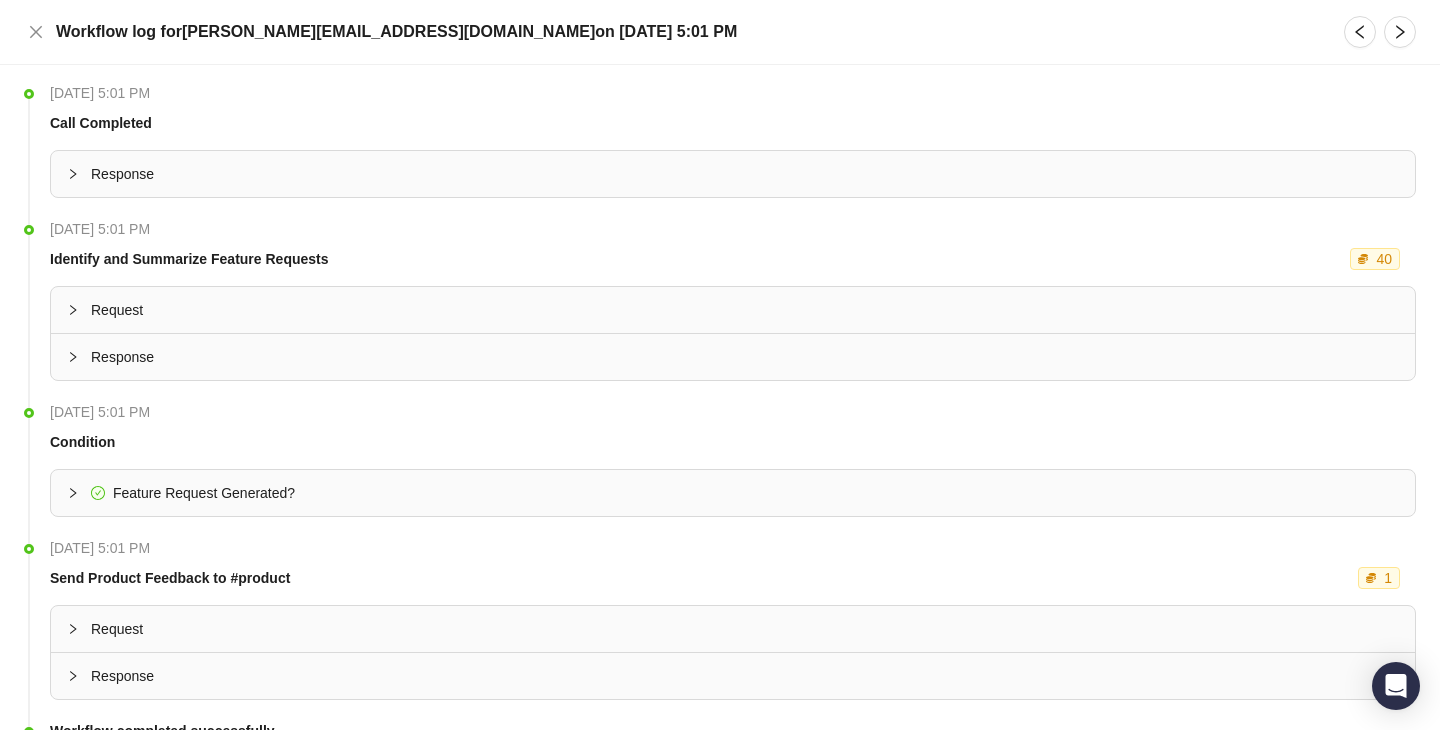 scroll, scrollTop: 89, scrollLeft: 0, axis: vertical 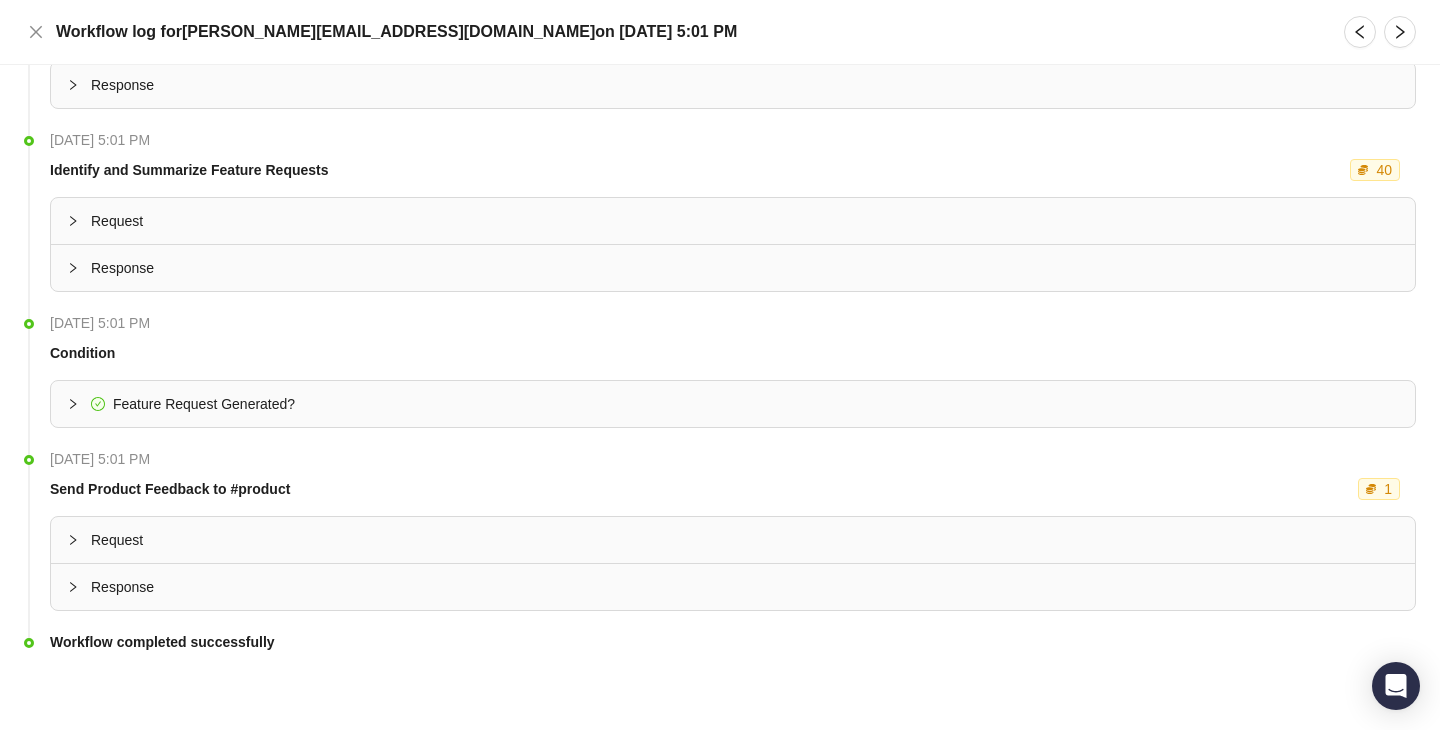 click on "Request" at bounding box center [745, 540] 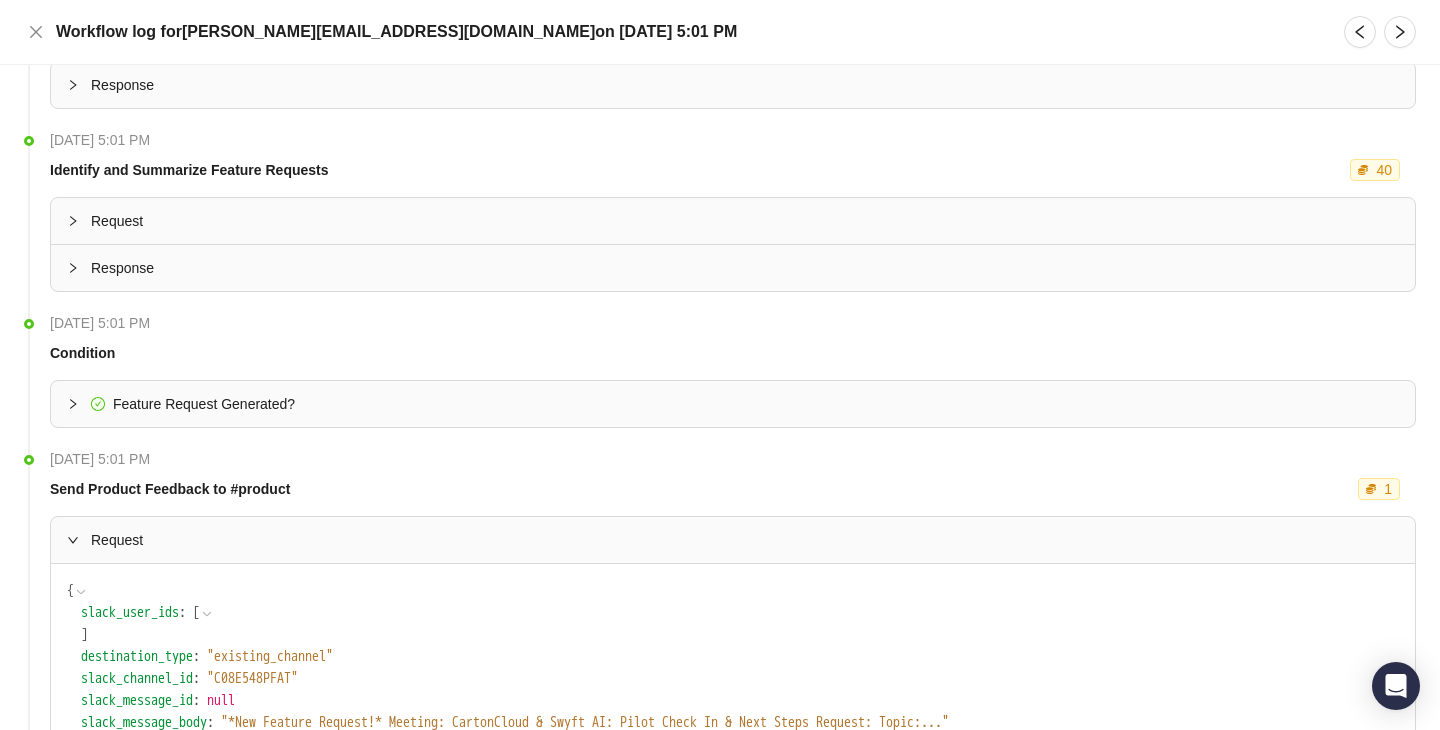 scroll, scrollTop: 298, scrollLeft: 0, axis: vertical 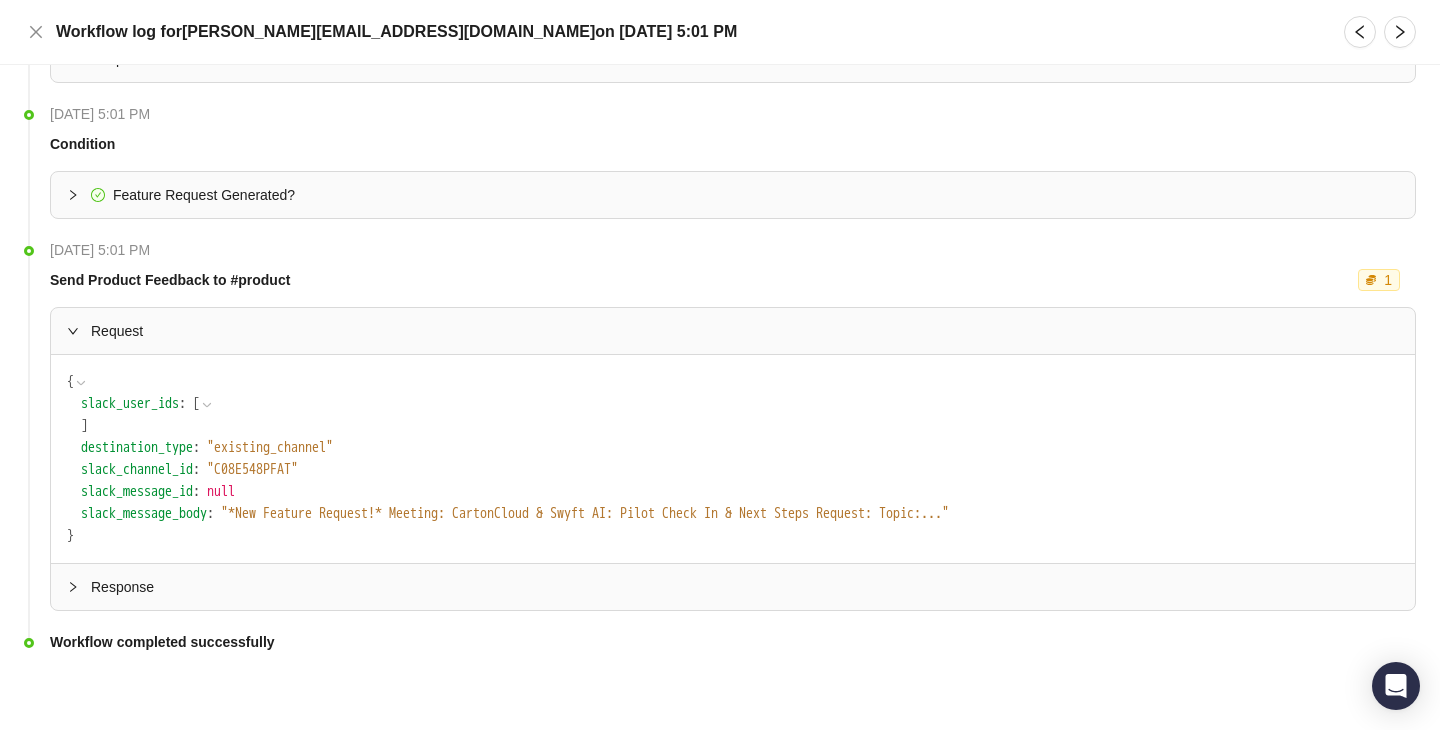 click on "Response" at bounding box center [745, 587] 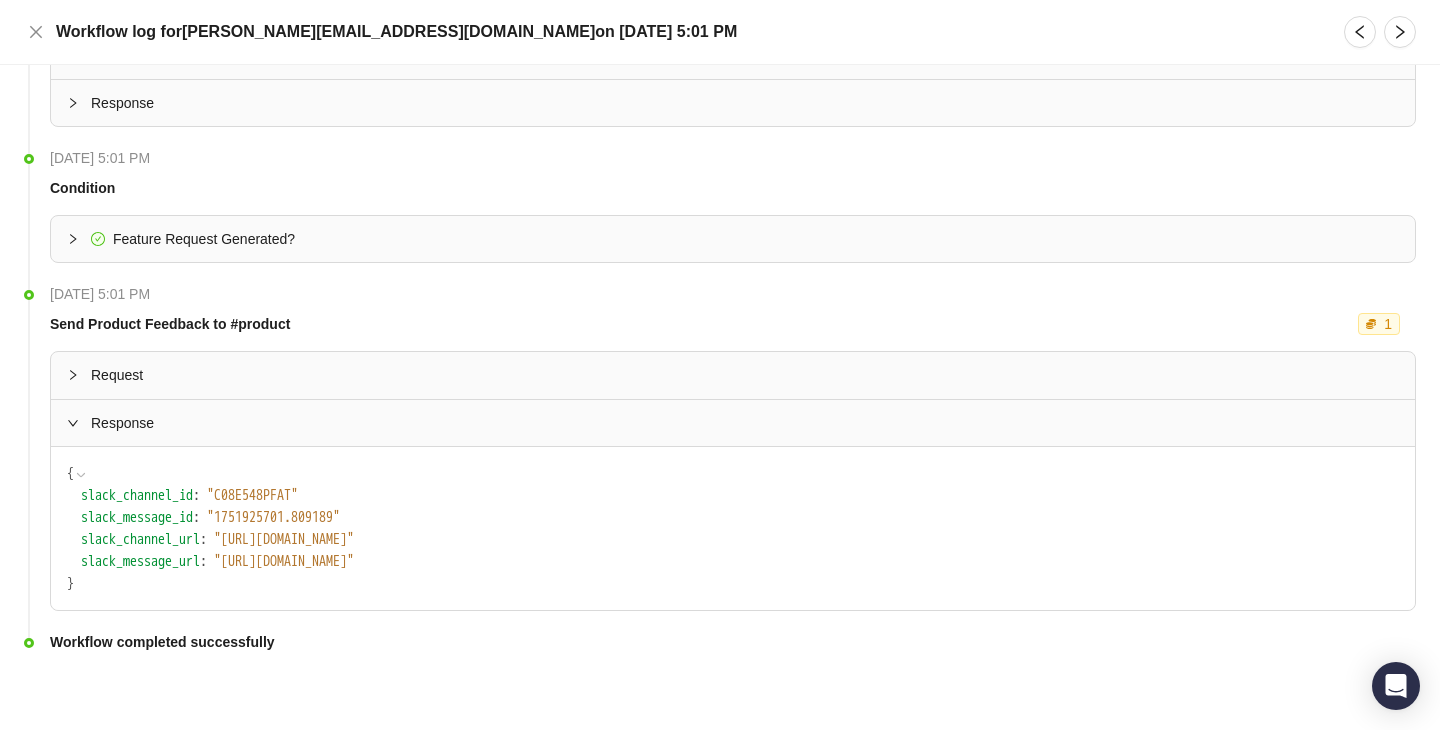 scroll, scrollTop: 254, scrollLeft: 0, axis: vertical 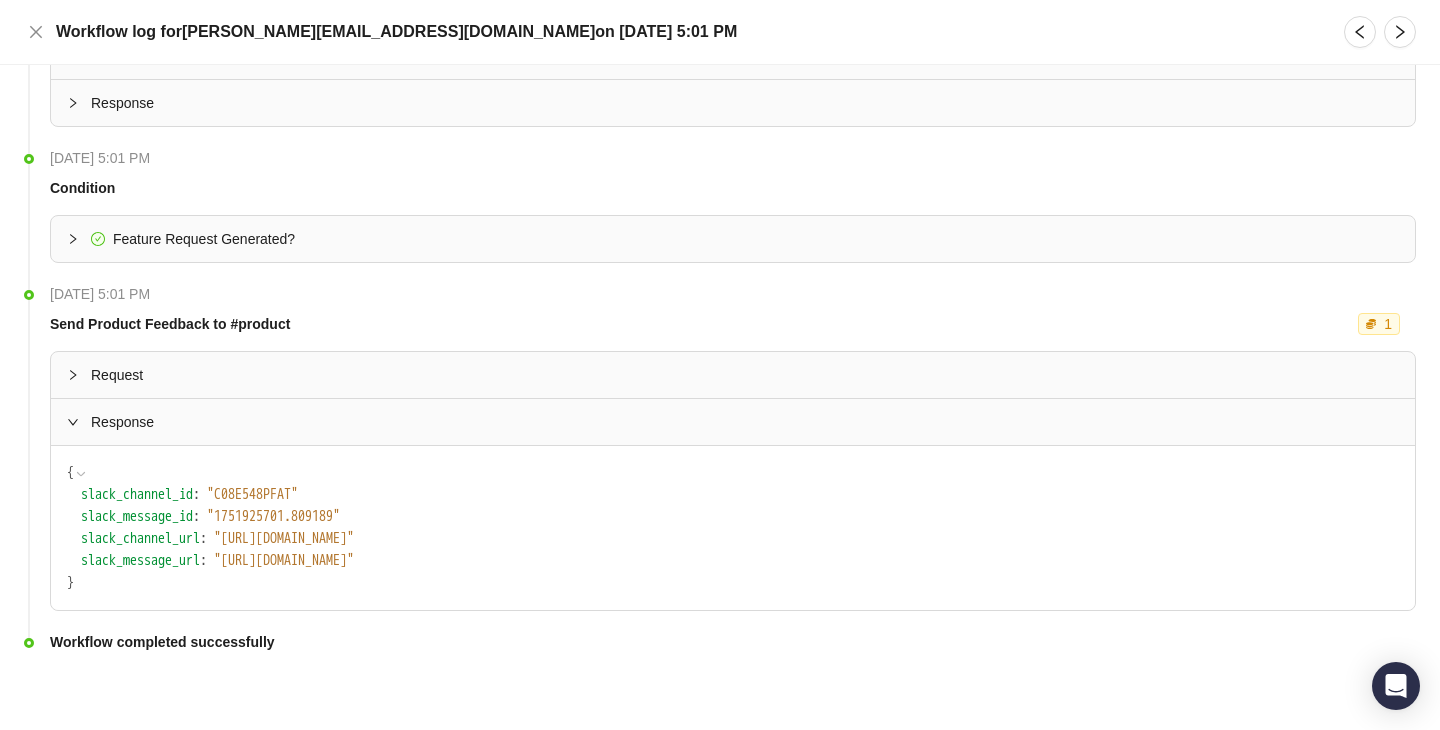 click on "Request" at bounding box center (745, 375) 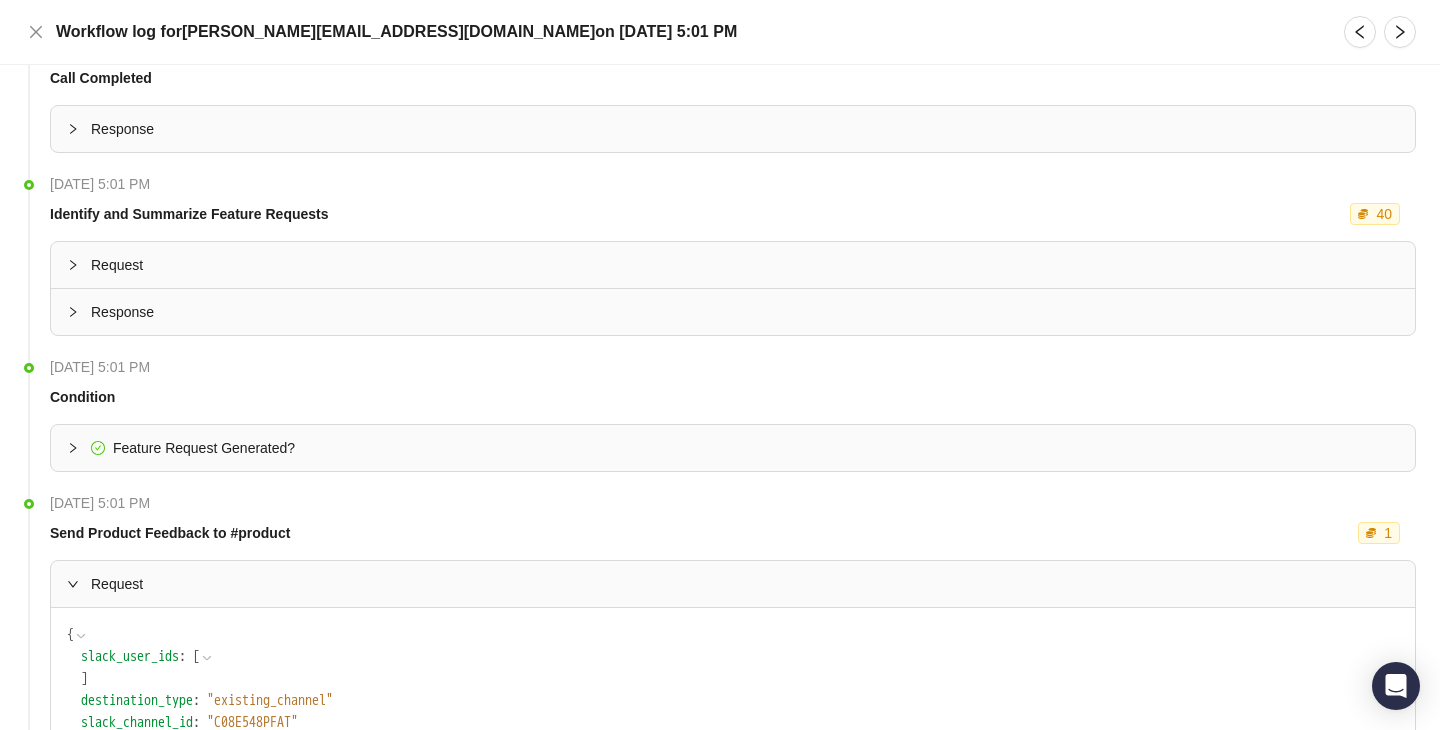 scroll, scrollTop: 43, scrollLeft: 0, axis: vertical 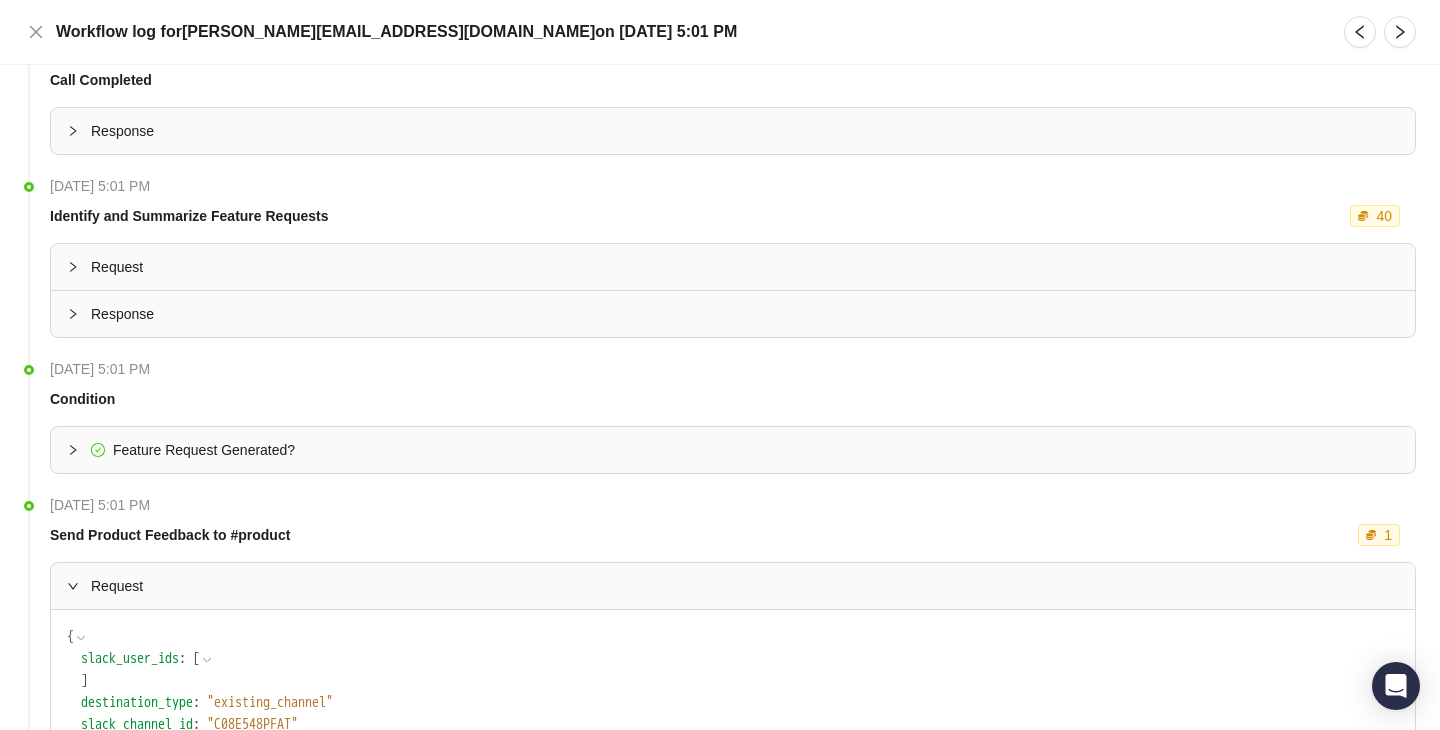 click on "Request" at bounding box center [745, 267] 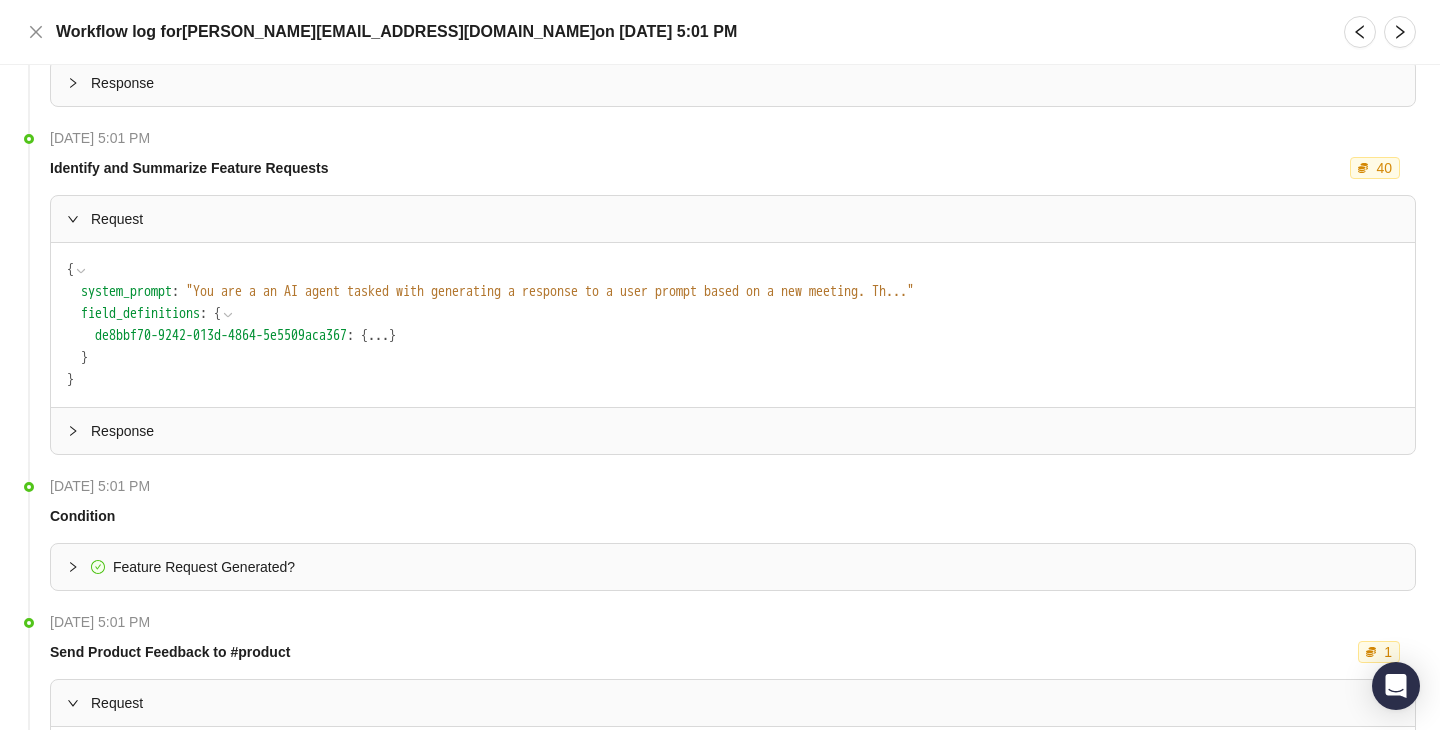 scroll, scrollTop: 99, scrollLeft: 0, axis: vertical 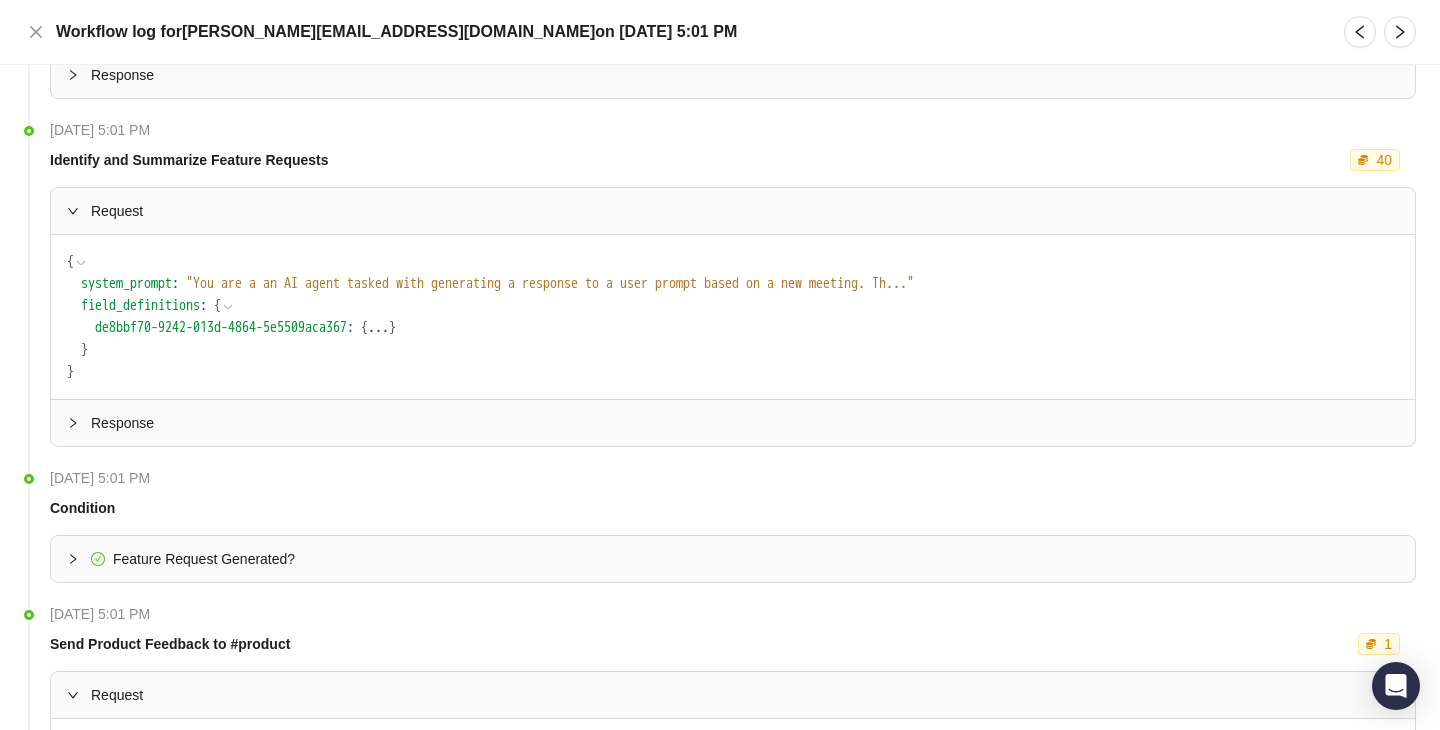 click on "..." at bounding box center (378, 328) 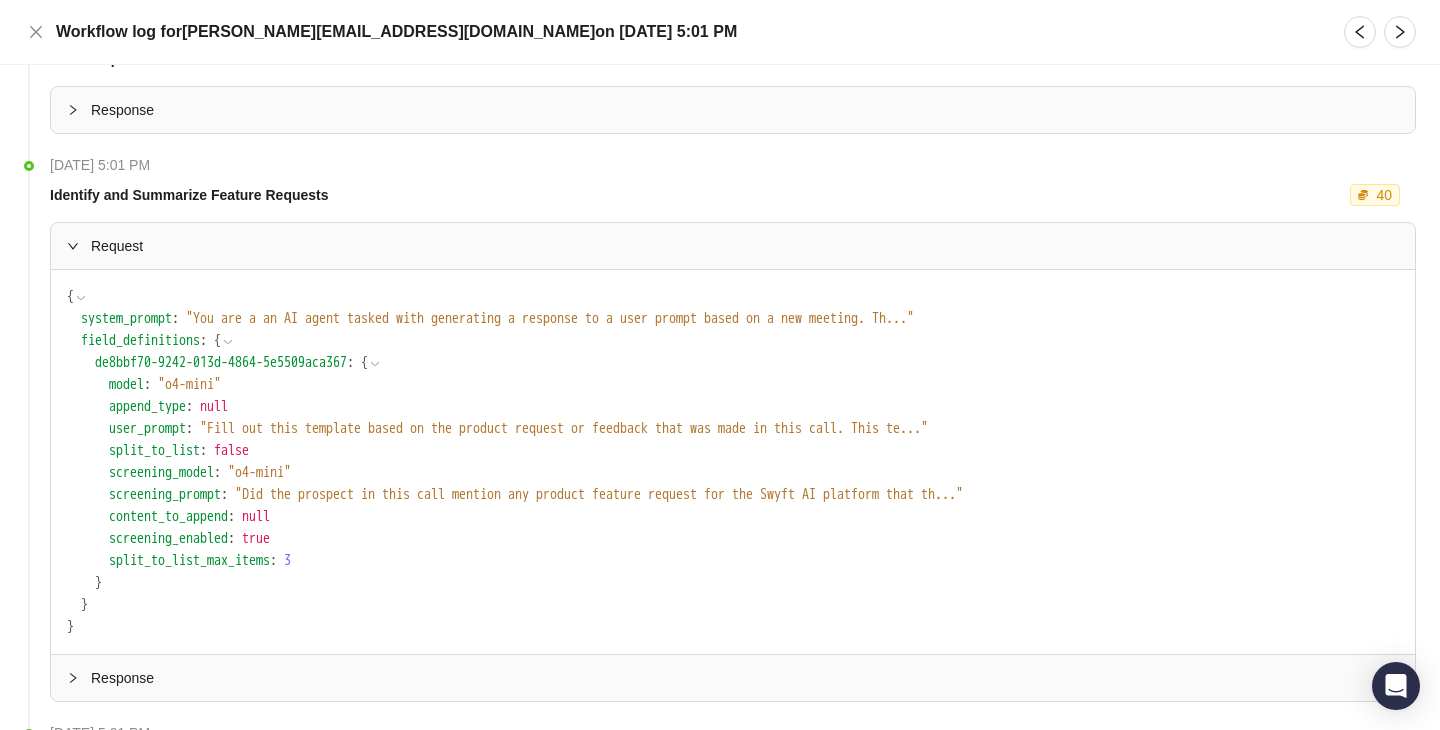 scroll, scrollTop: 62, scrollLeft: 0, axis: vertical 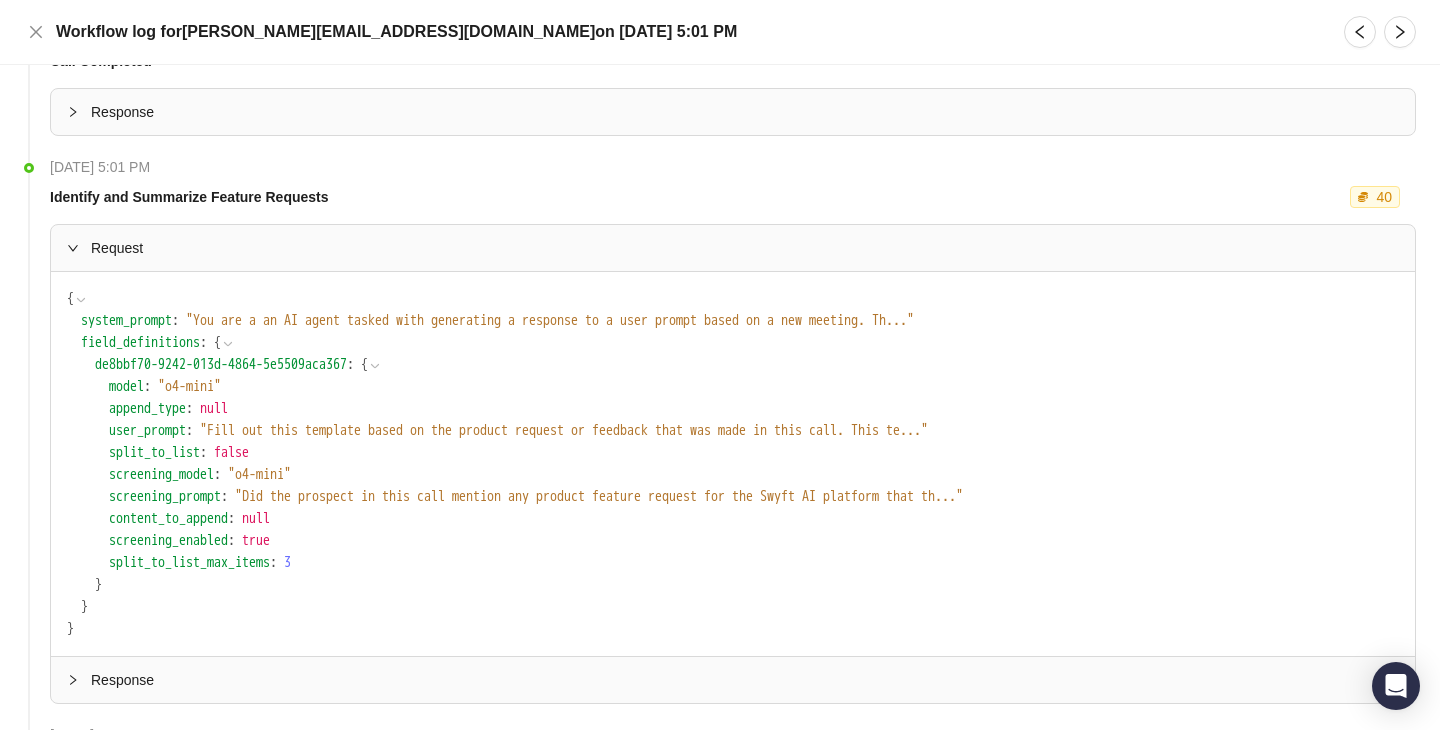 click on "Request" at bounding box center [745, 248] 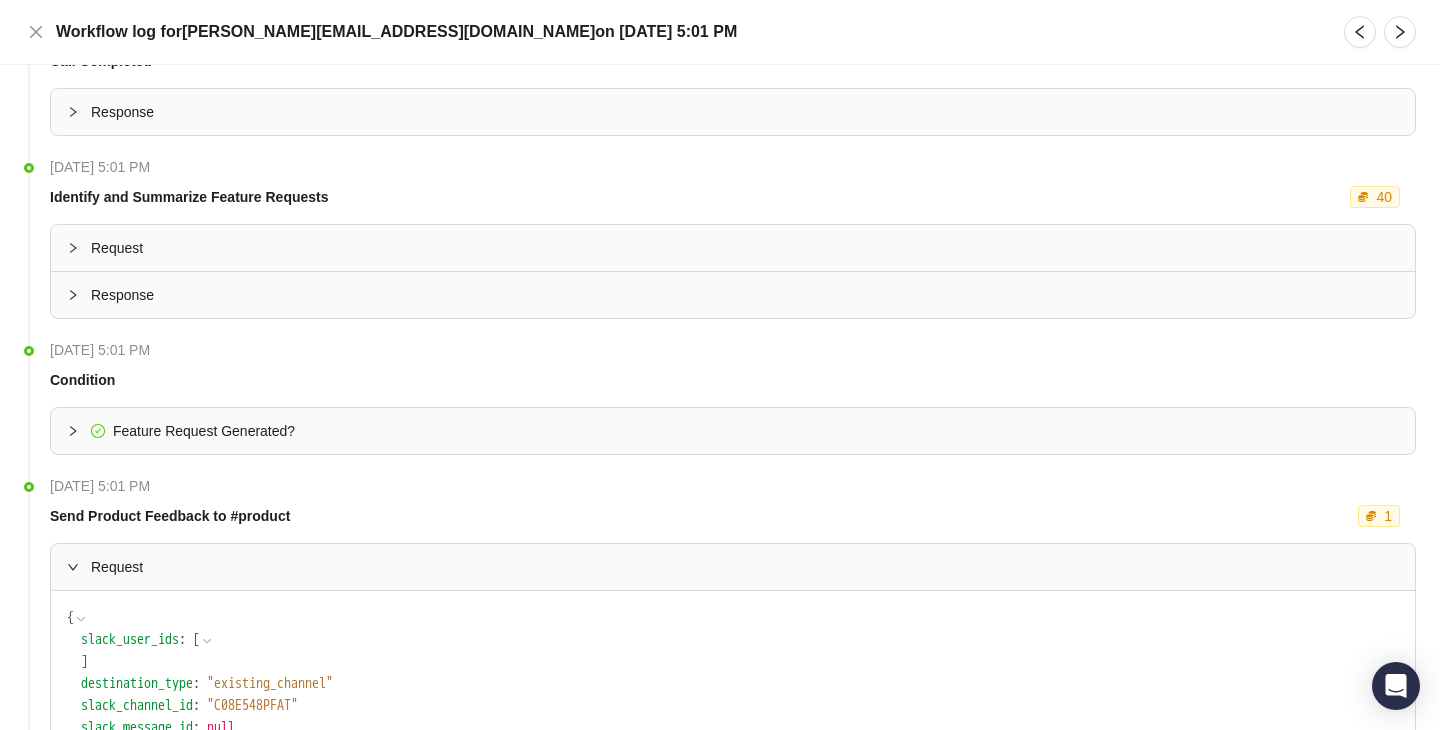 click on "Request" at bounding box center (745, 248) 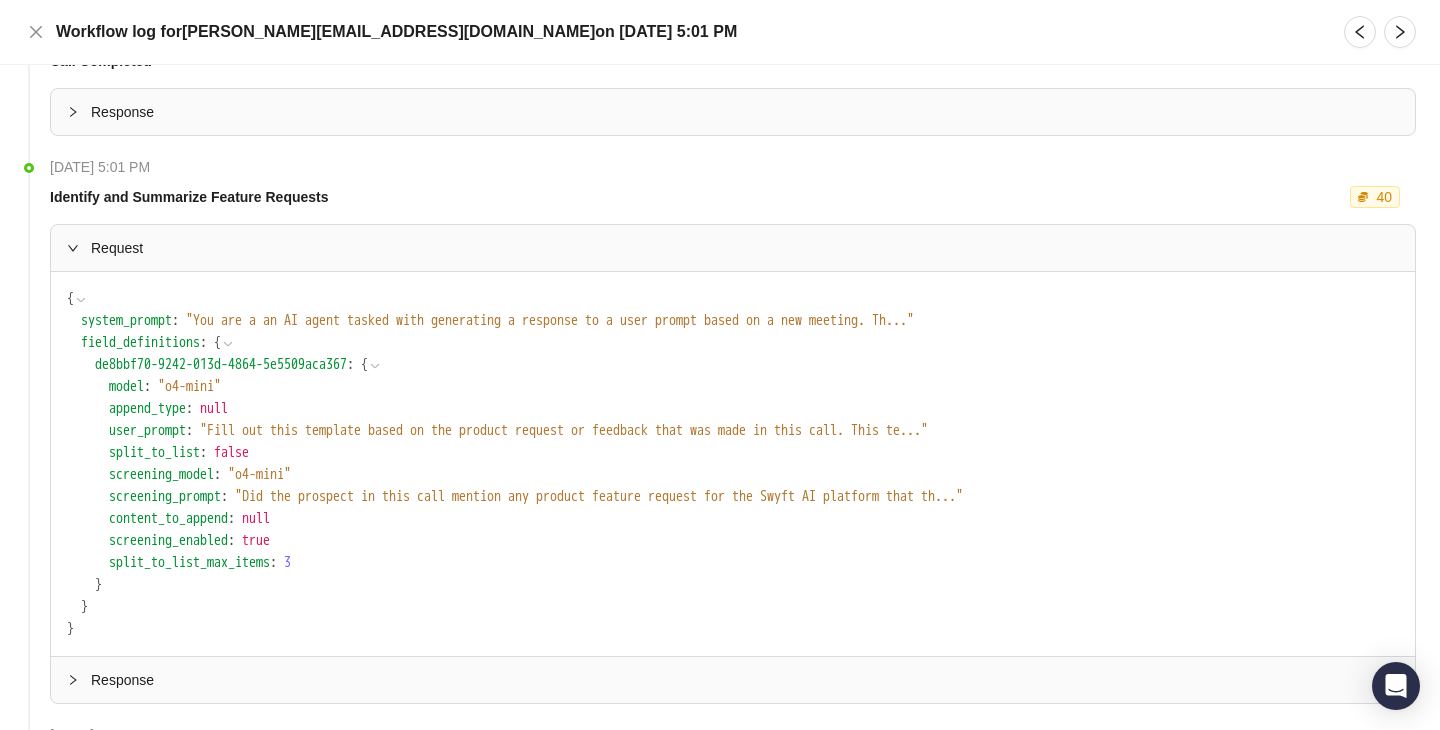 click on "Response" at bounding box center (745, 112) 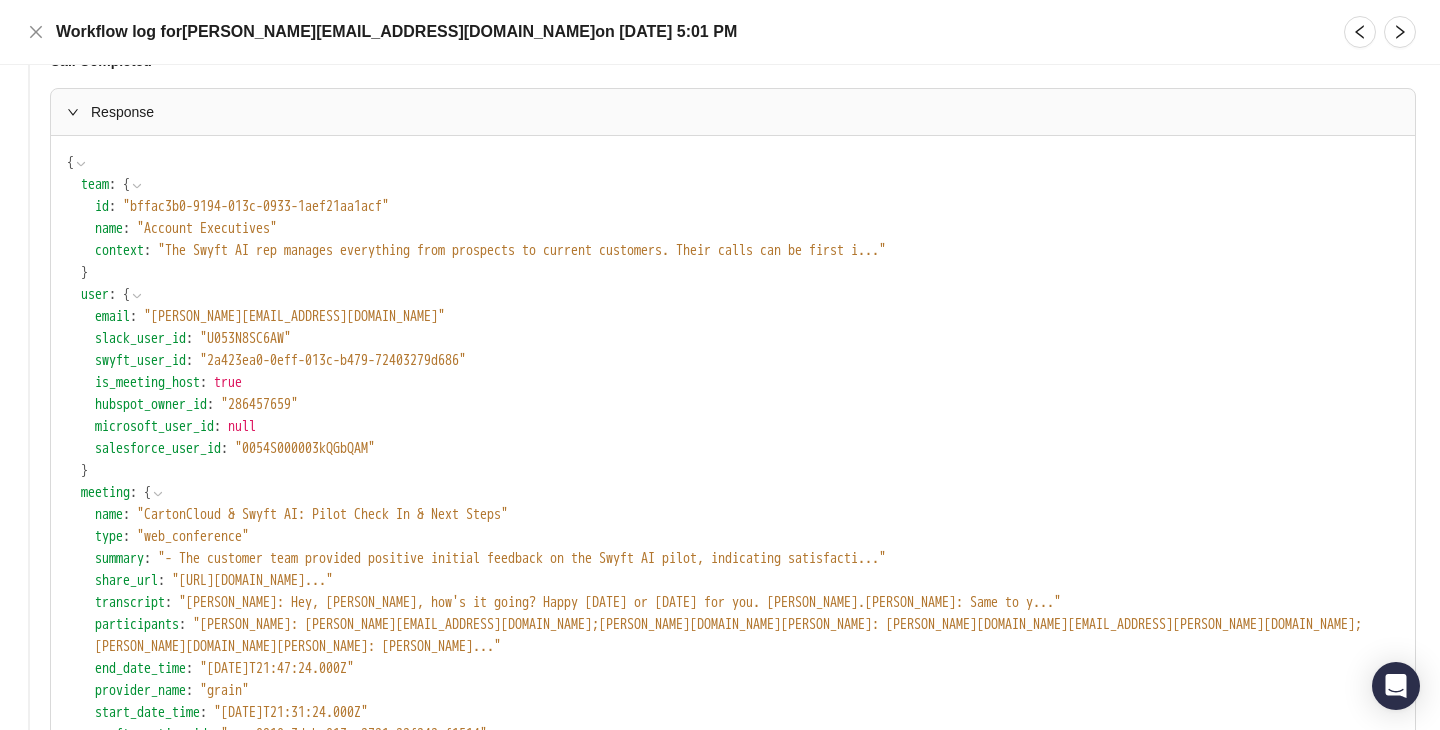scroll, scrollTop: 0, scrollLeft: 0, axis: both 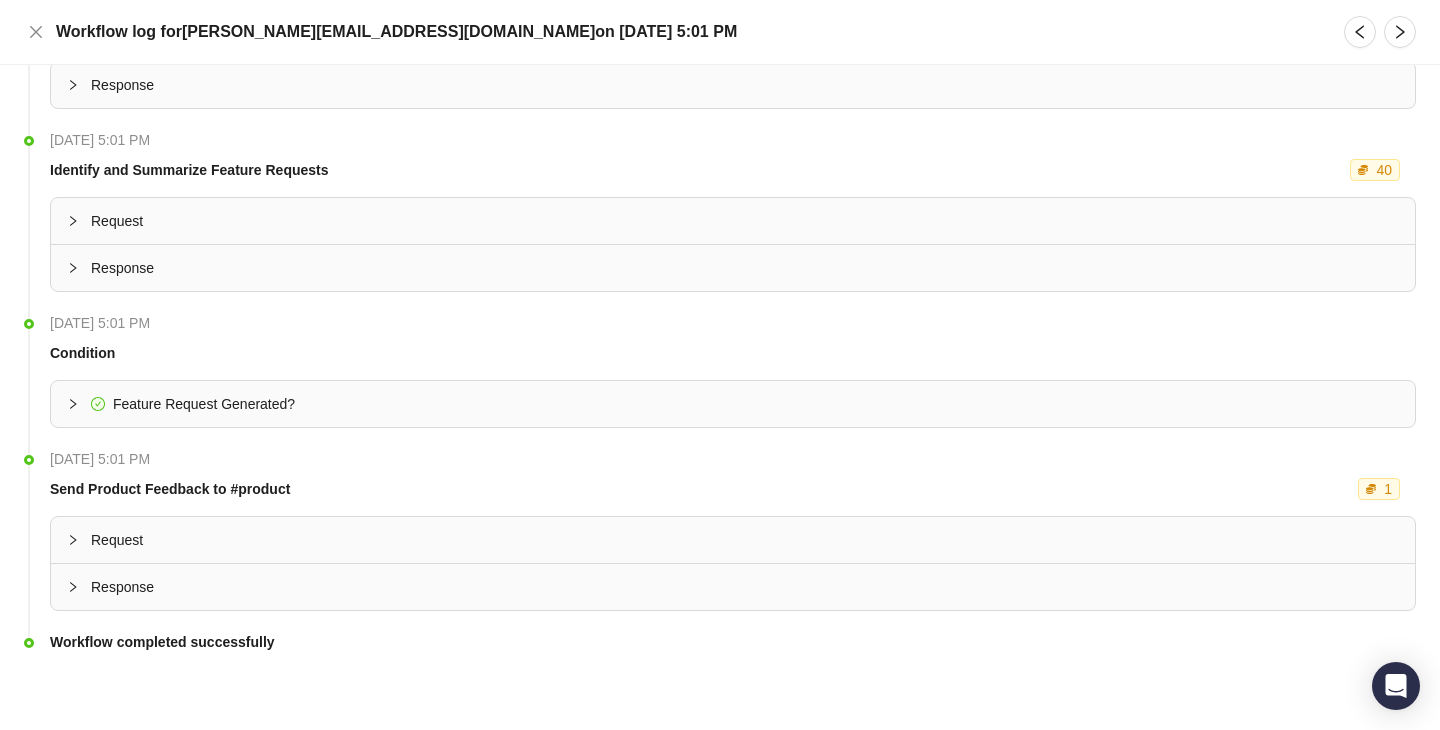 click on "Request" at bounding box center [745, 221] 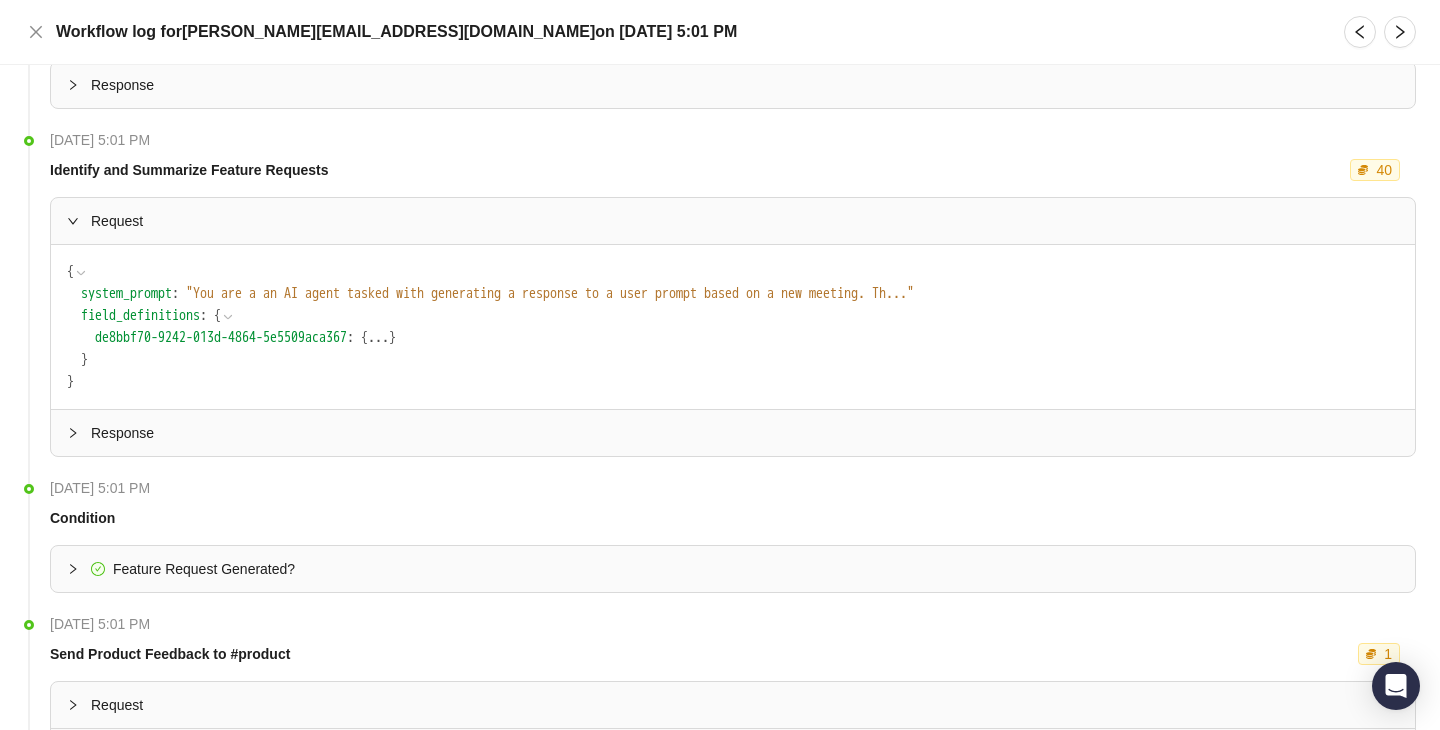 click on "..." at bounding box center (378, 338) 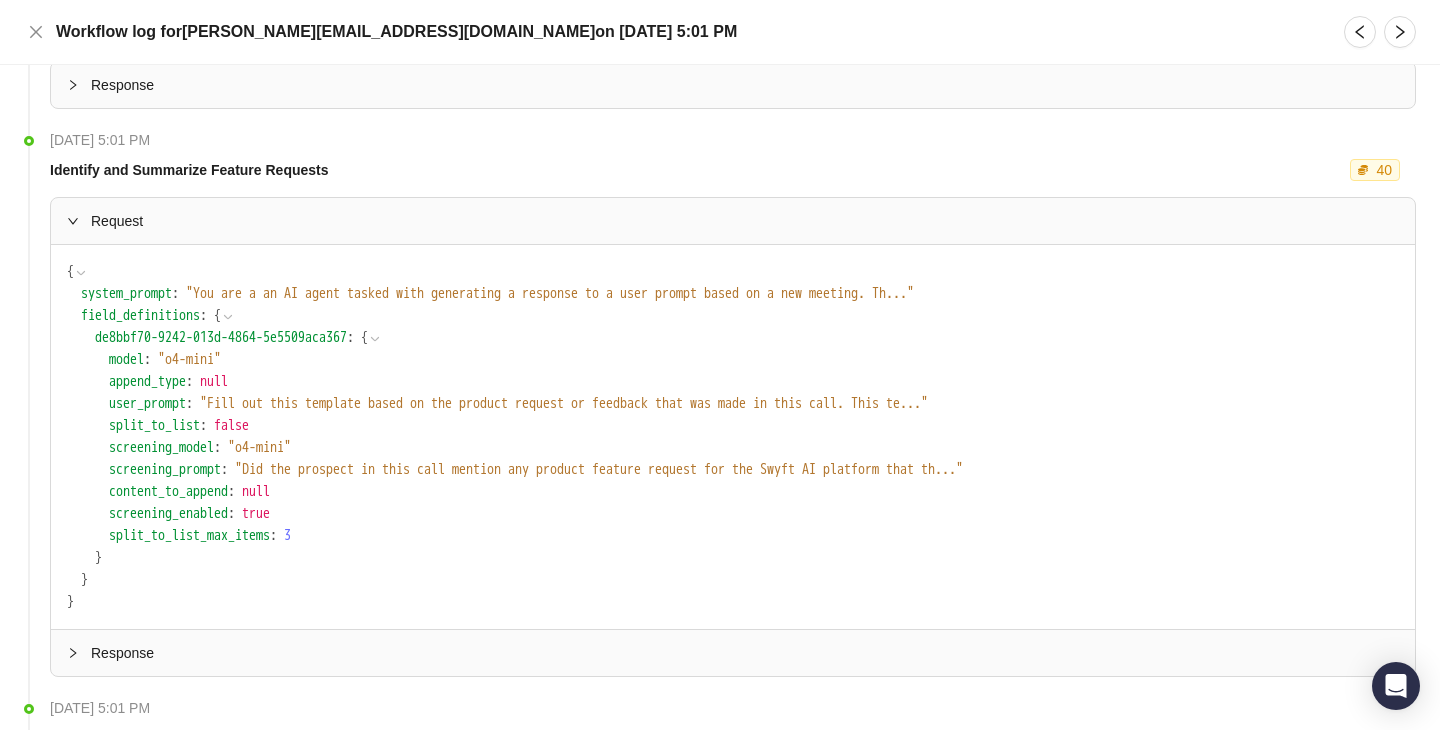 scroll, scrollTop: 0, scrollLeft: 0, axis: both 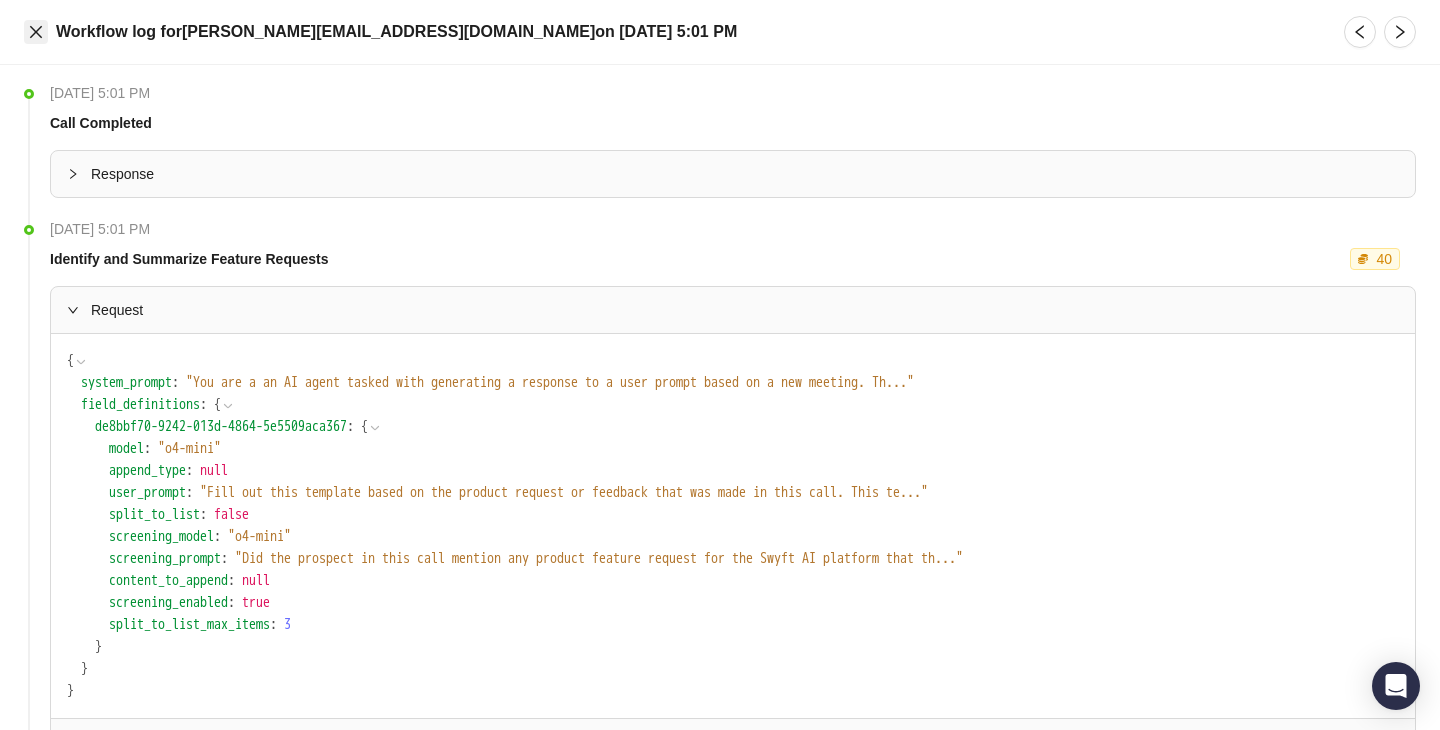 click at bounding box center (36, 32) 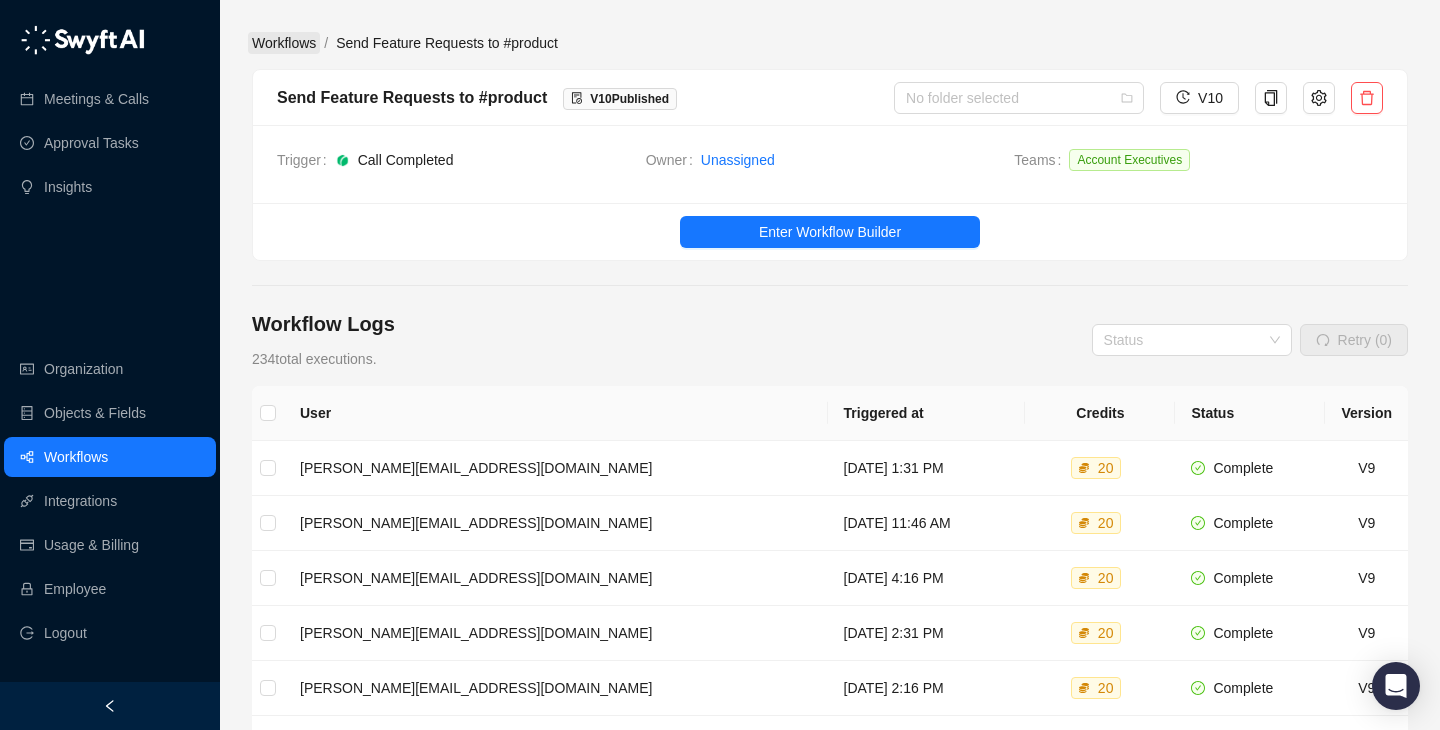 click on "Workflows" at bounding box center [284, 43] 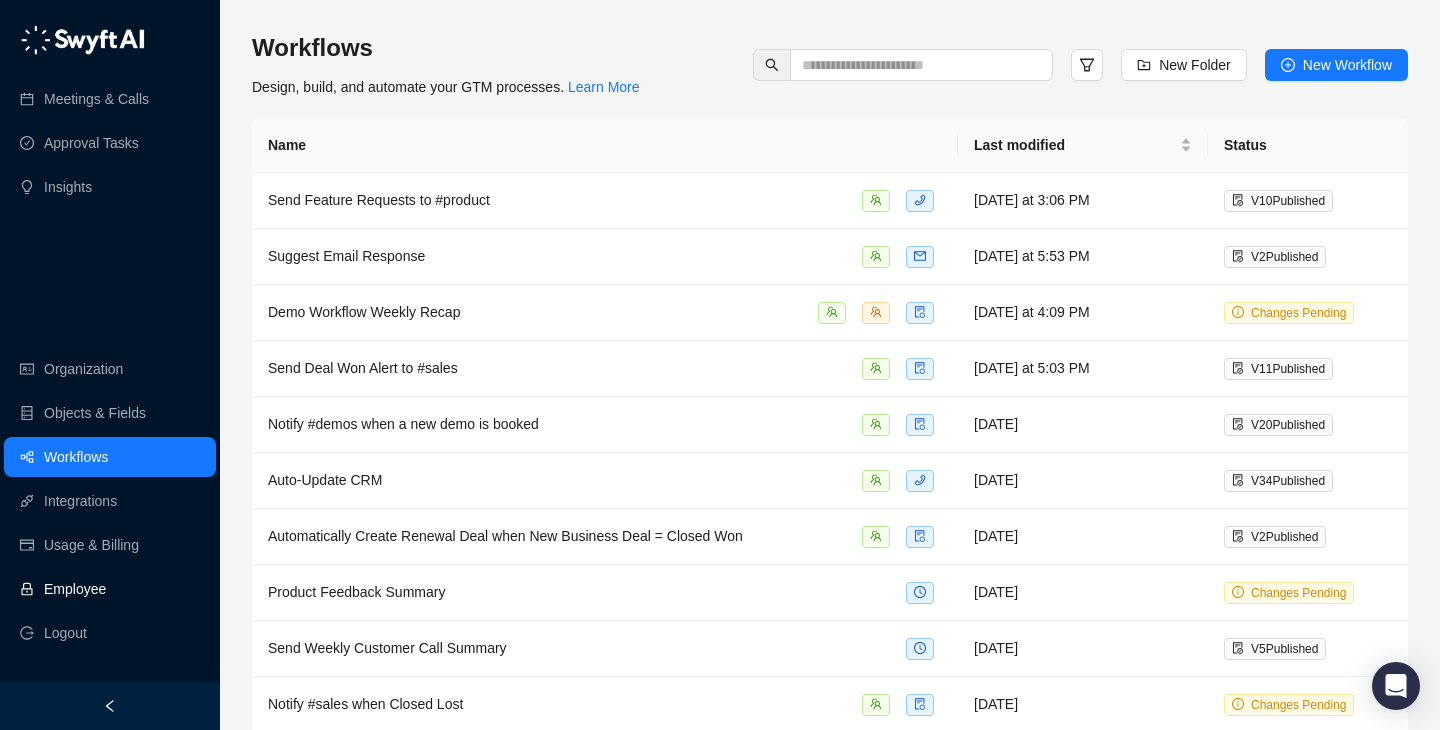 click on "Employee" at bounding box center (110, 589) 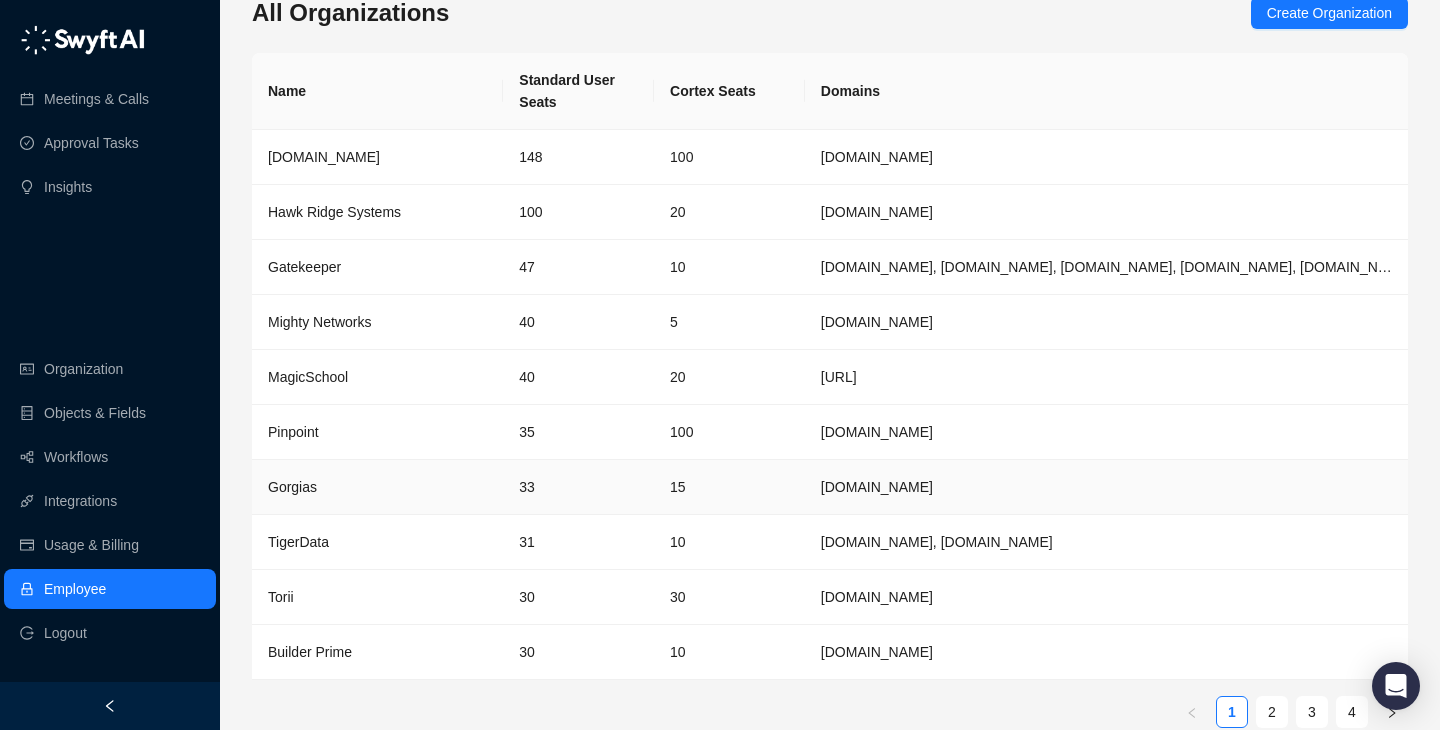 scroll, scrollTop: 34, scrollLeft: 0, axis: vertical 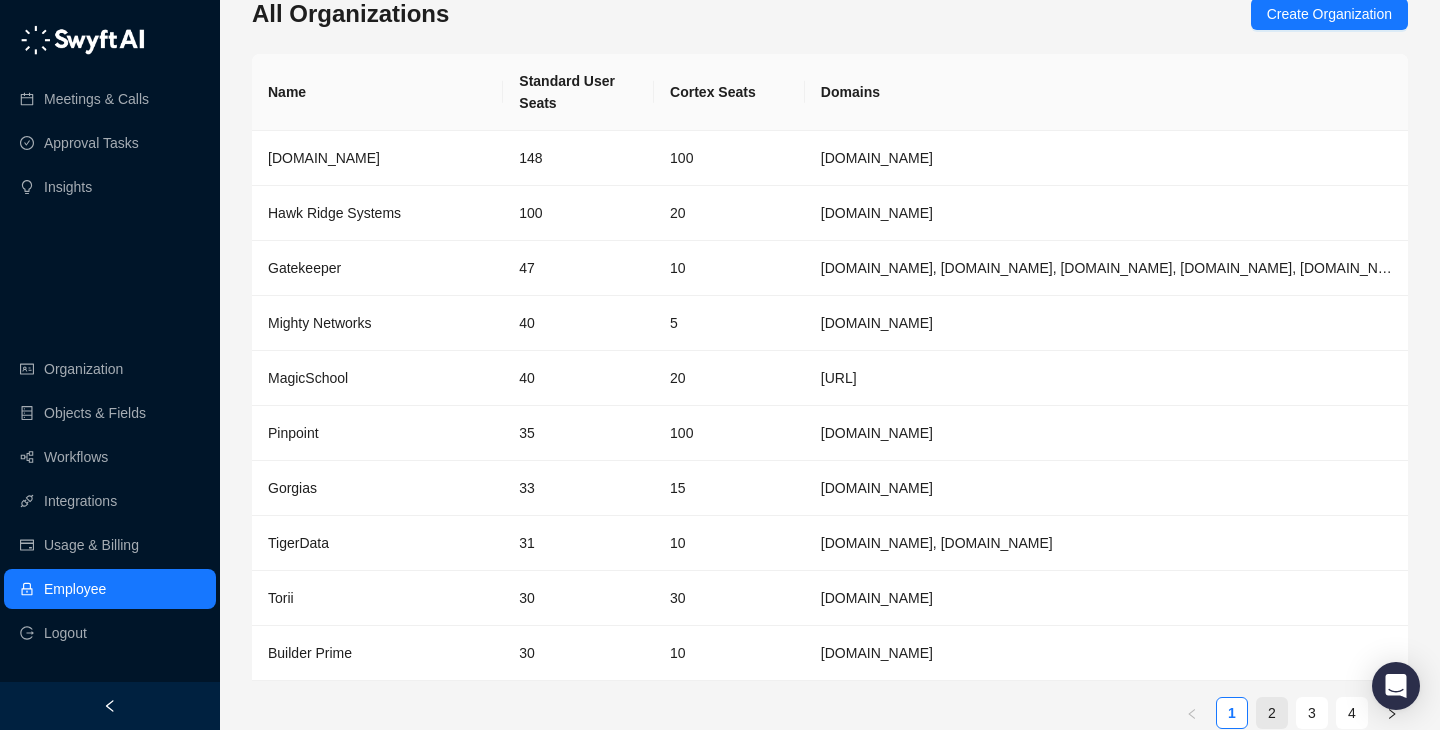 click on "2" at bounding box center (1272, 713) 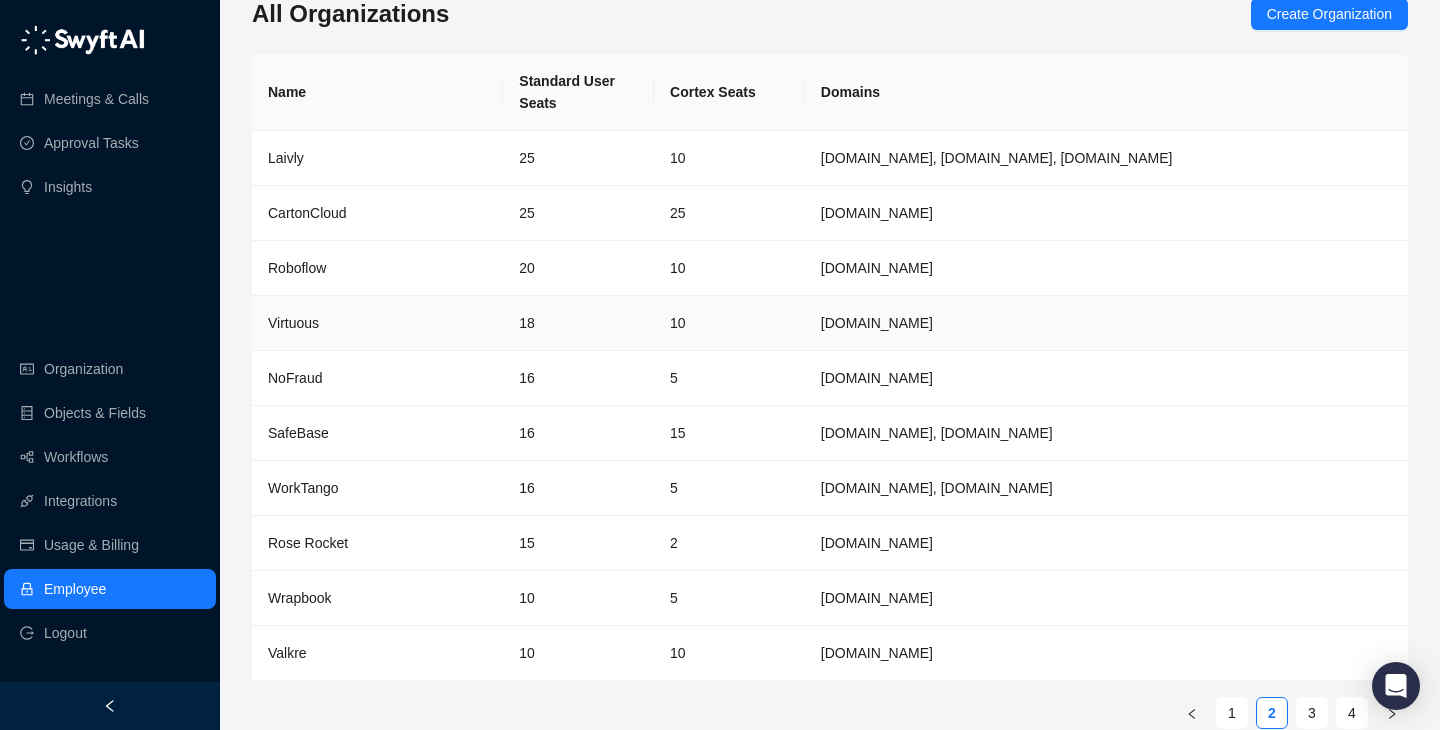 click on "Virtuous" at bounding box center (377, 323) 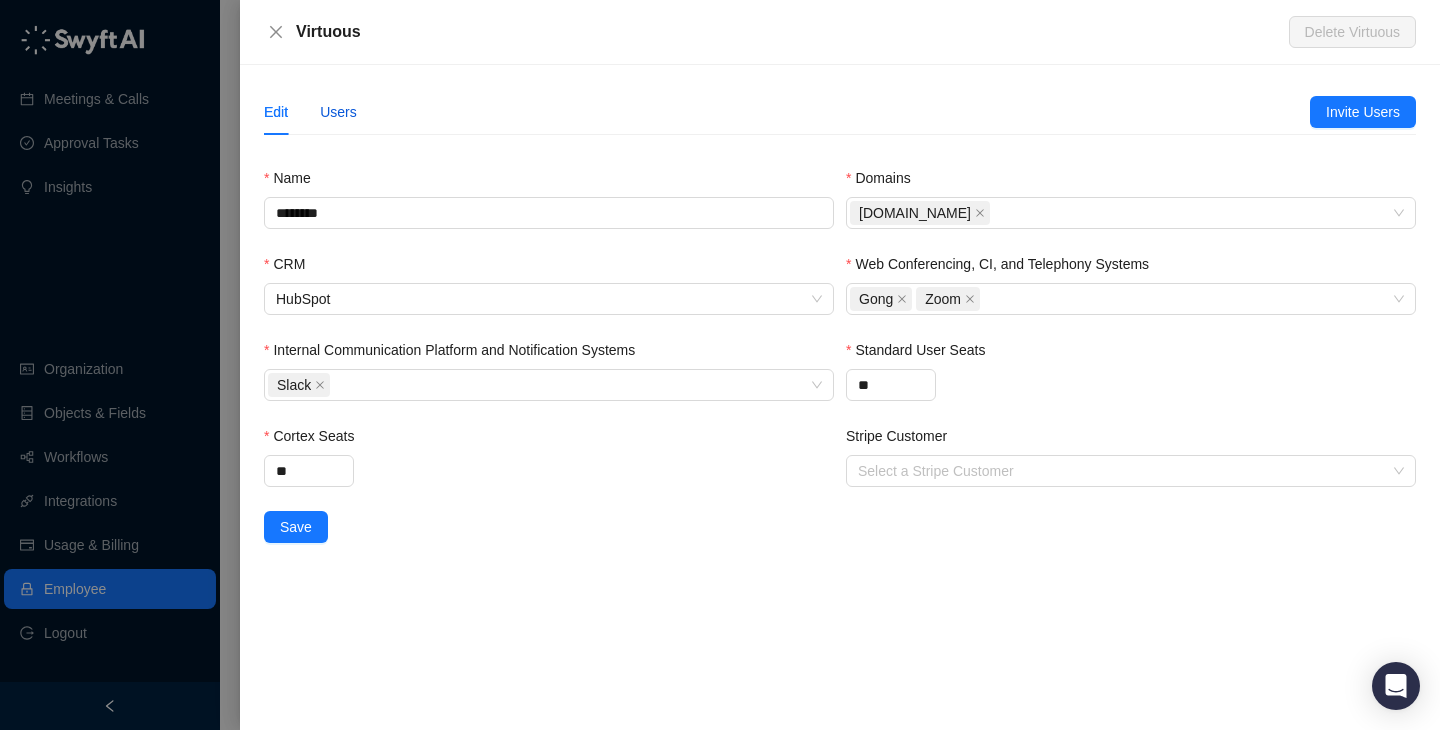 click on "Users" at bounding box center (338, 112) 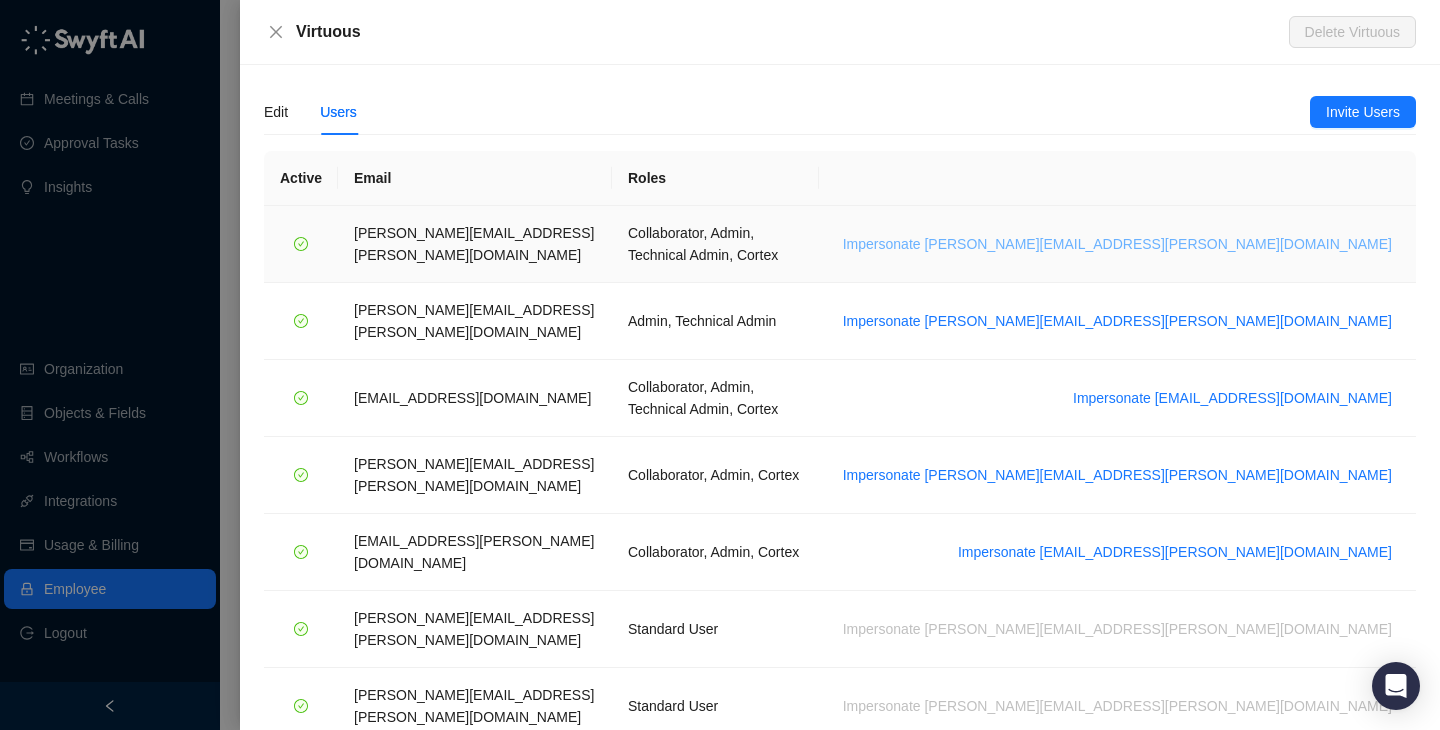 click on "Impersonate emily.beck@virtuous.org" at bounding box center (1117, 244) 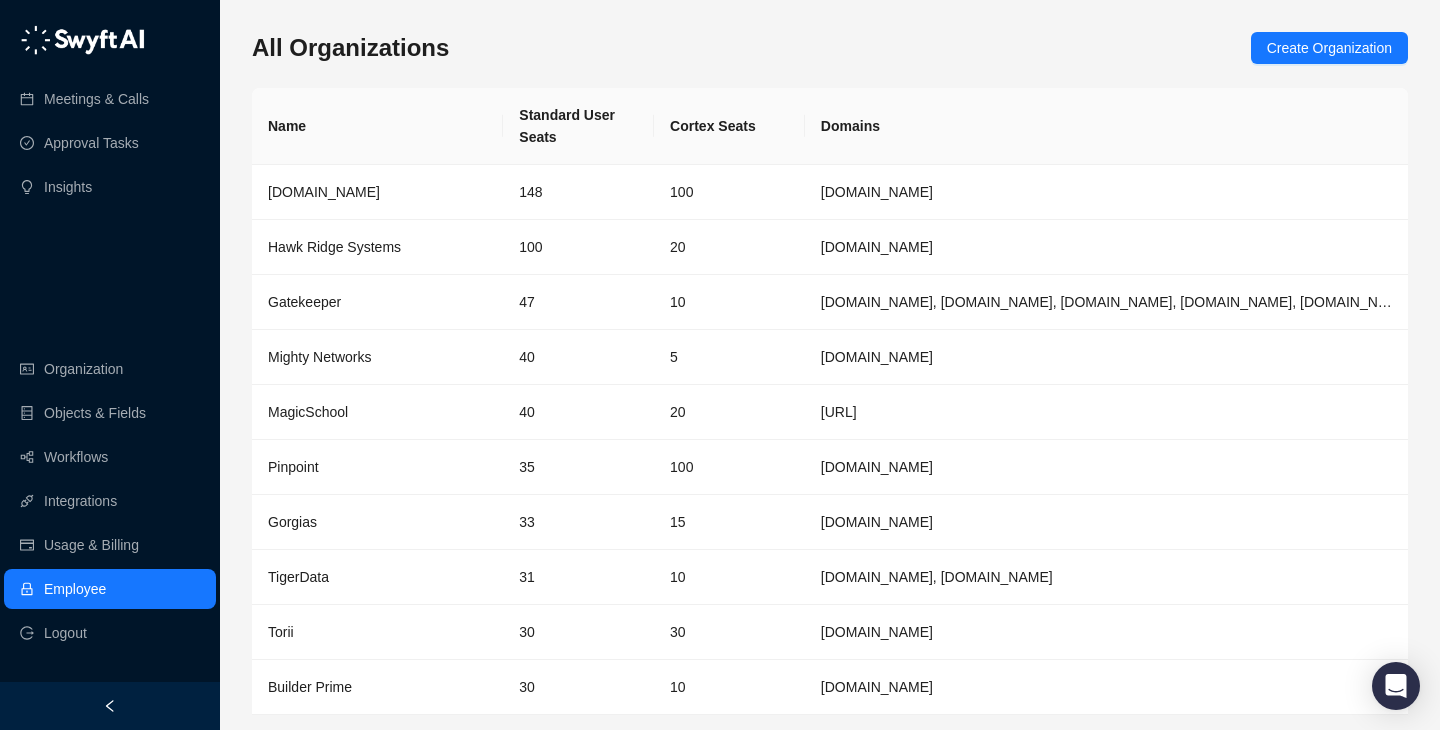 scroll, scrollTop: 0, scrollLeft: 0, axis: both 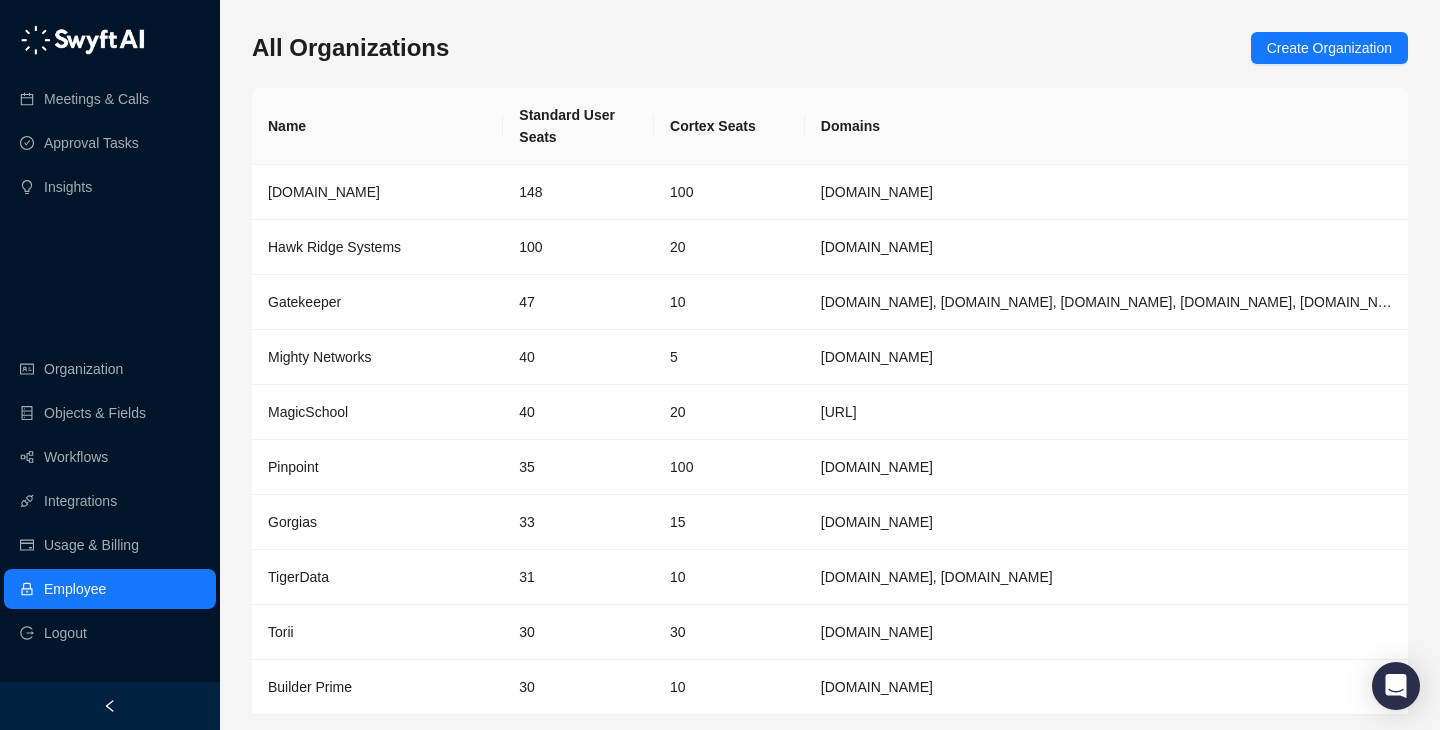 click on "Meetings & Calls Approval Tasks Insights Organization Objects & Fields Workflows Integrations Usage & Billing Employee Logout" at bounding box center (110, 341) 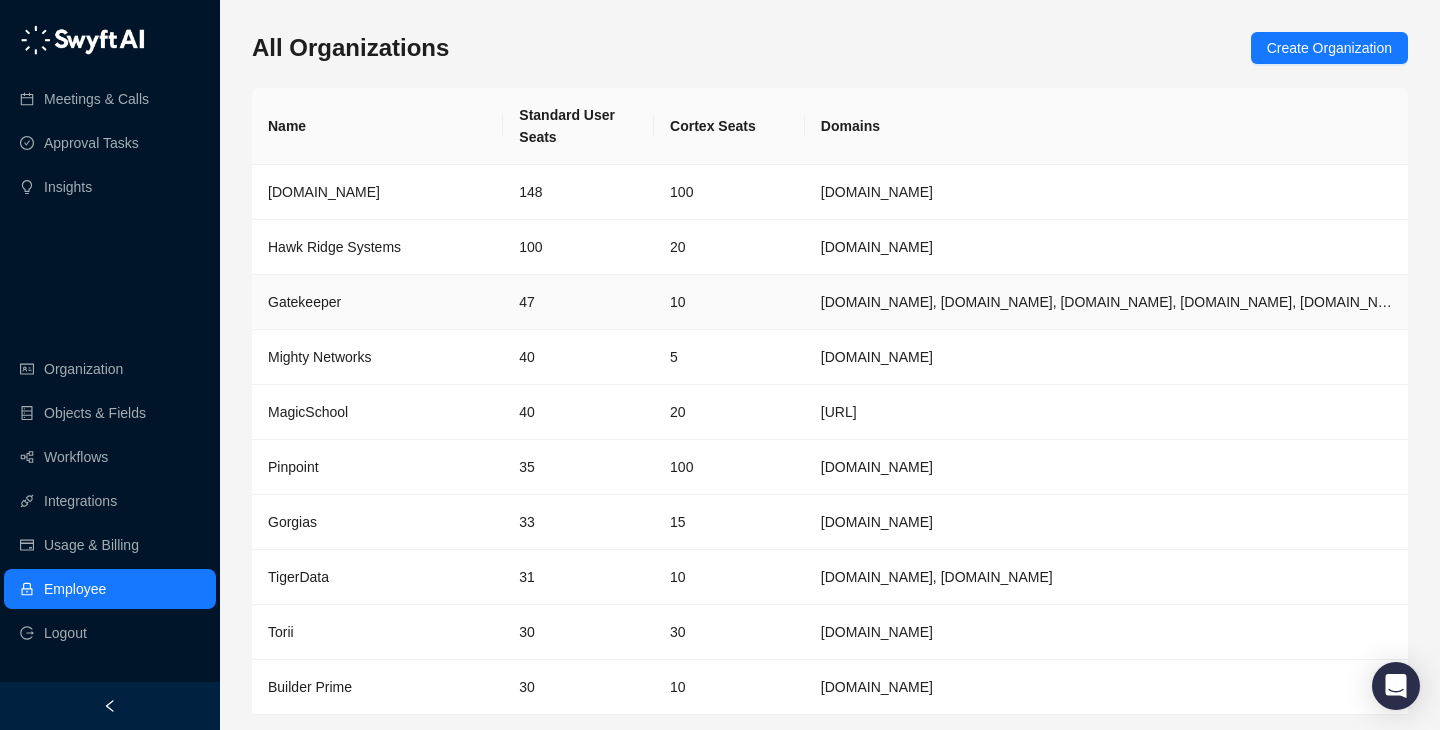 scroll, scrollTop: 65, scrollLeft: 0, axis: vertical 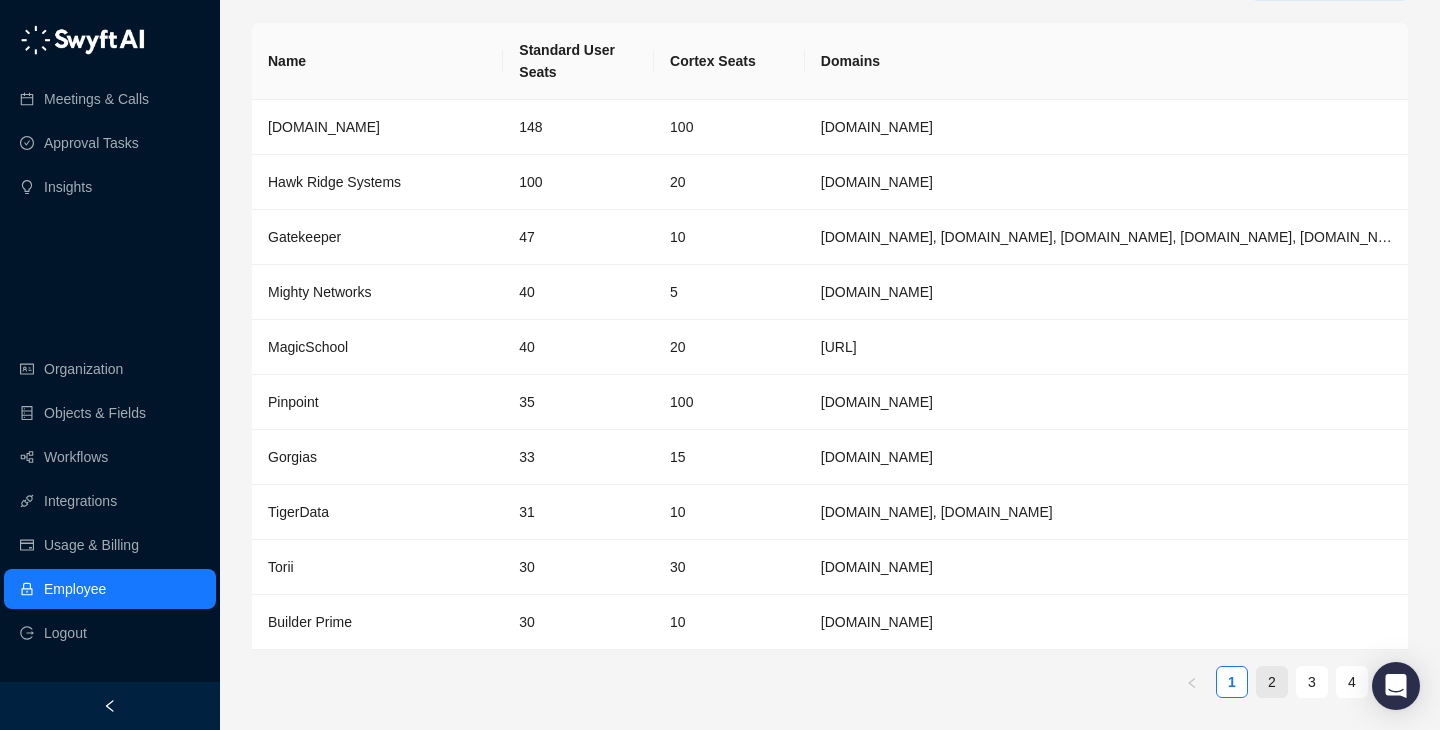 click on "2" at bounding box center [1272, 682] 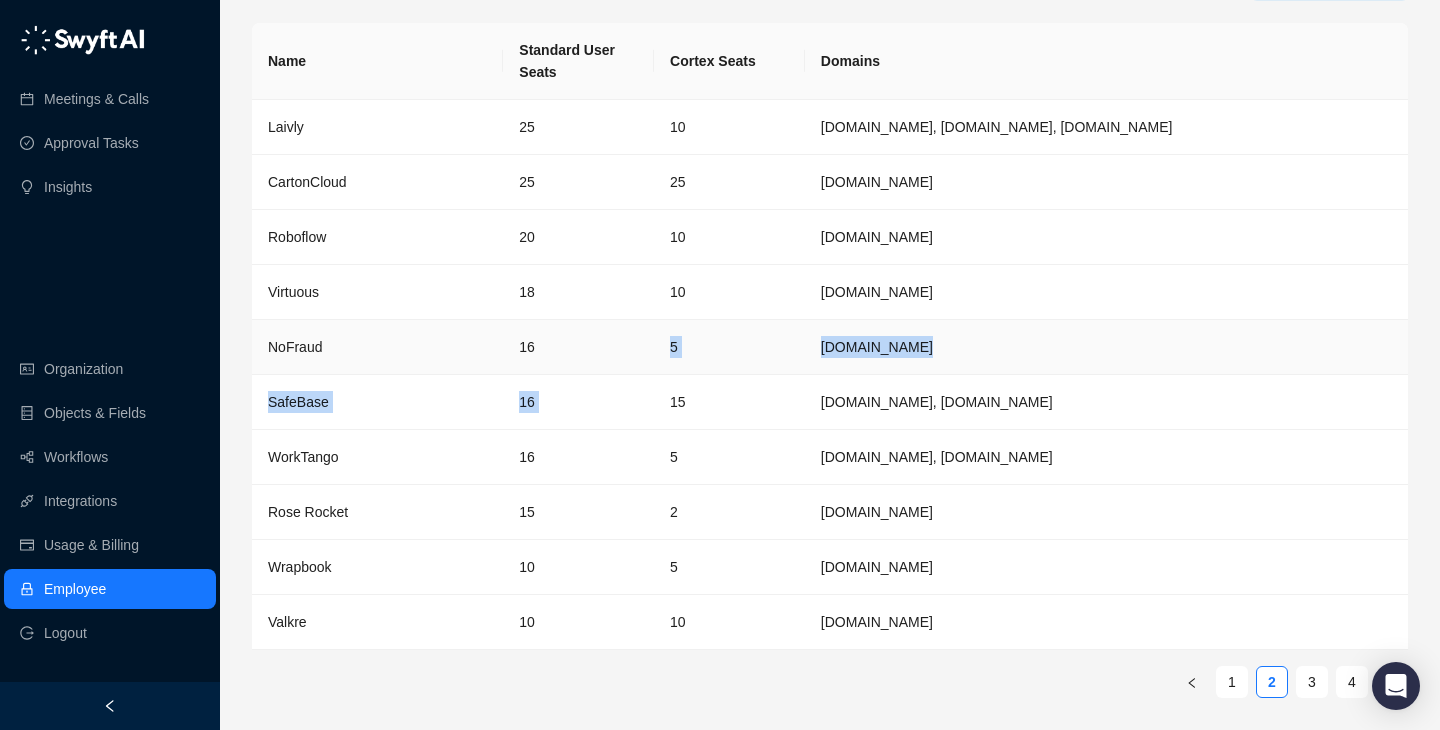 drag, startPoint x: 659, startPoint y: 375, endPoint x: 599, endPoint y: 345, distance: 67.08204 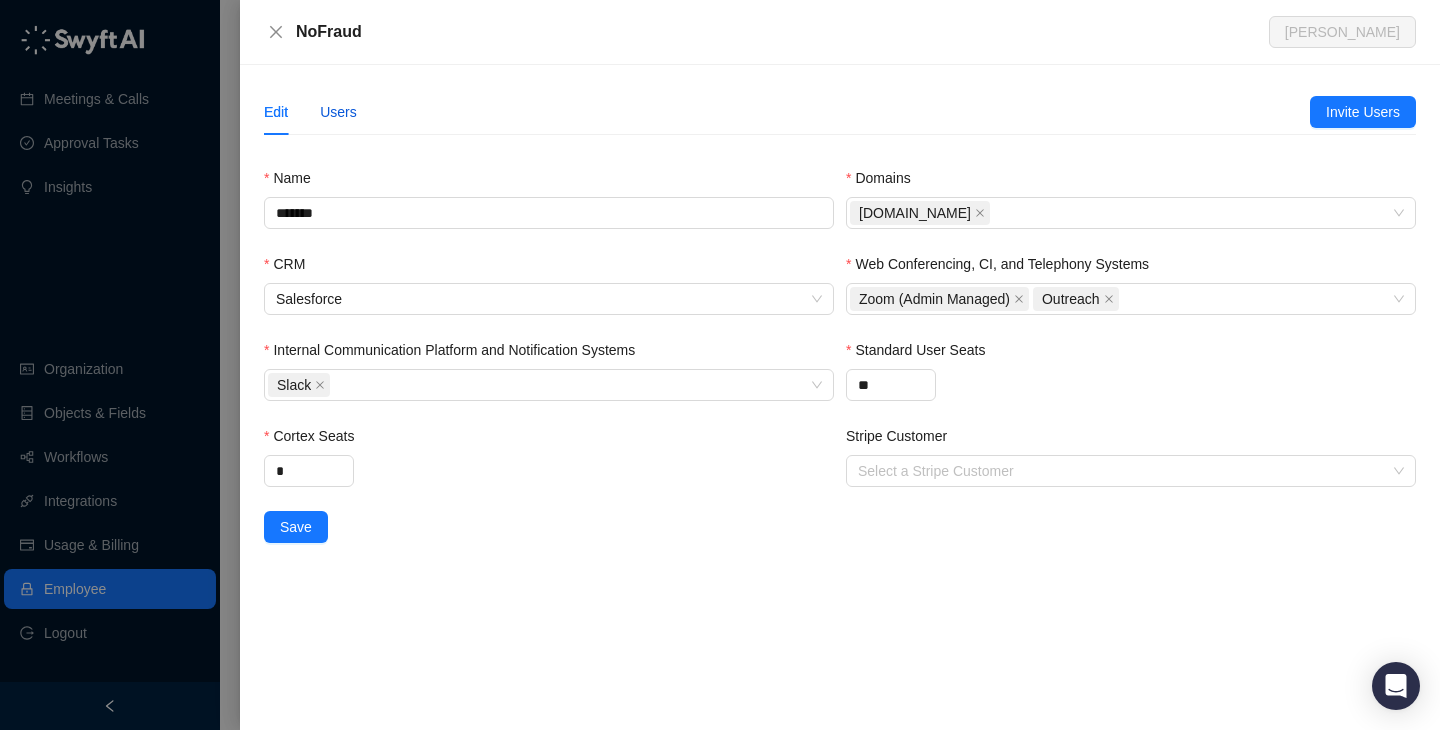 click on "Users" at bounding box center [338, 112] 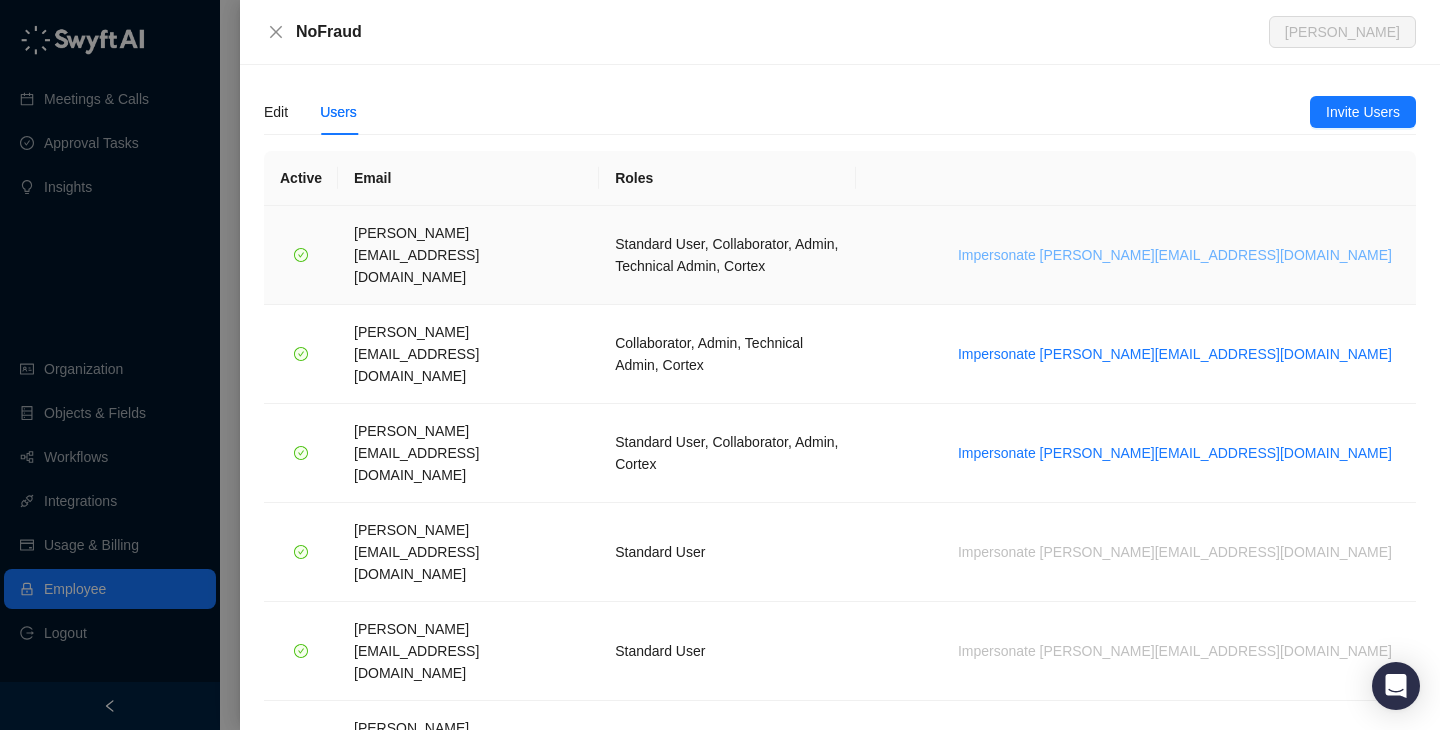 click on "Impersonate h.cline@nofraud.com" at bounding box center [1175, 255] 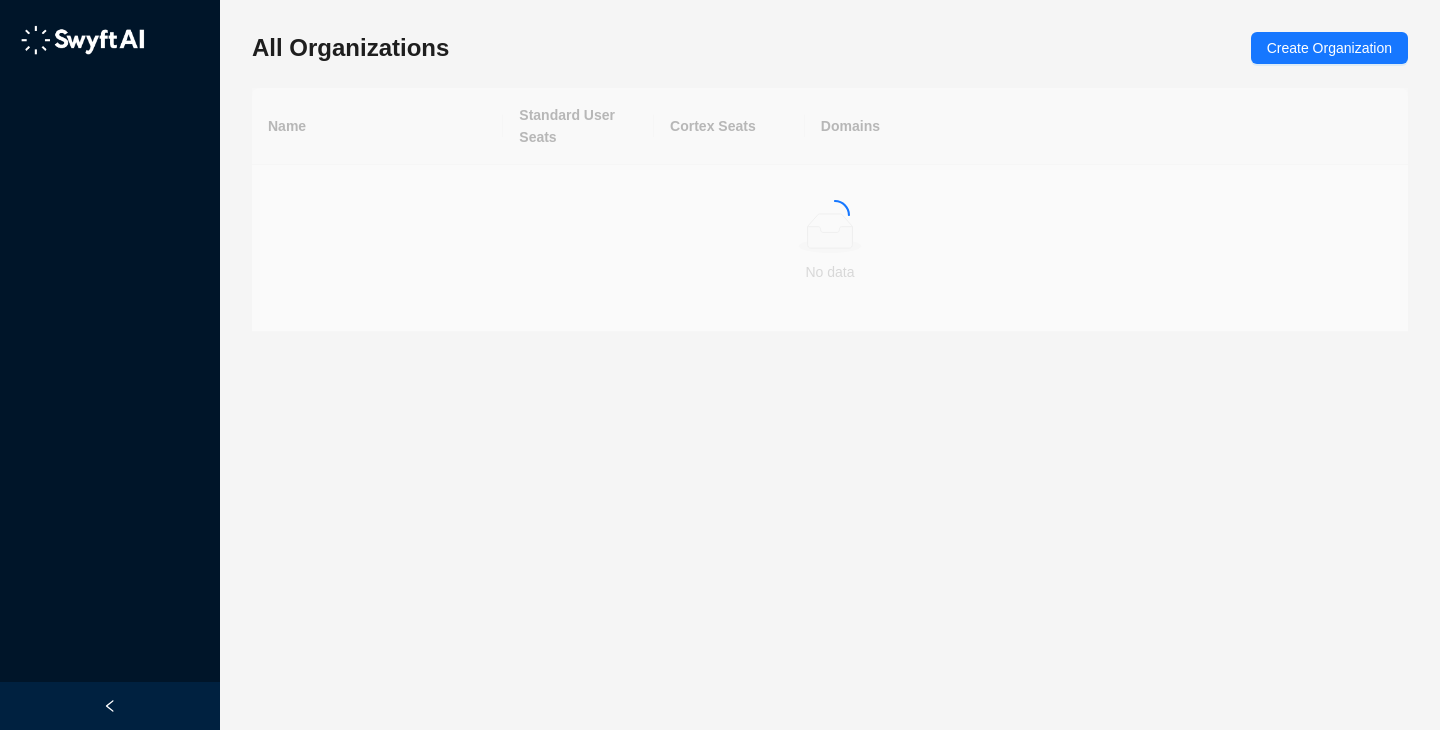 scroll, scrollTop: 0, scrollLeft: 0, axis: both 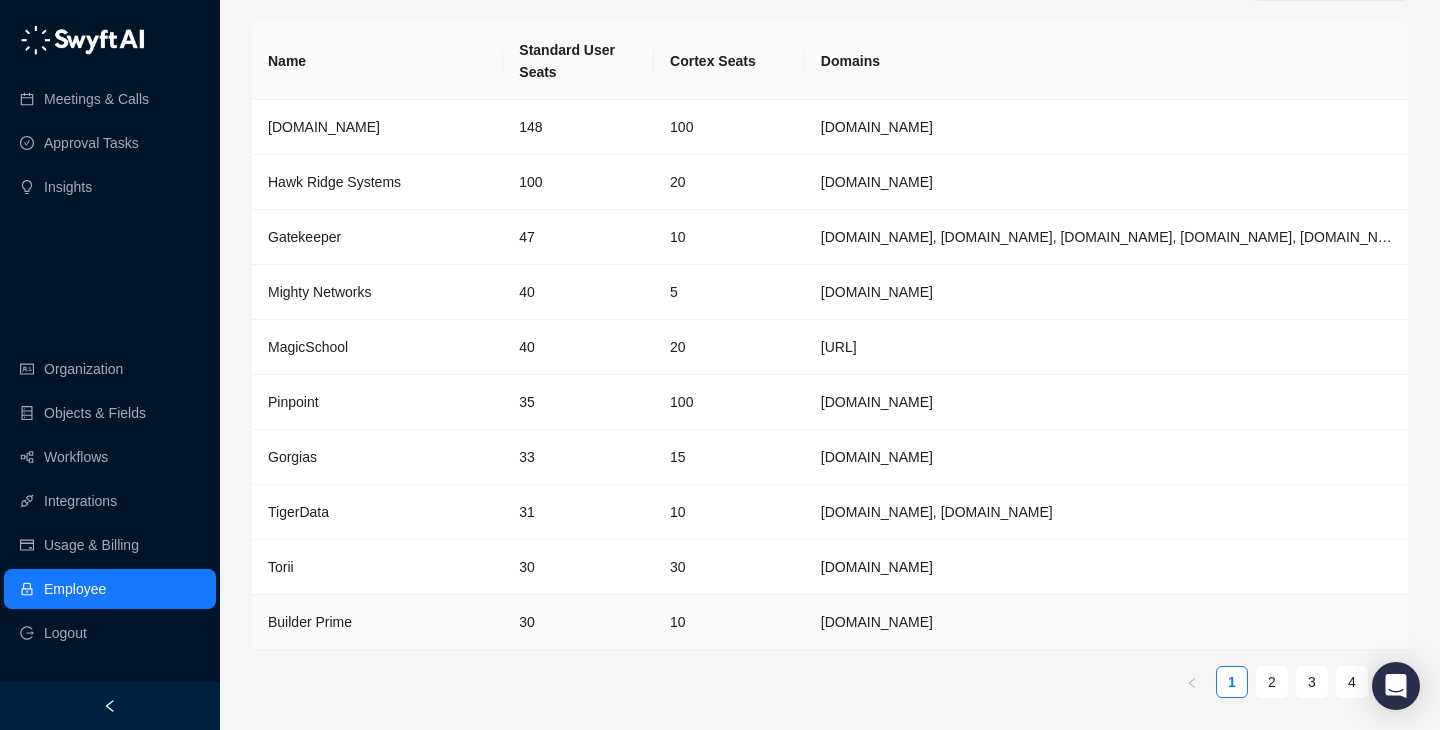 click on "30" at bounding box center (578, 622) 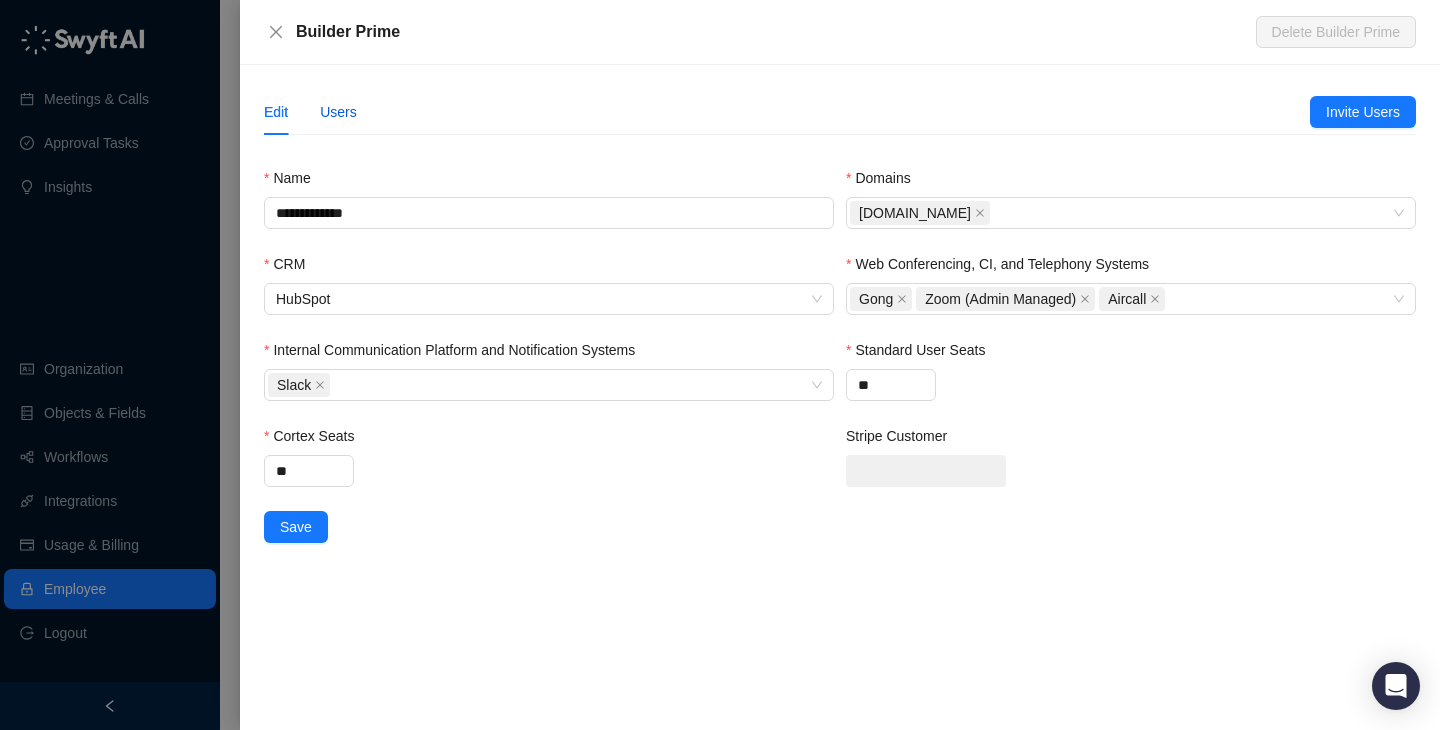 click on "Users" at bounding box center [338, 112] 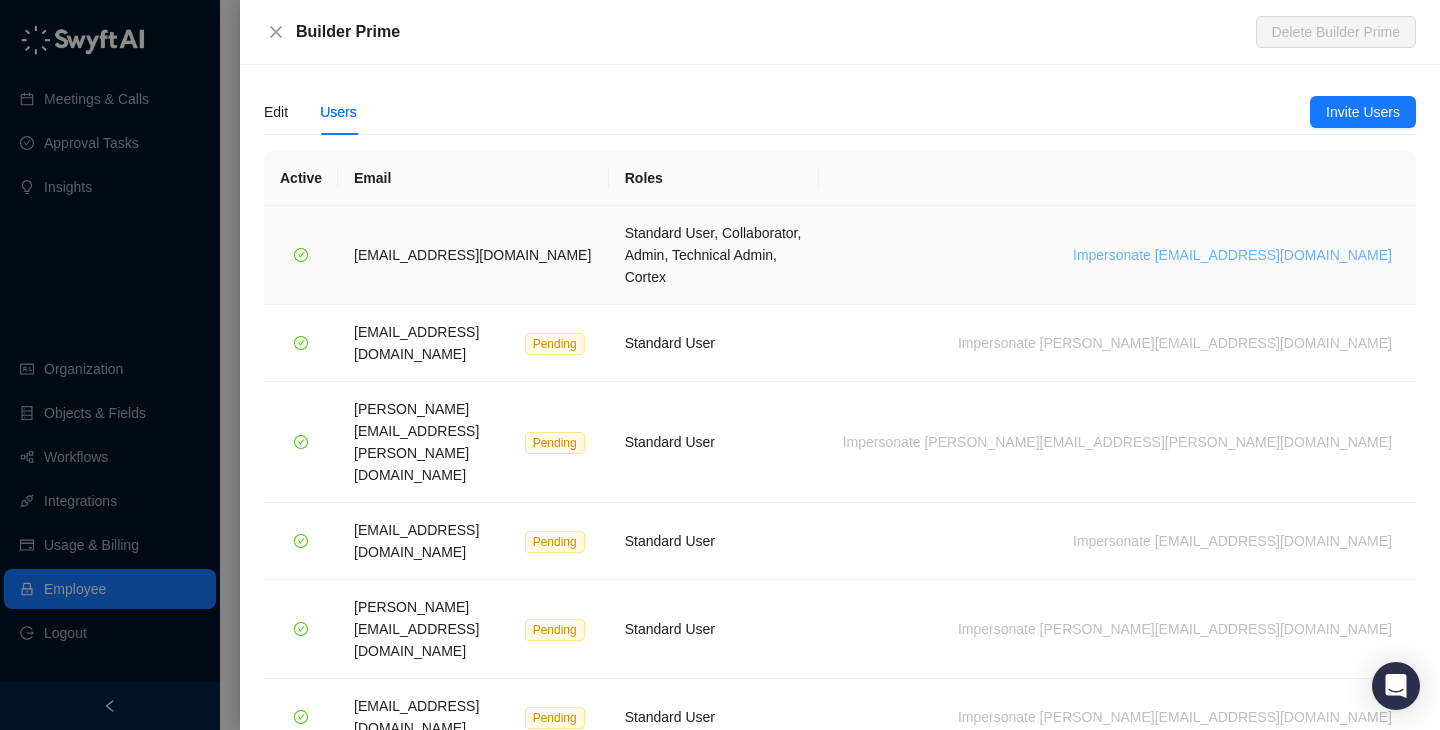 click on "Impersonate ali@builderprime.com" at bounding box center [1232, 255] 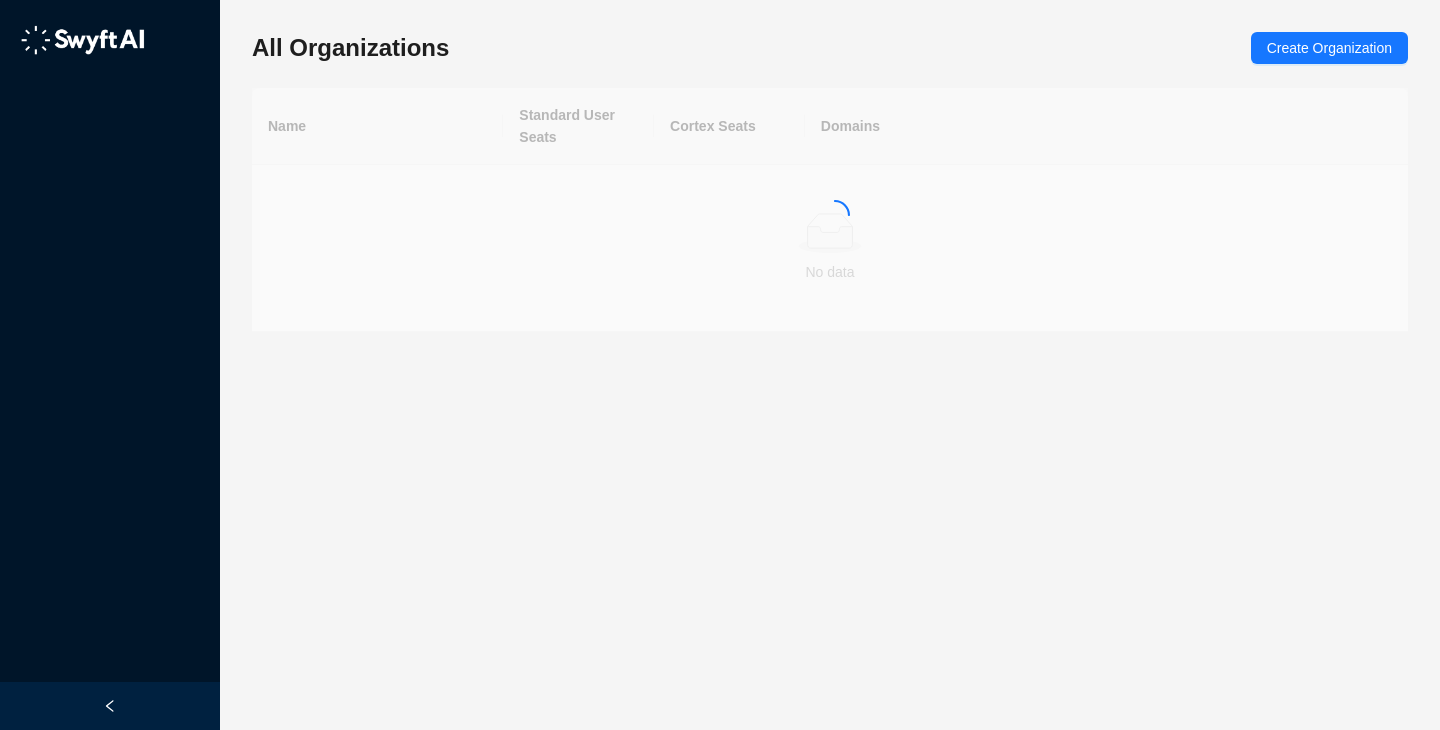 scroll, scrollTop: 0, scrollLeft: 0, axis: both 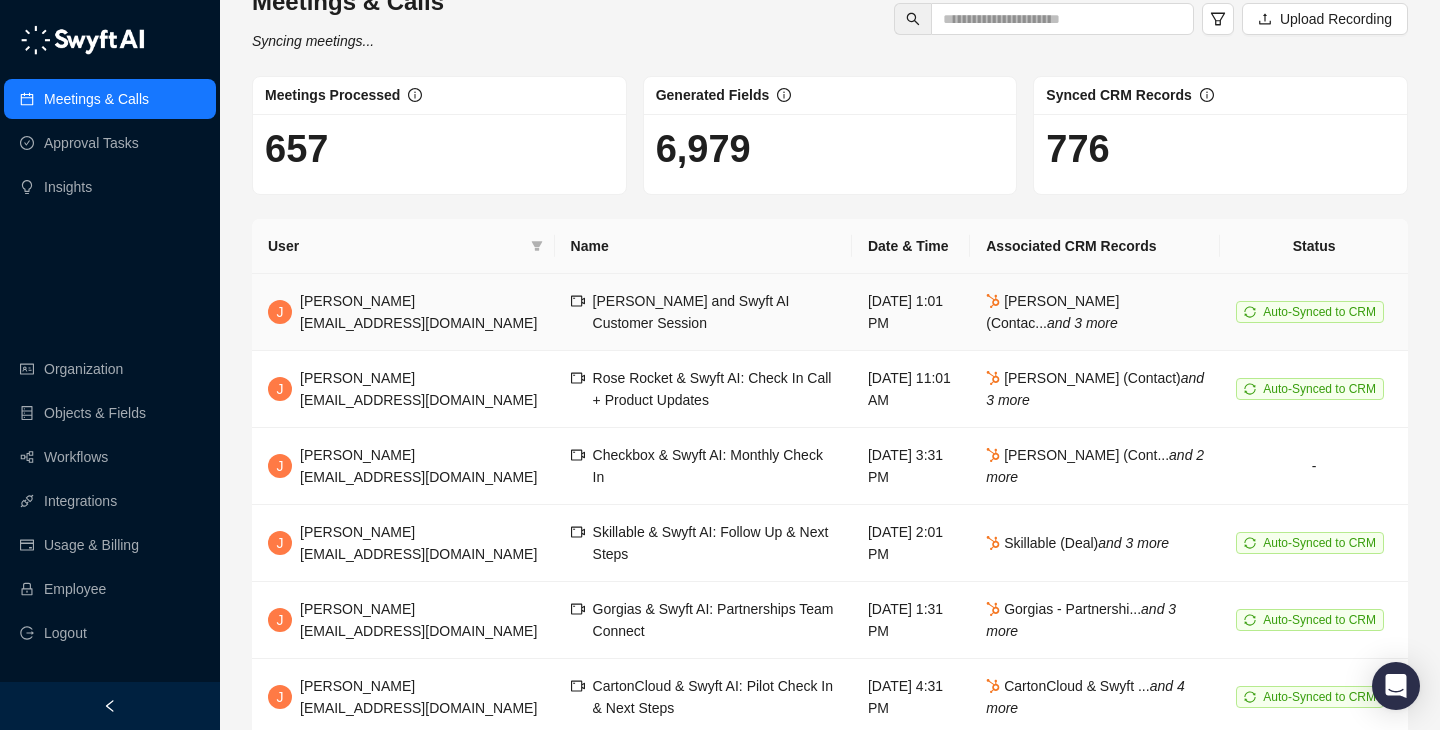 click on "Sarah Rumsey and Swyft AI Customer Session" at bounding box center [714, 312] 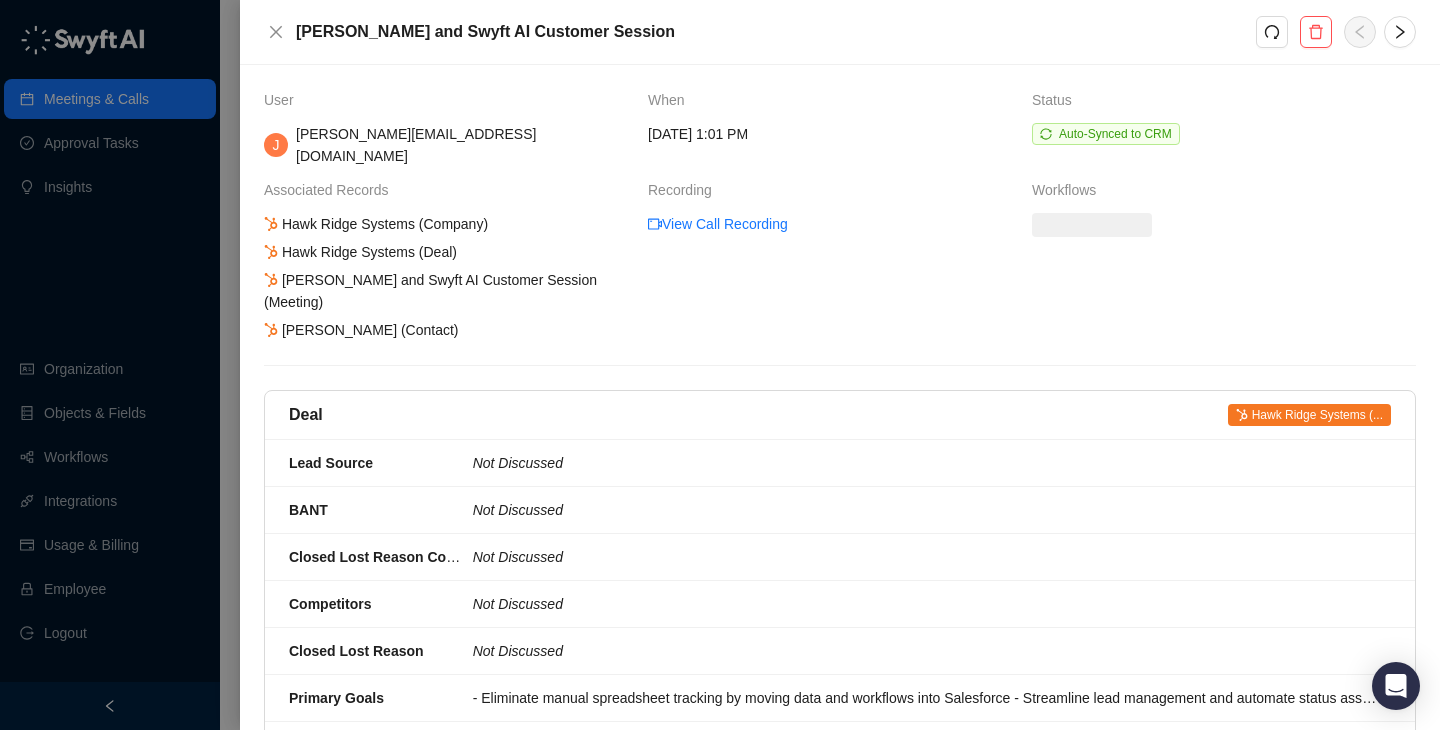click at bounding box center (720, 365) 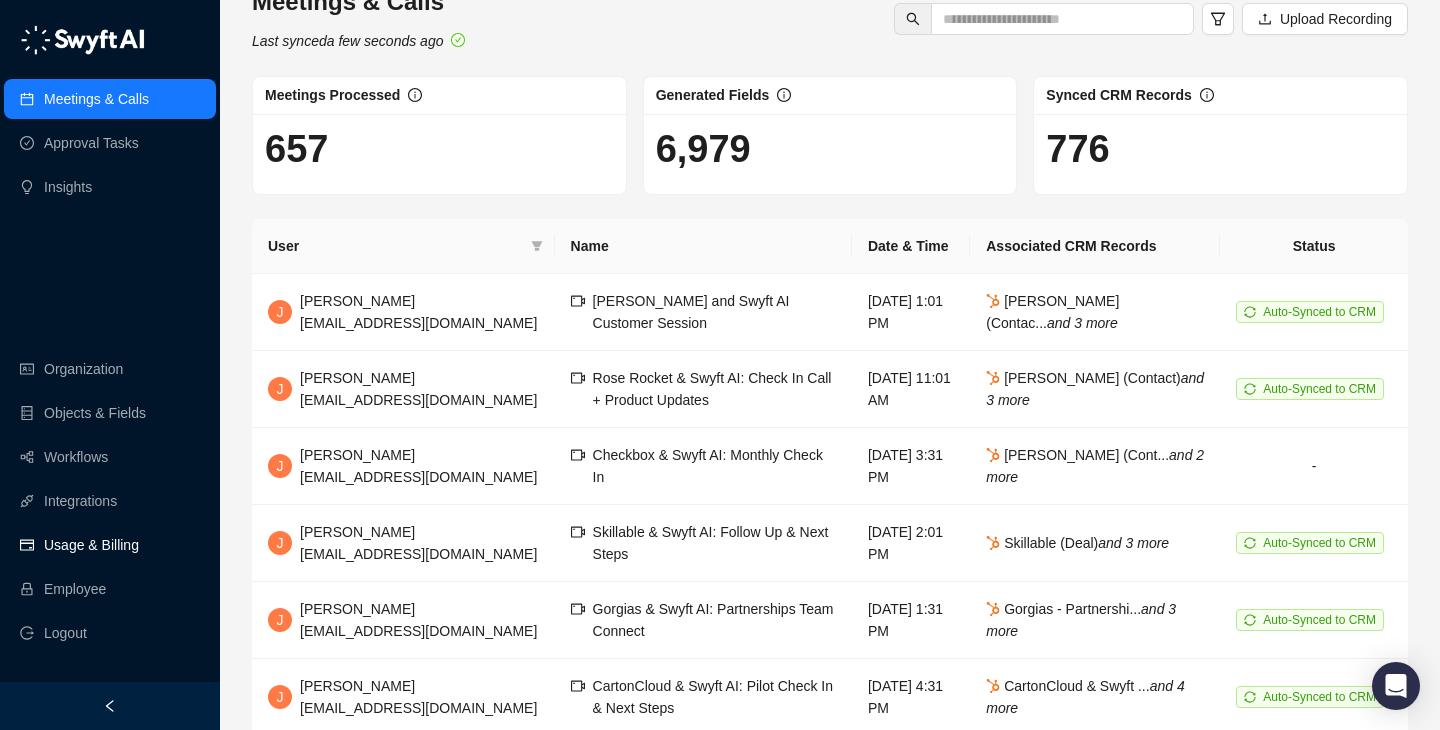 click on "Usage & Billing" at bounding box center [91, 545] 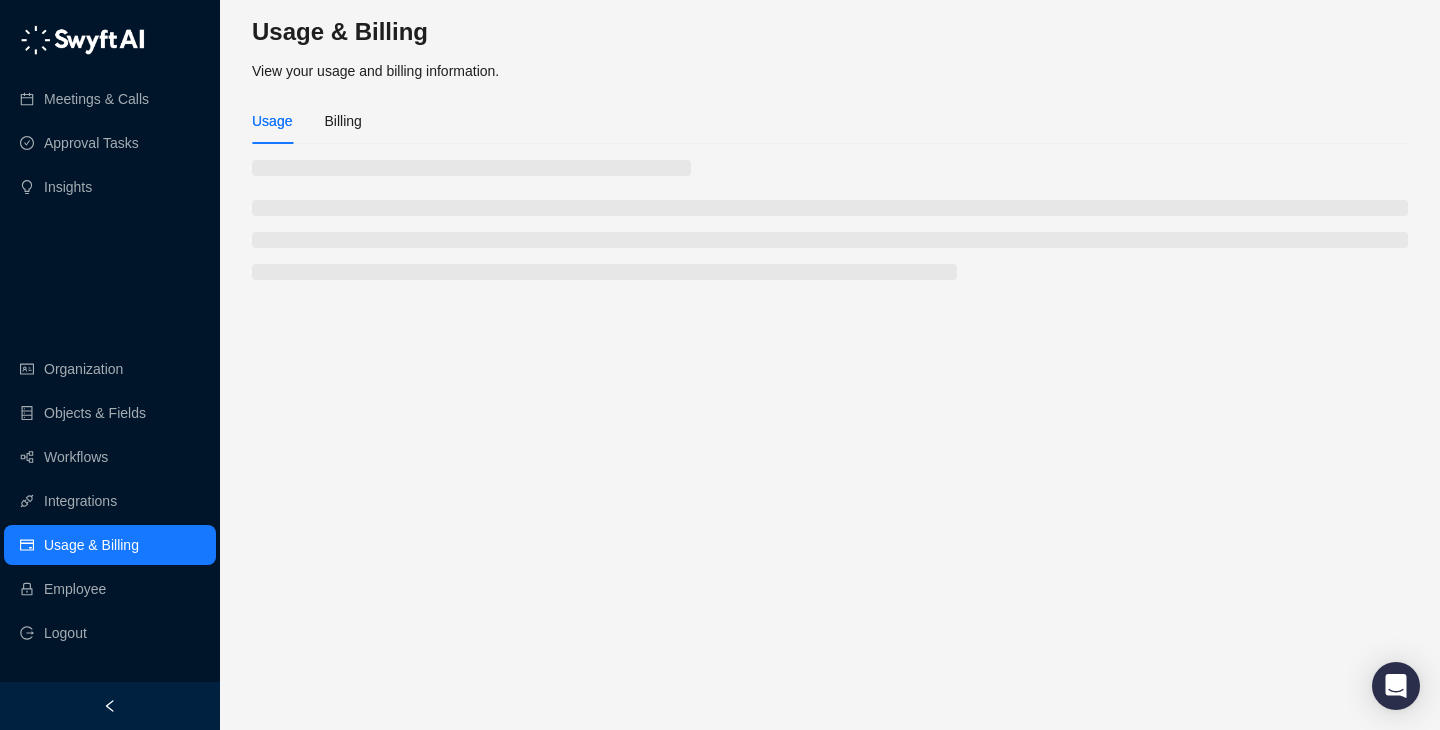 scroll, scrollTop: 0, scrollLeft: 0, axis: both 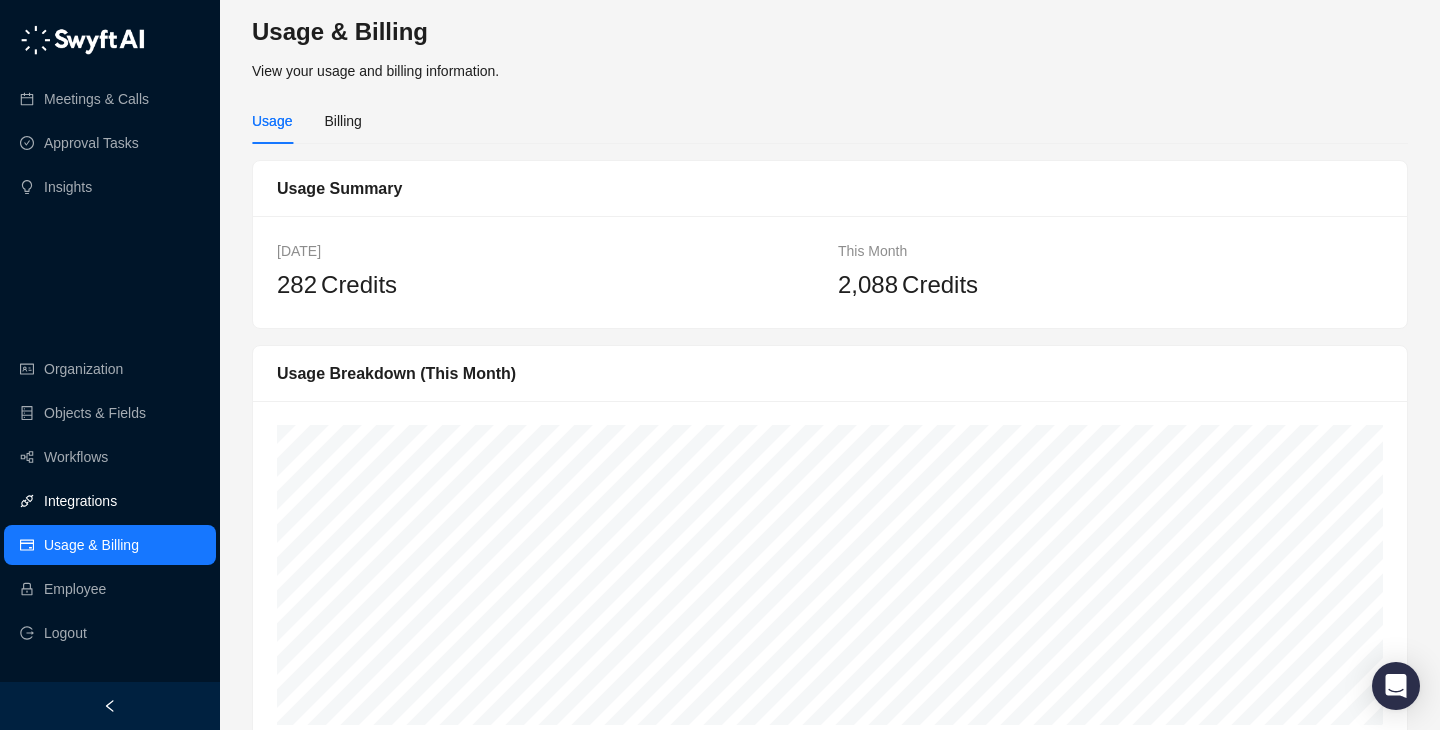 click on "Integrations" at bounding box center (80, 501) 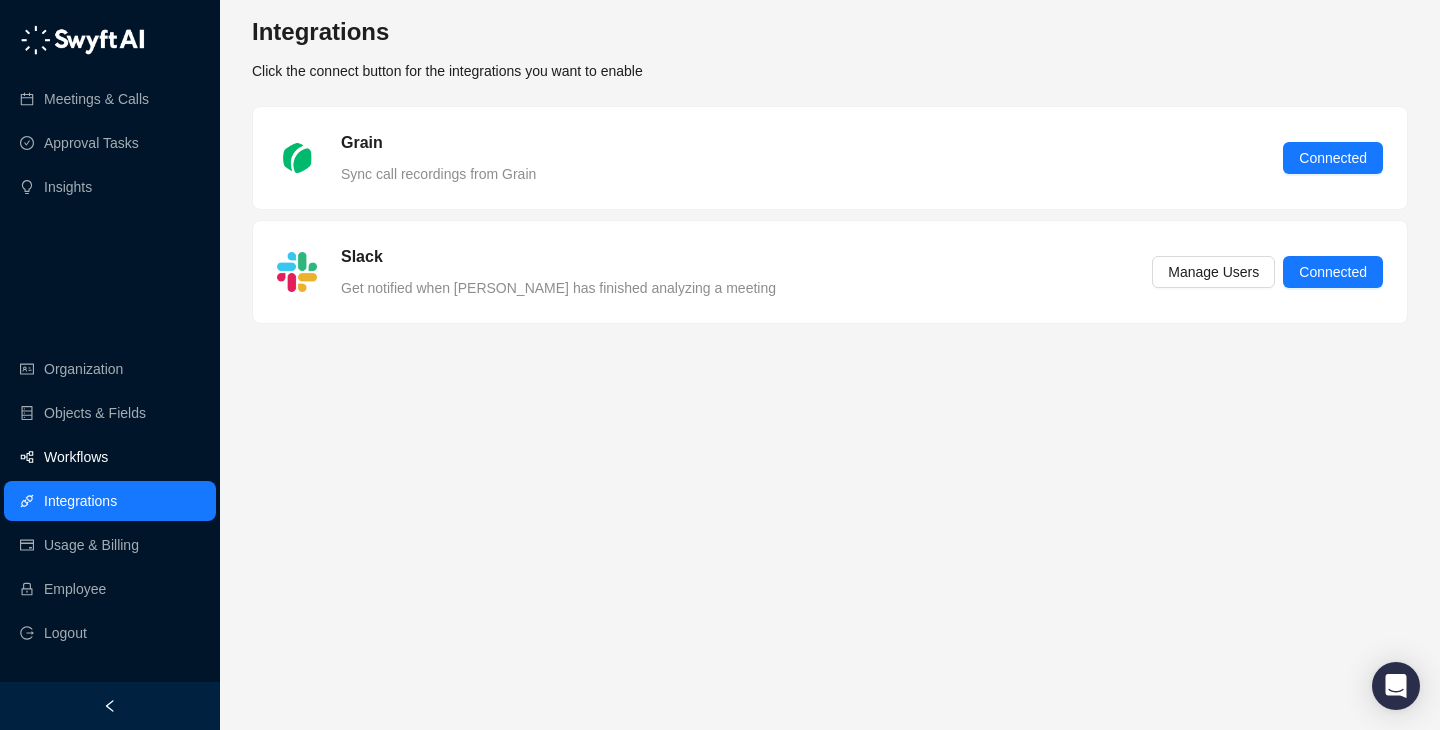 click on "Workflows" at bounding box center [110, 457] 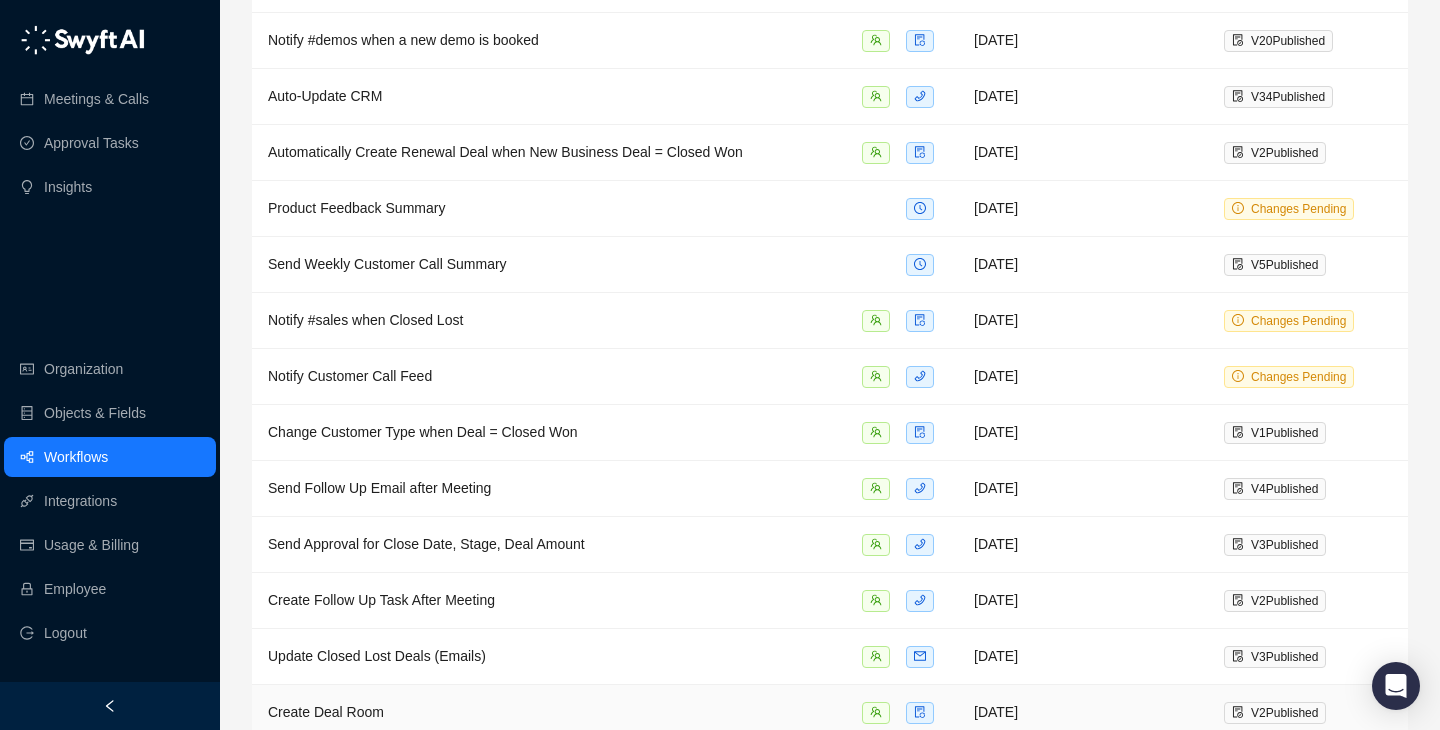 scroll, scrollTop: 0, scrollLeft: 0, axis: both 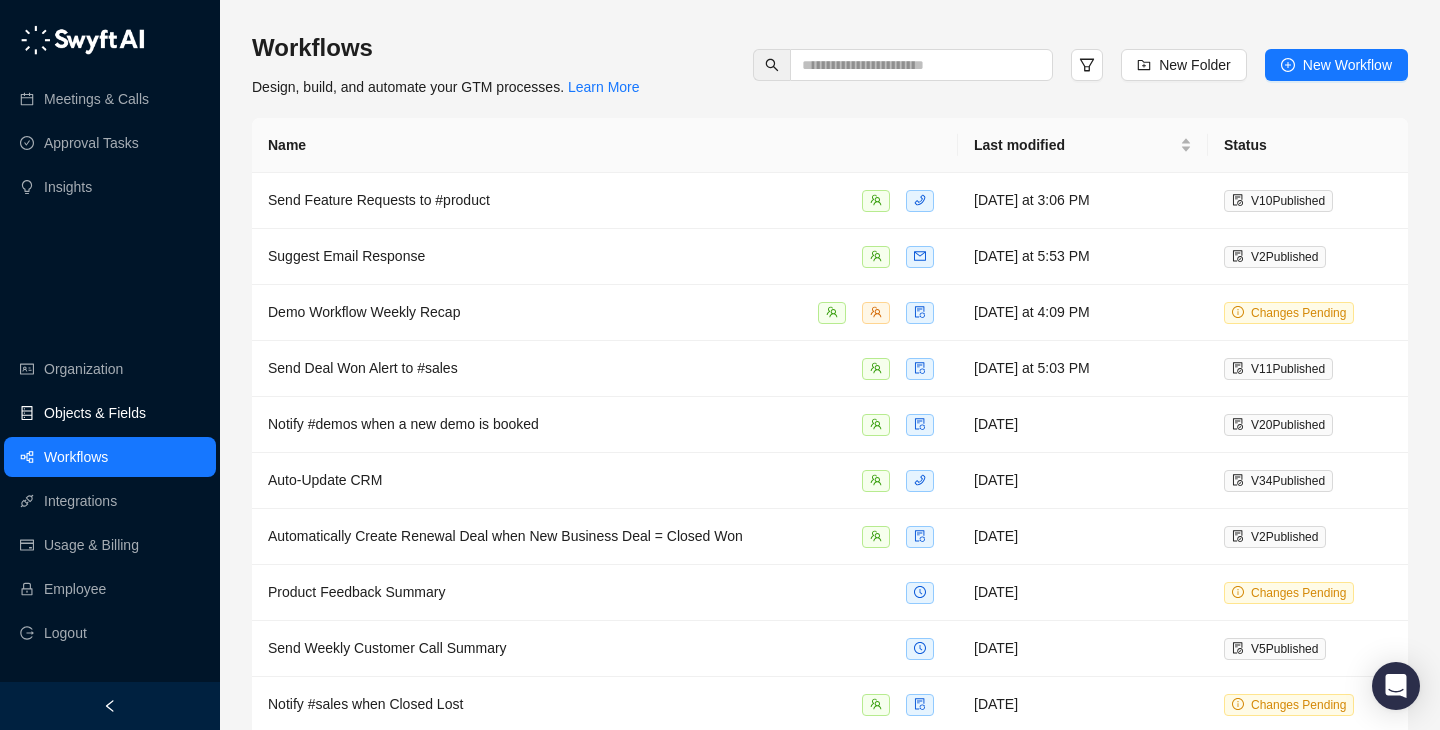 click on "Objects & Fields" at bounding box center [95, 413] 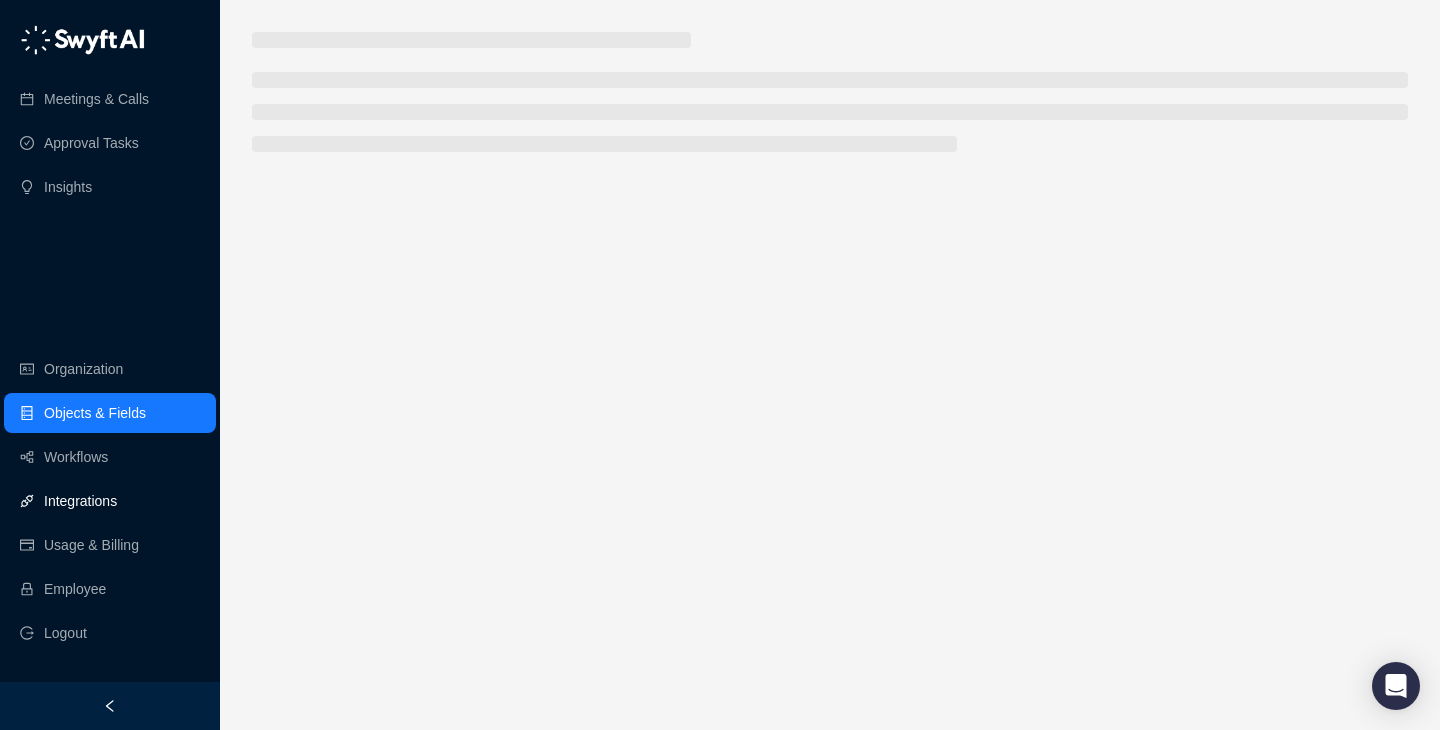 click on "Integrations" at bounding box center (110, 501) 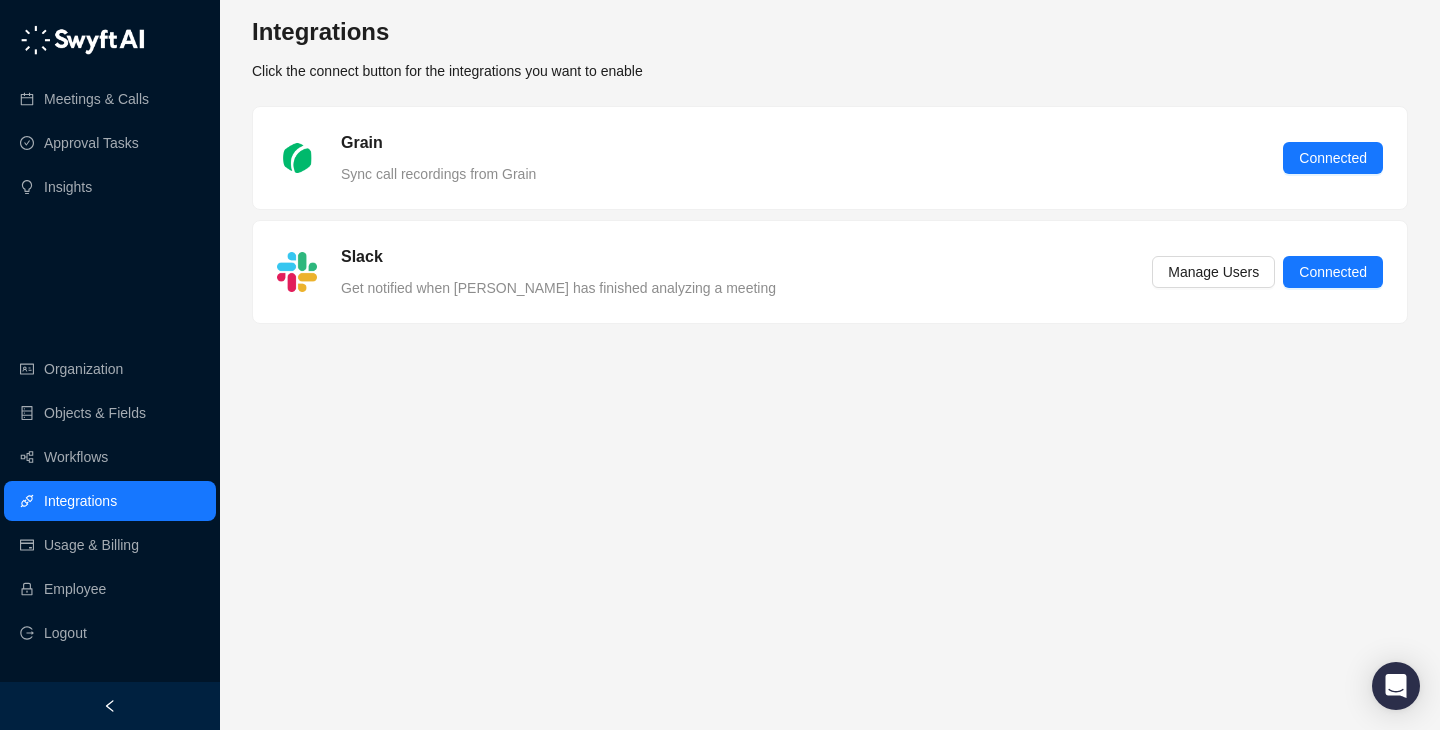 click on "Organization Objects & Fields Workflows Integrations Usage & Billing Employee Logout" at bounding box center (110, 501) 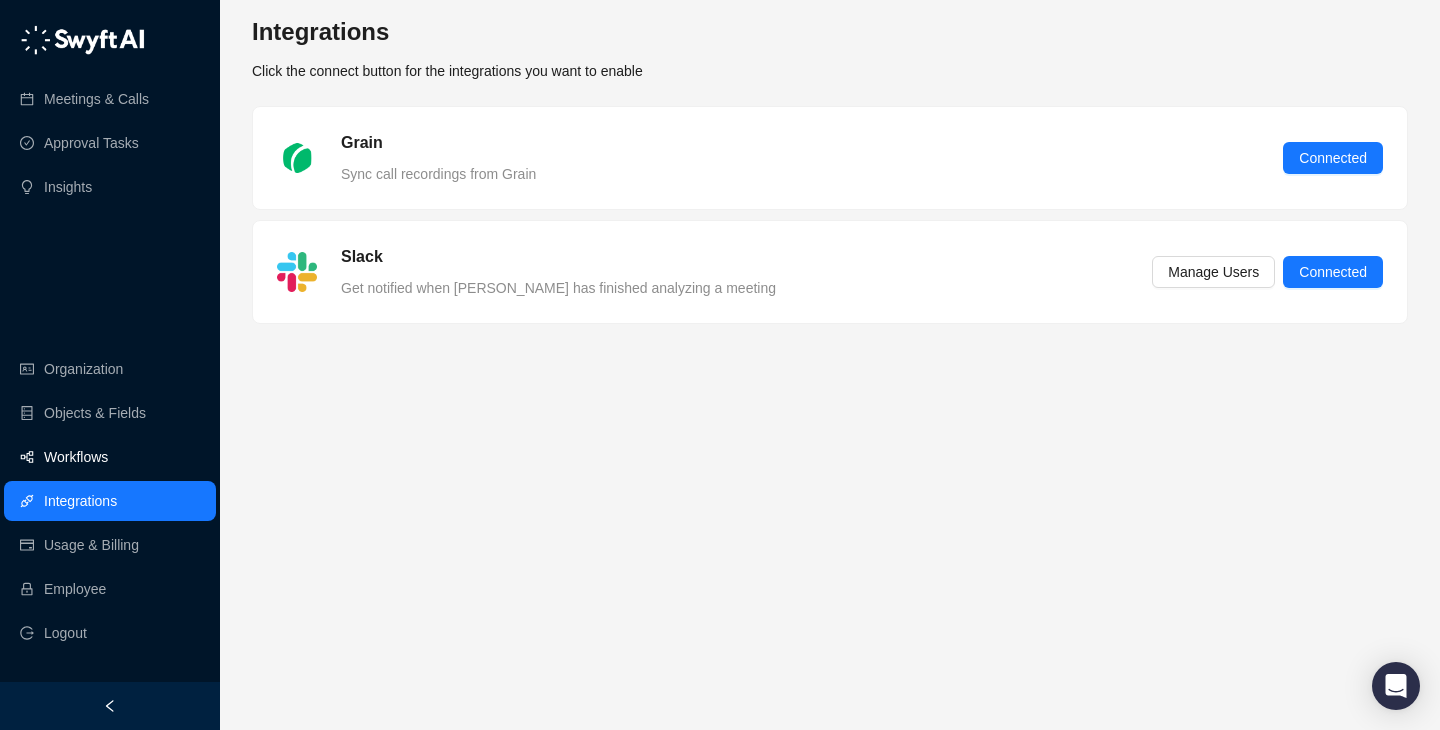 click on "Workflows" at bounding box center [110, 457] 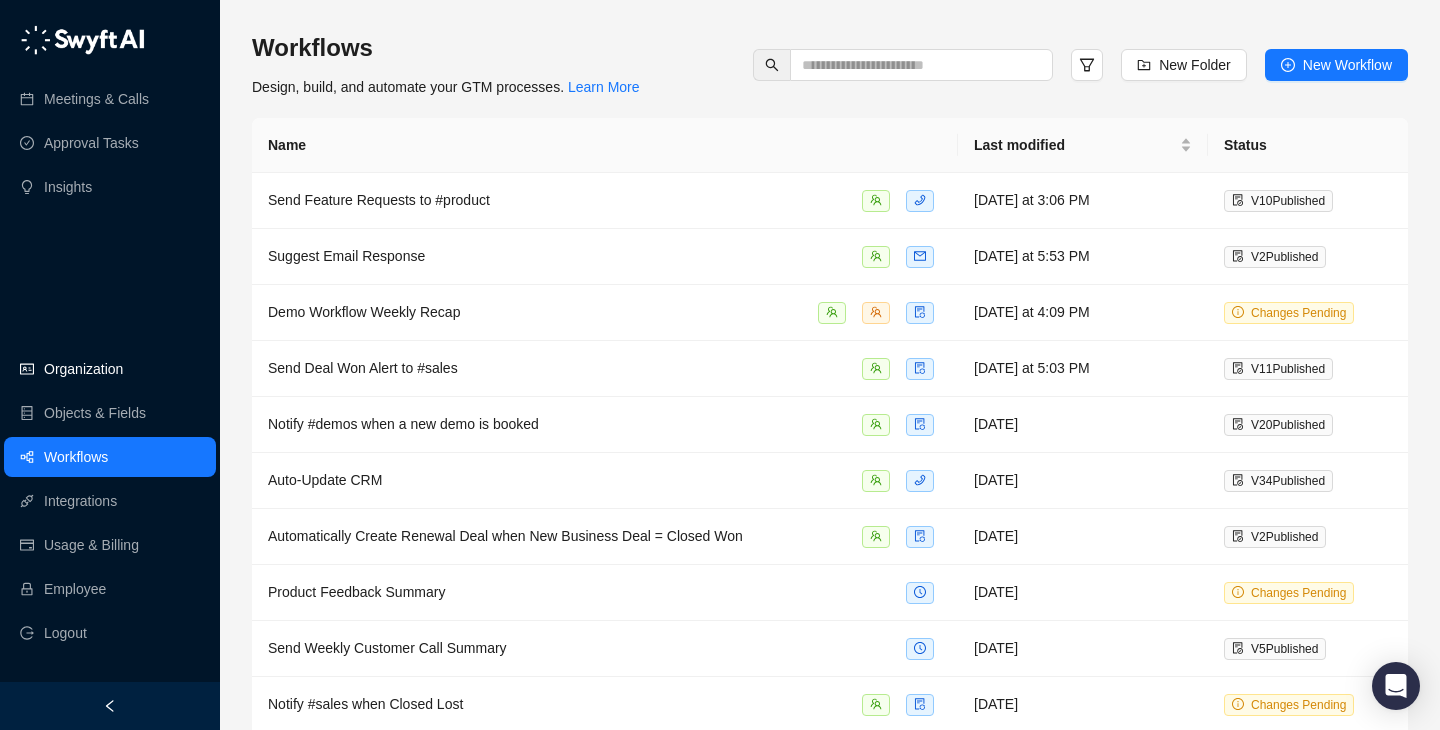 click on "Organization" at bounding box center [110, 369] 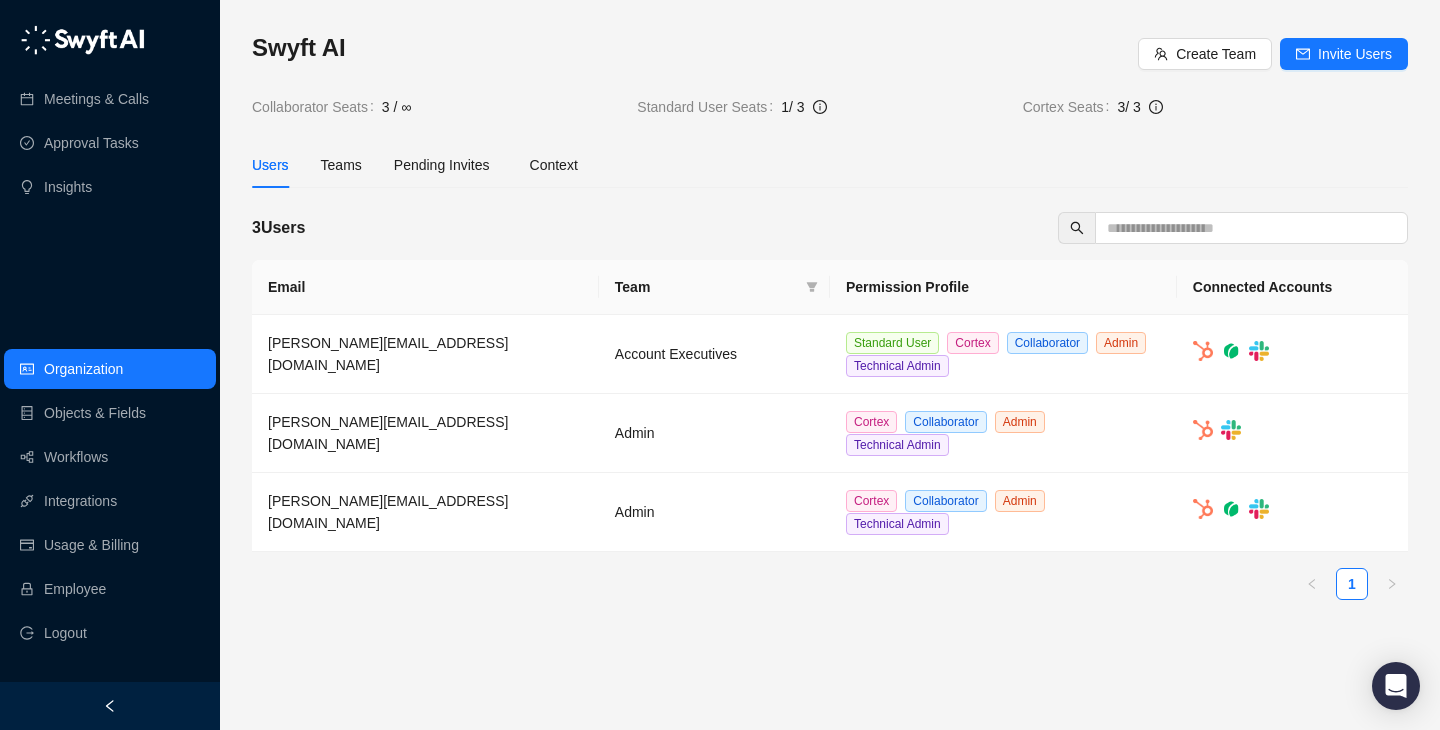 click on "Swyft AI Create Team Invite Users Collaborator Seats 3   / ∞ Standard User Seats 1  /   3 Cortex Seats 3  /   3 Users Teams Pending Invites Context 3  Users Email Team Permission Profile Connected Accounts jake@swyftai.com Account Executives  Standard User Cortex Collaborator Admin Technical Admin alex@swyftai.com Admin Cortex Collaborator Admin Technical Admin neil@swyftai.com Admin Cortex Collaborator Admin Technical Admin 1" at bounding box center [830, 324] 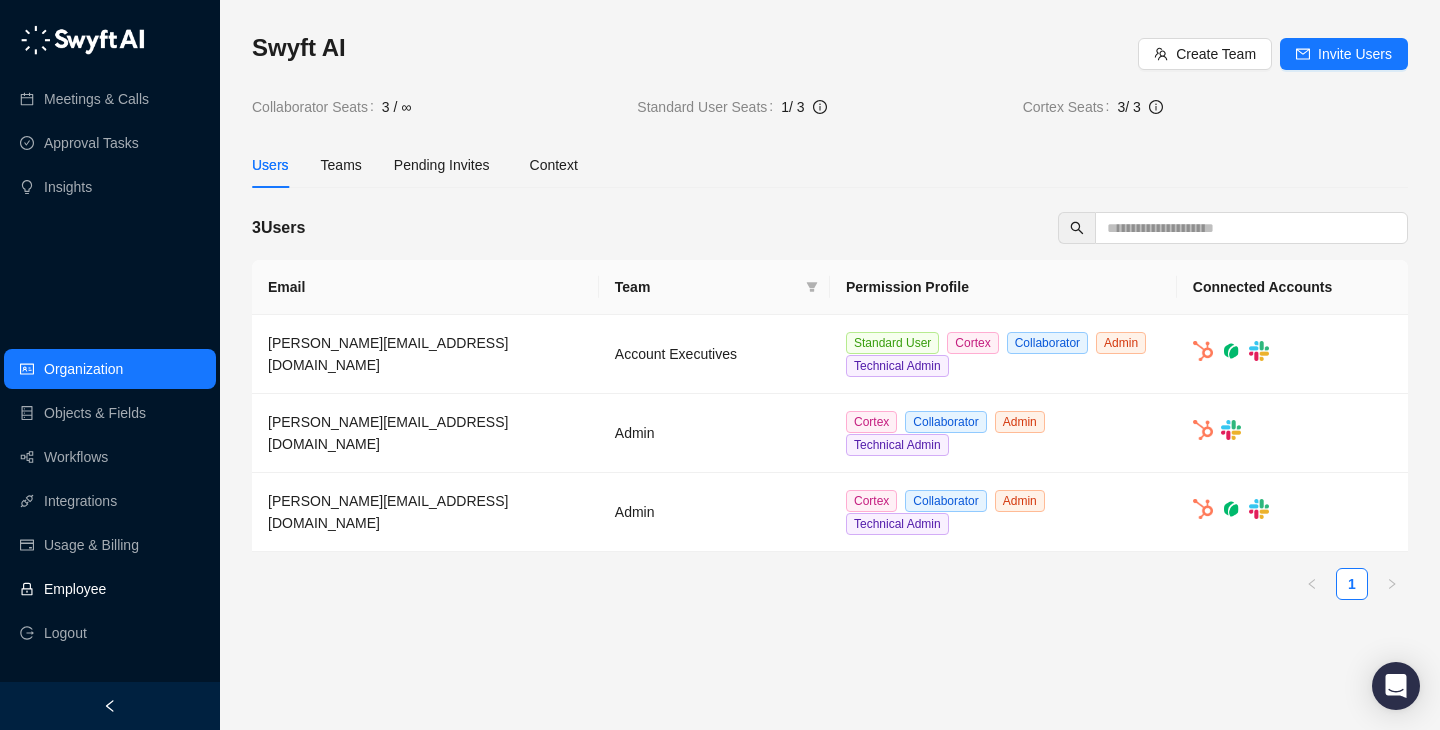 click on "Employee" at bounding box center [110, 589] 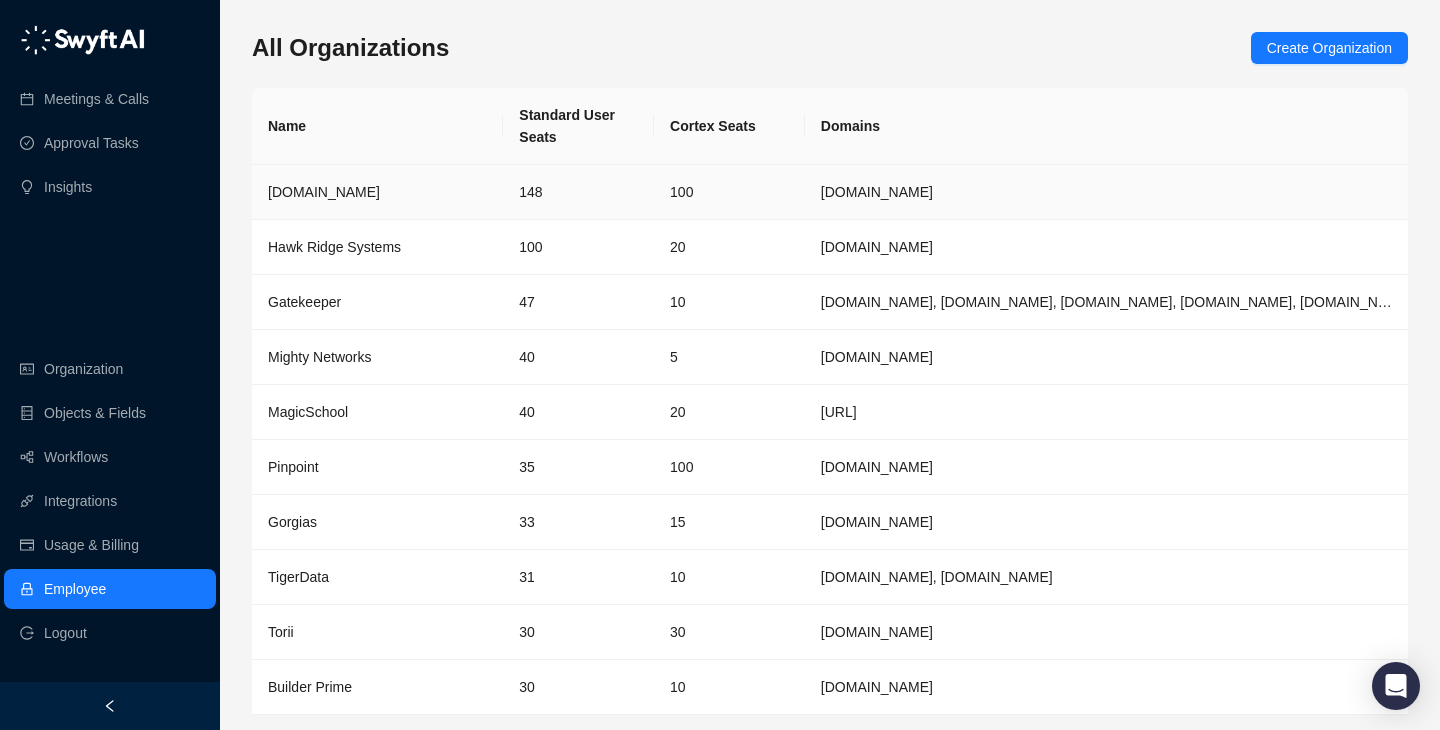 click on "148" at bounding box center (578, 192) 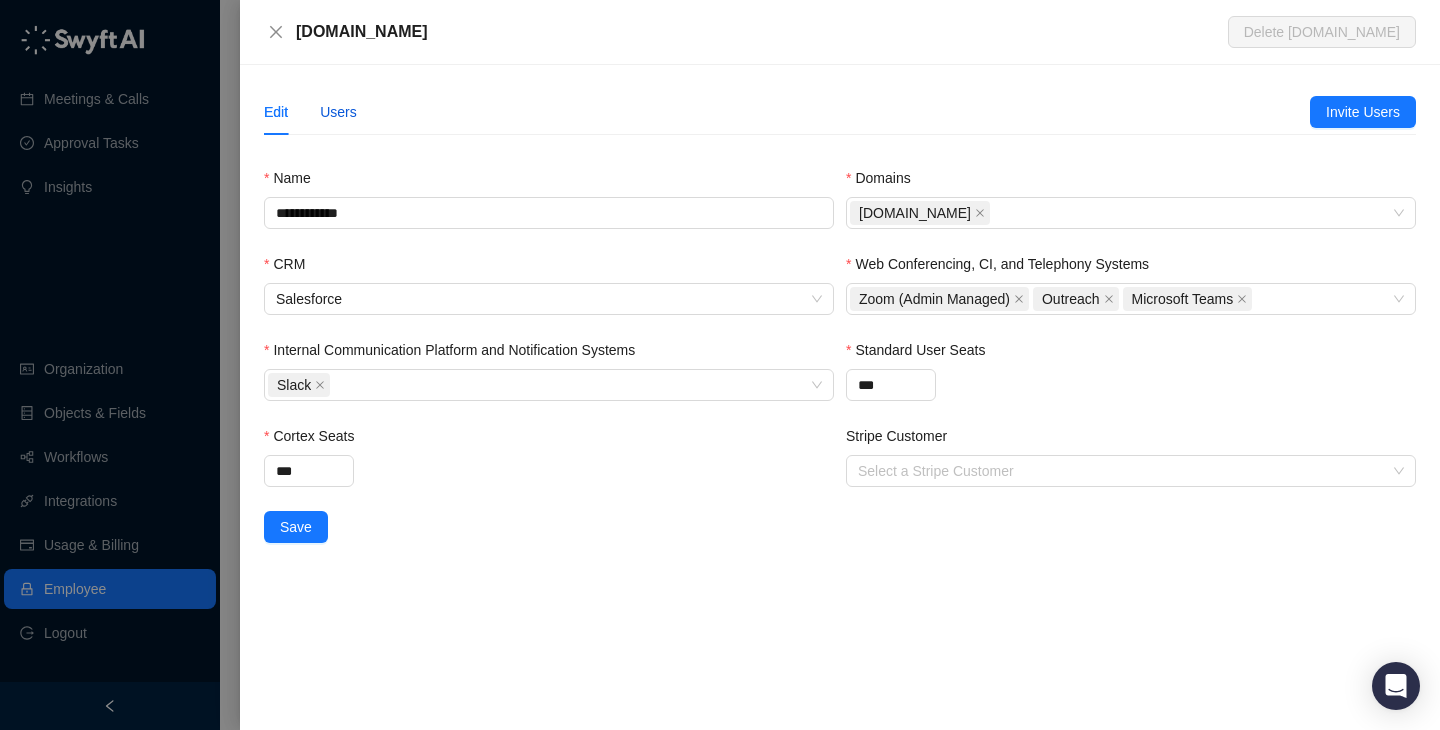 click on "Users" at bounding box center (338, 112) 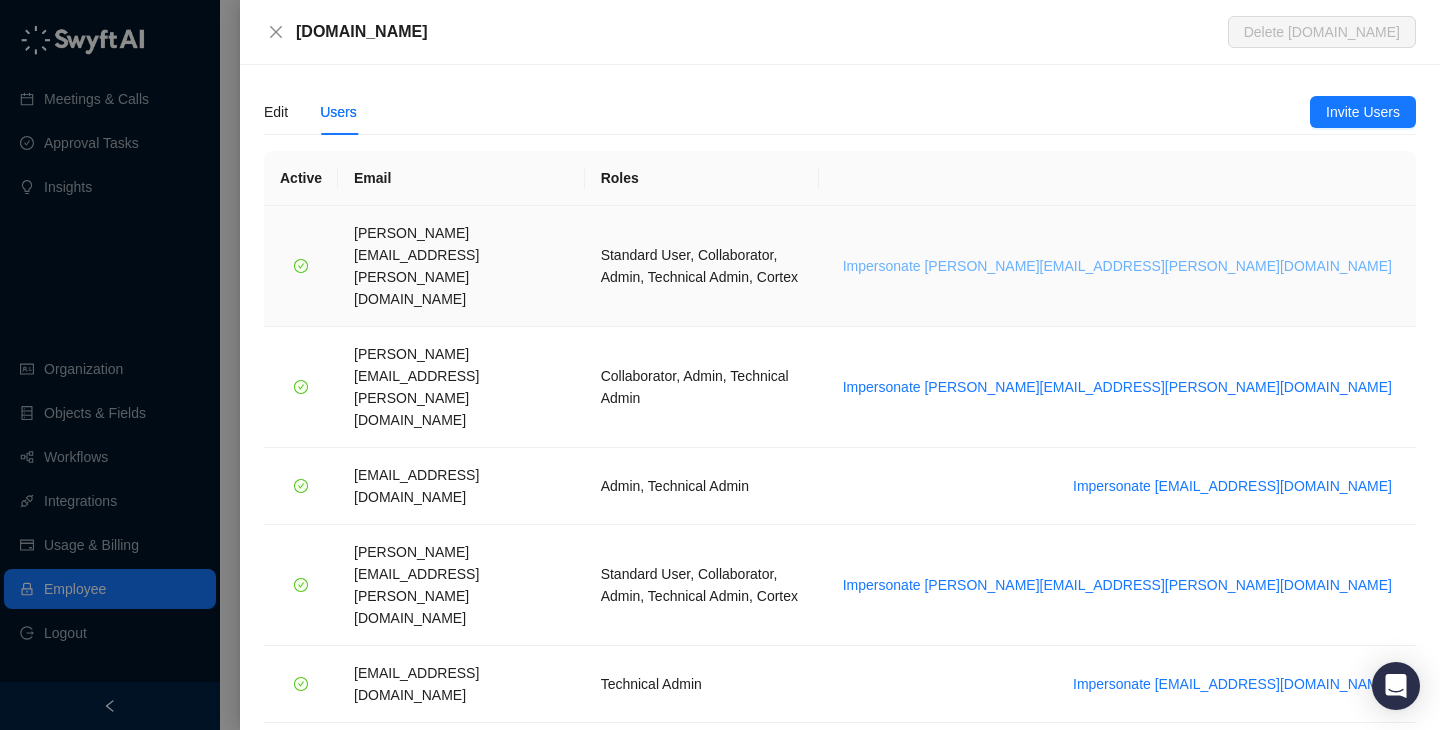 click on "Impersonate daniel.vanderwalt@synthesia.io" at bounding box center [1117, 266] 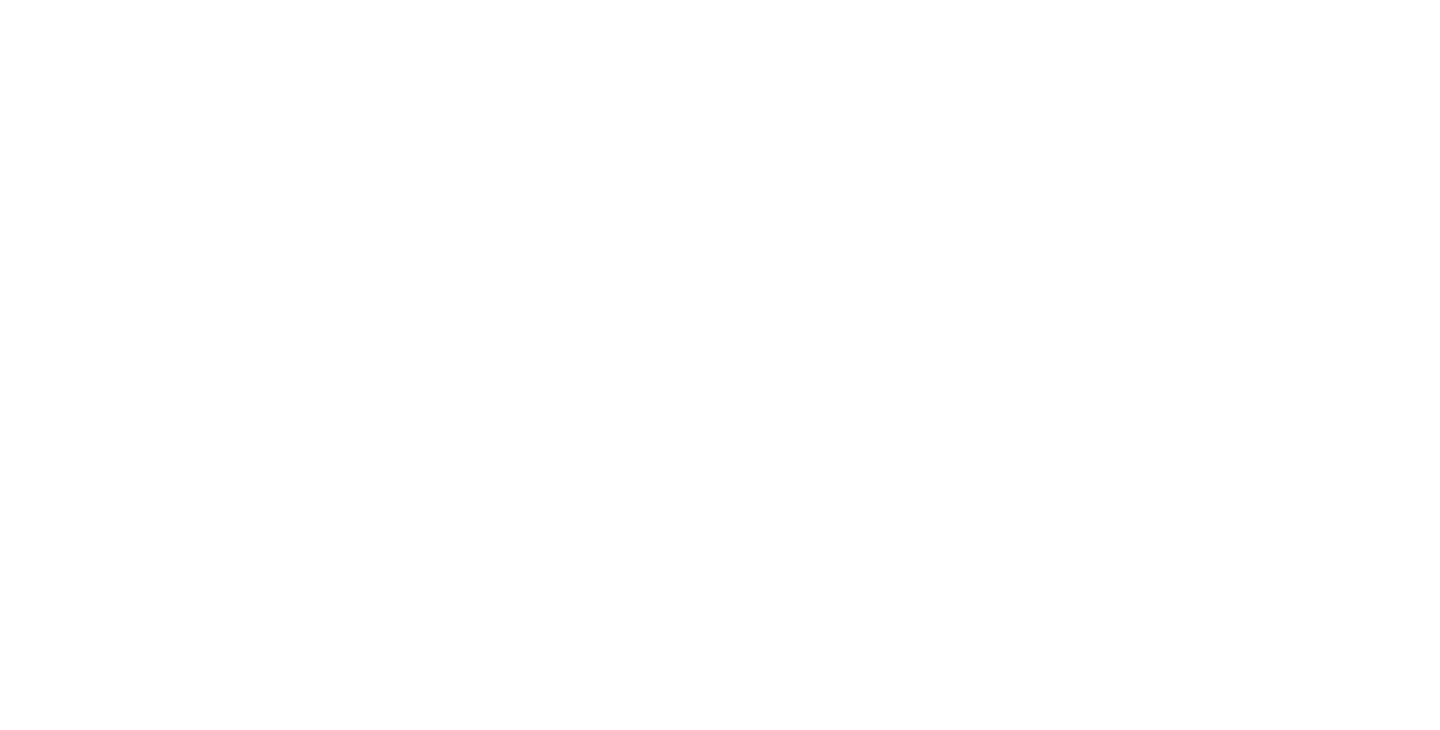 scroll, scrollTop: 0, scrollLeft: 0, axis: both 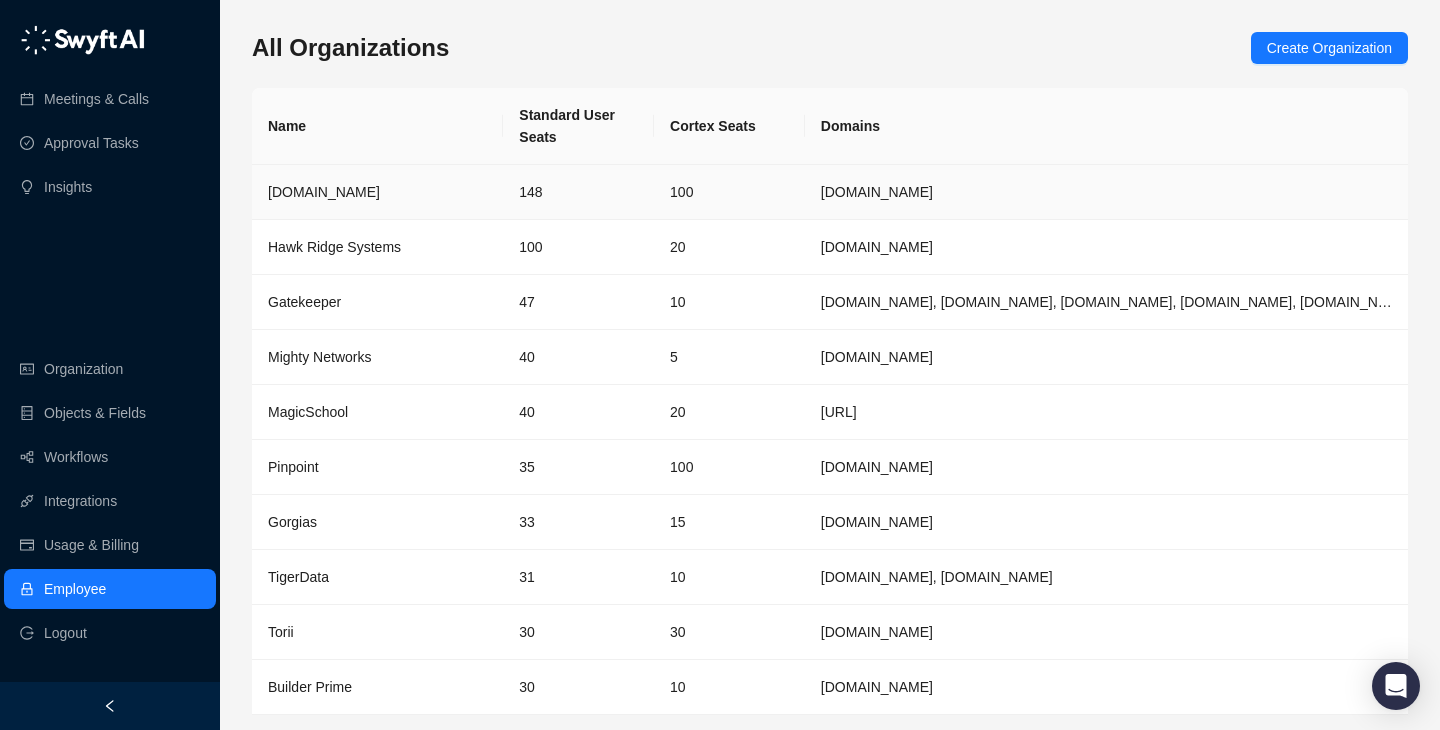 click on "100" at bounding box center (729, 192) 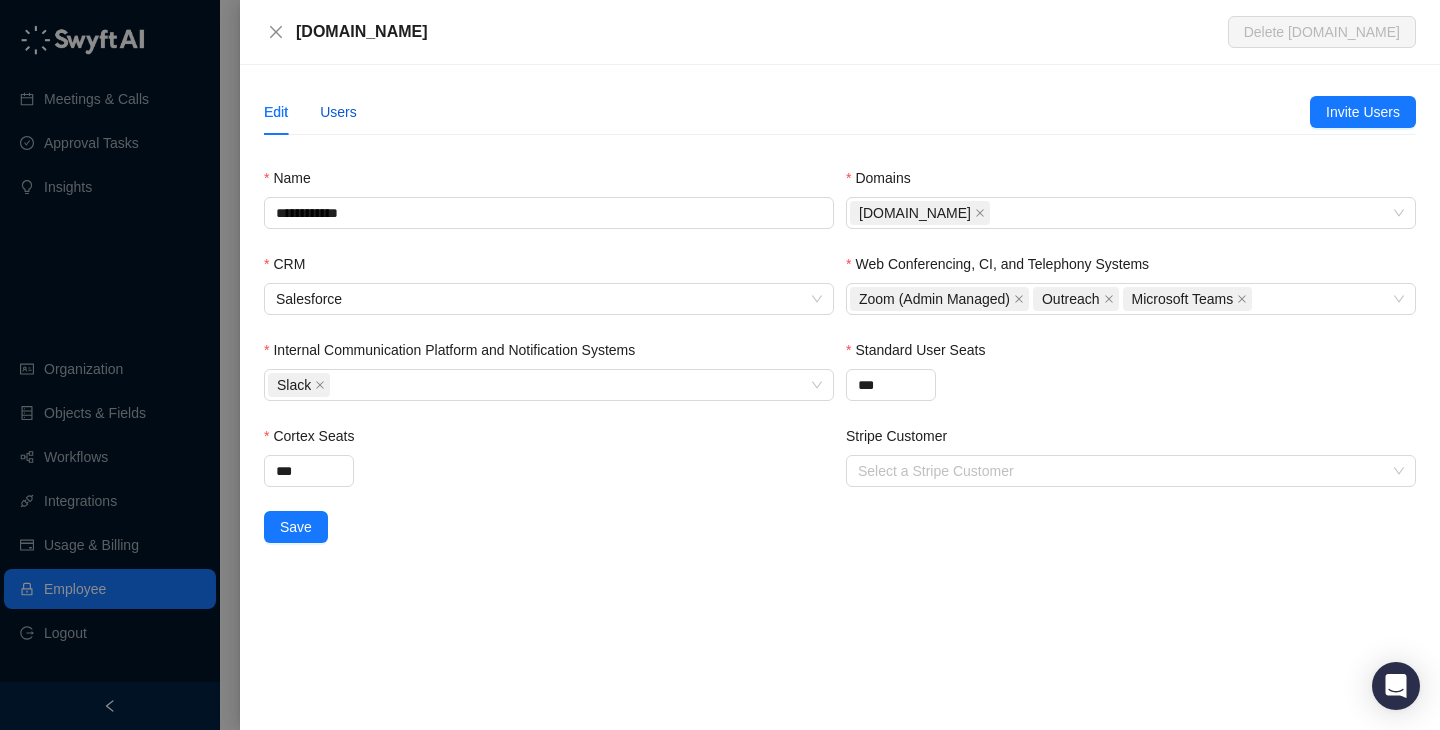click on "Users" at bounding box center [338, 112] 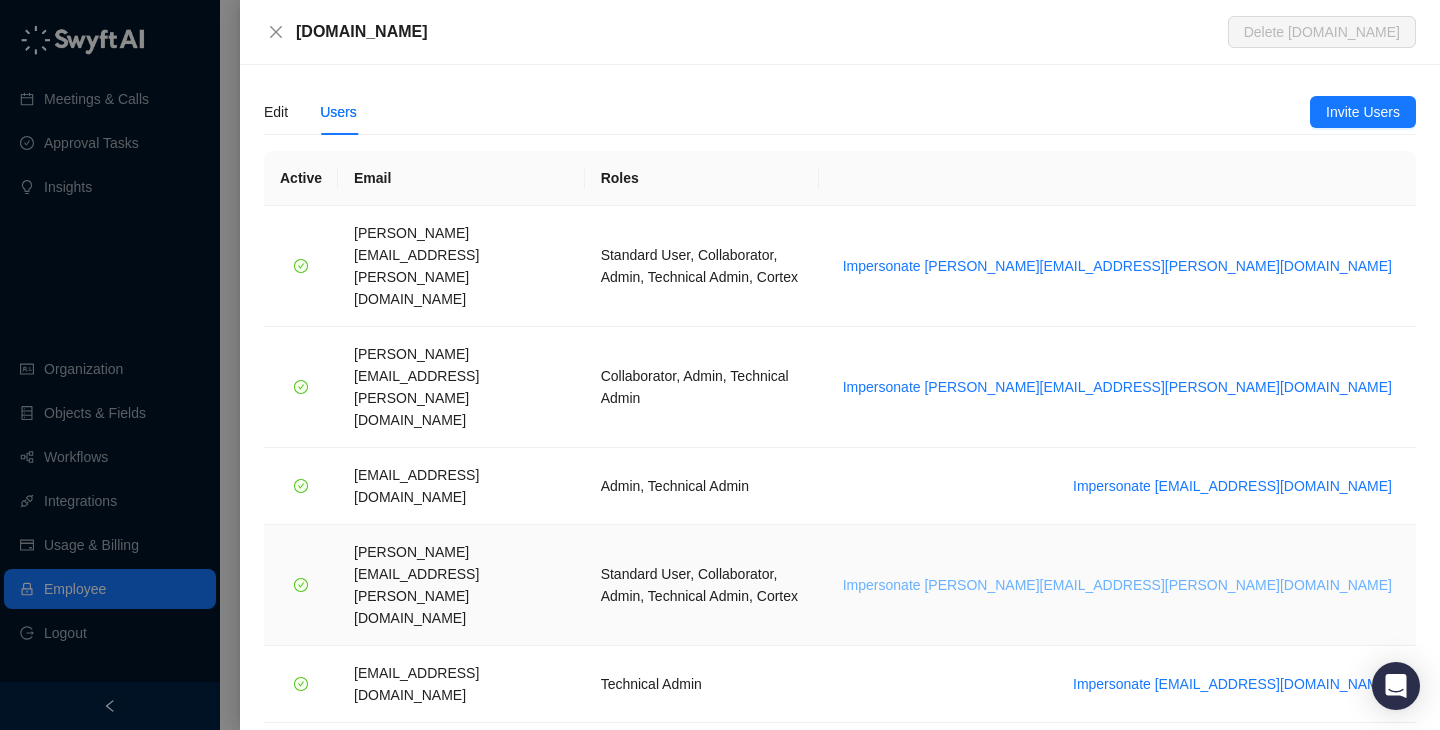 click on "Impersonate [PERSON_NAME][EMAIL_ADDRESS][PERSON_NAME][DOMAIN_NAME]" at bounding box center (1117, 585) 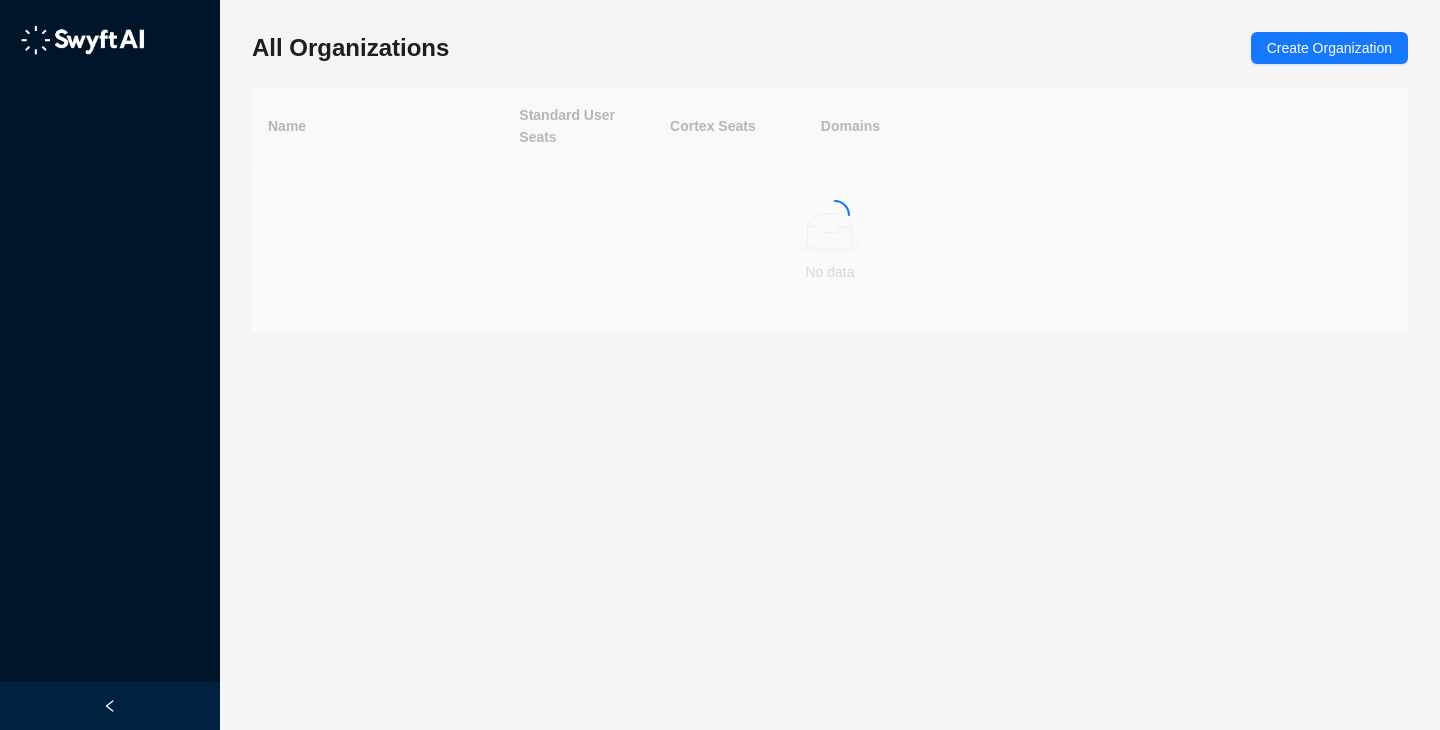 scroll, scrollTop: 0, scrollLeft: 0, axis: both 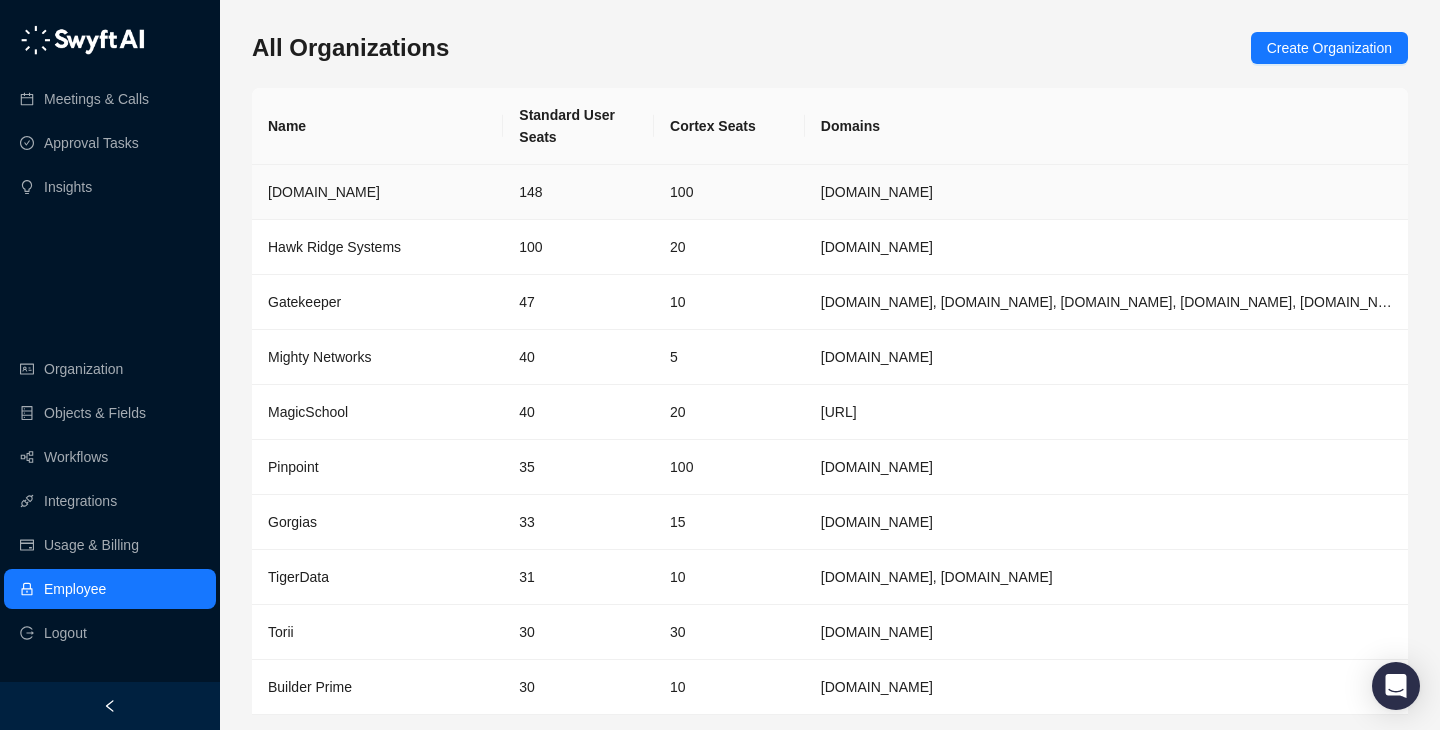click on "[DOMAIN_NAME]" at bounding box center [377, 192] 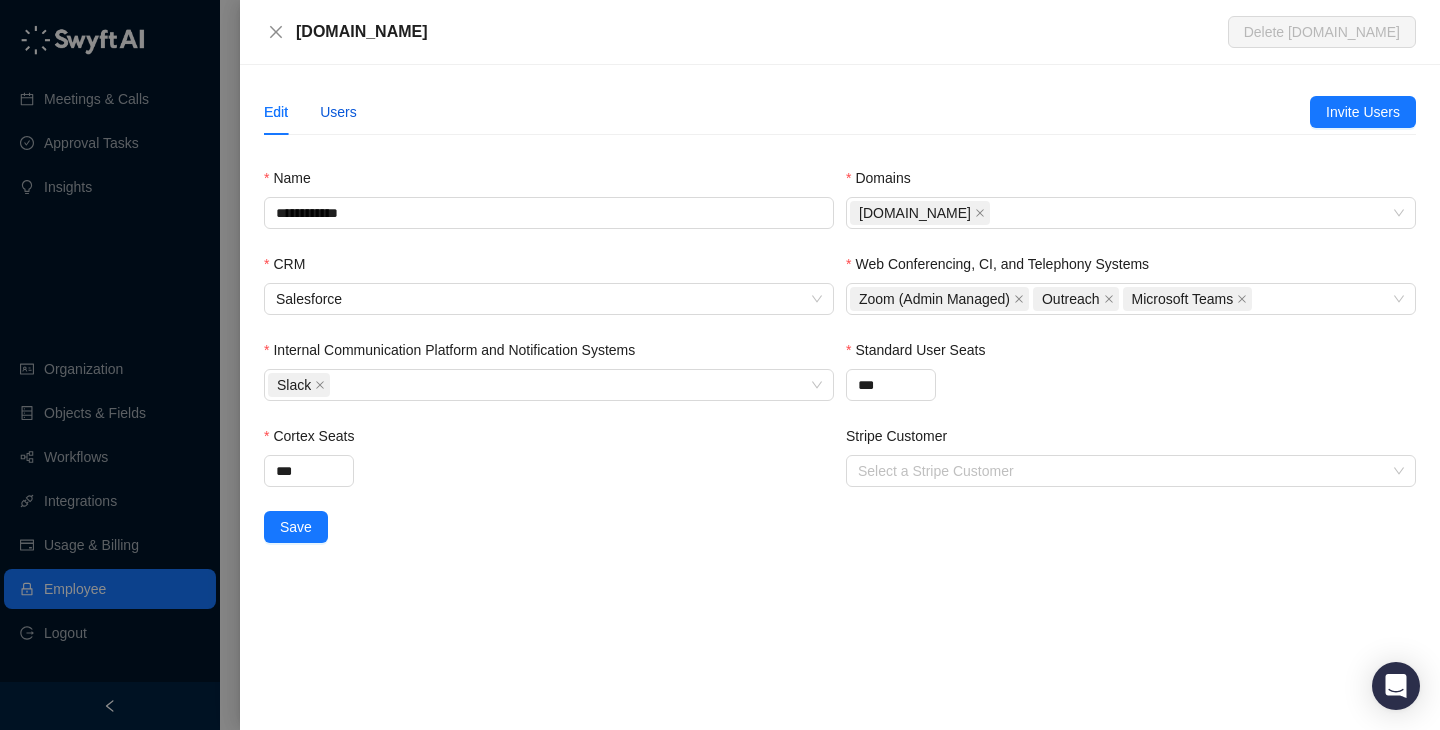click on "Users" at bounding box center (338, 112) 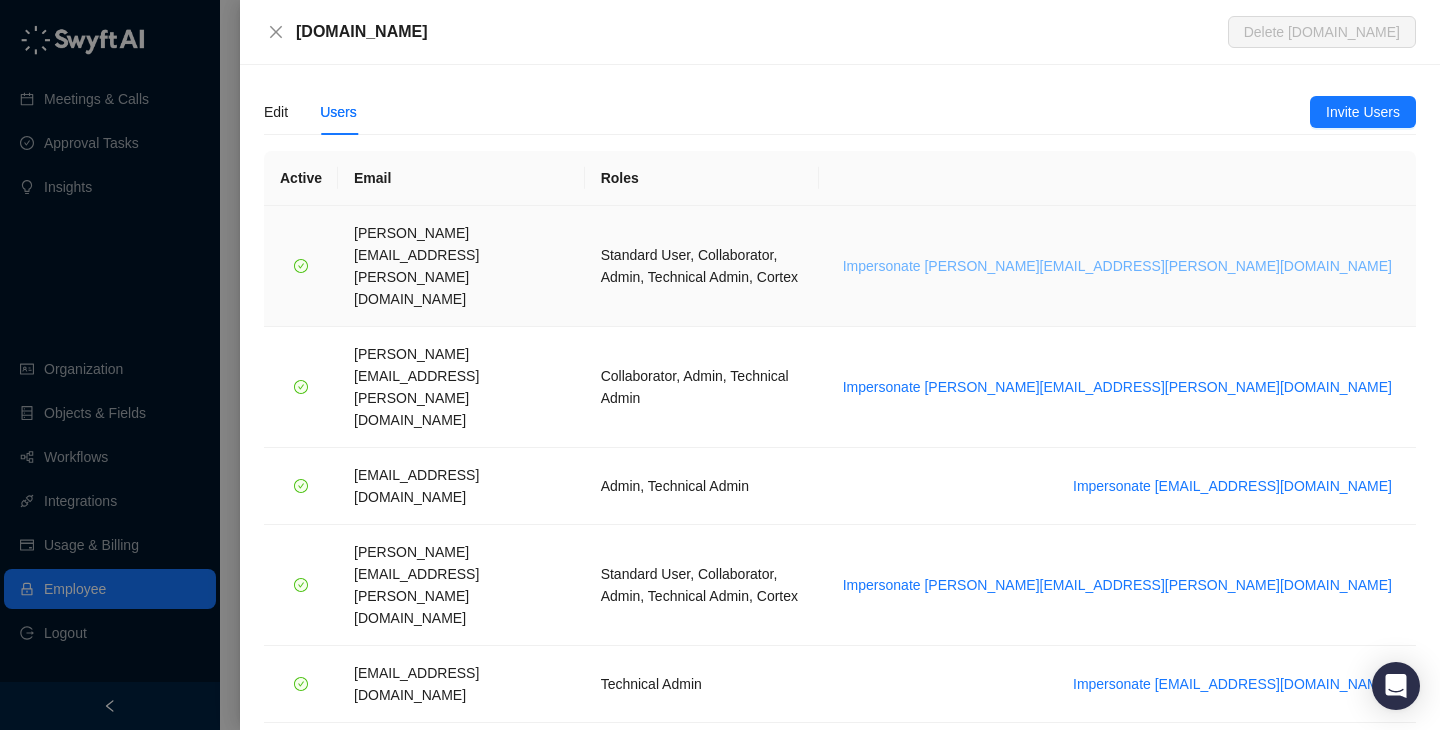 click on "Impersonate [PERSON_NAME][EMAIL_ADDRESS][PERSON_NAME][DOMAIN_NAME]" at bounding box center [1117, 266] 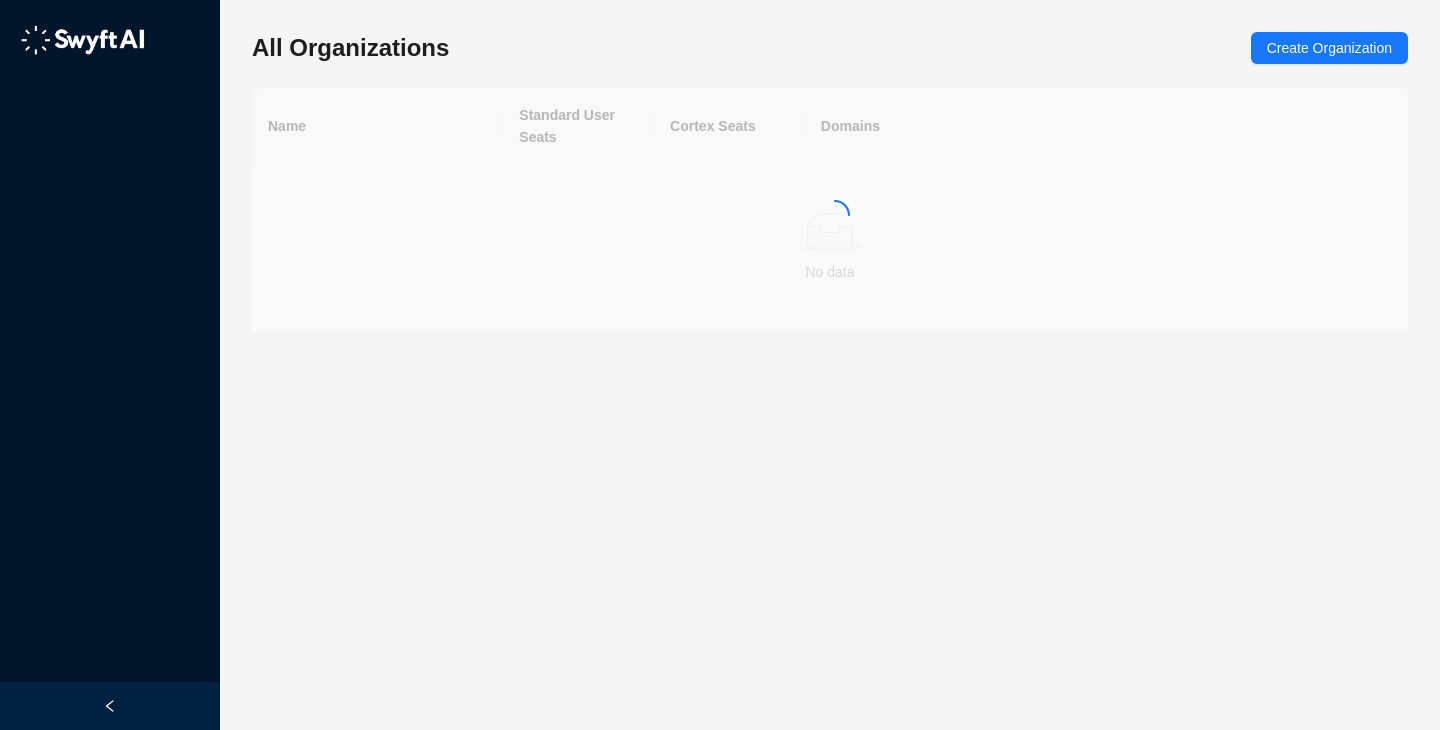 scroll, scrollTop: 0, scrollLeft: 0, axis: both 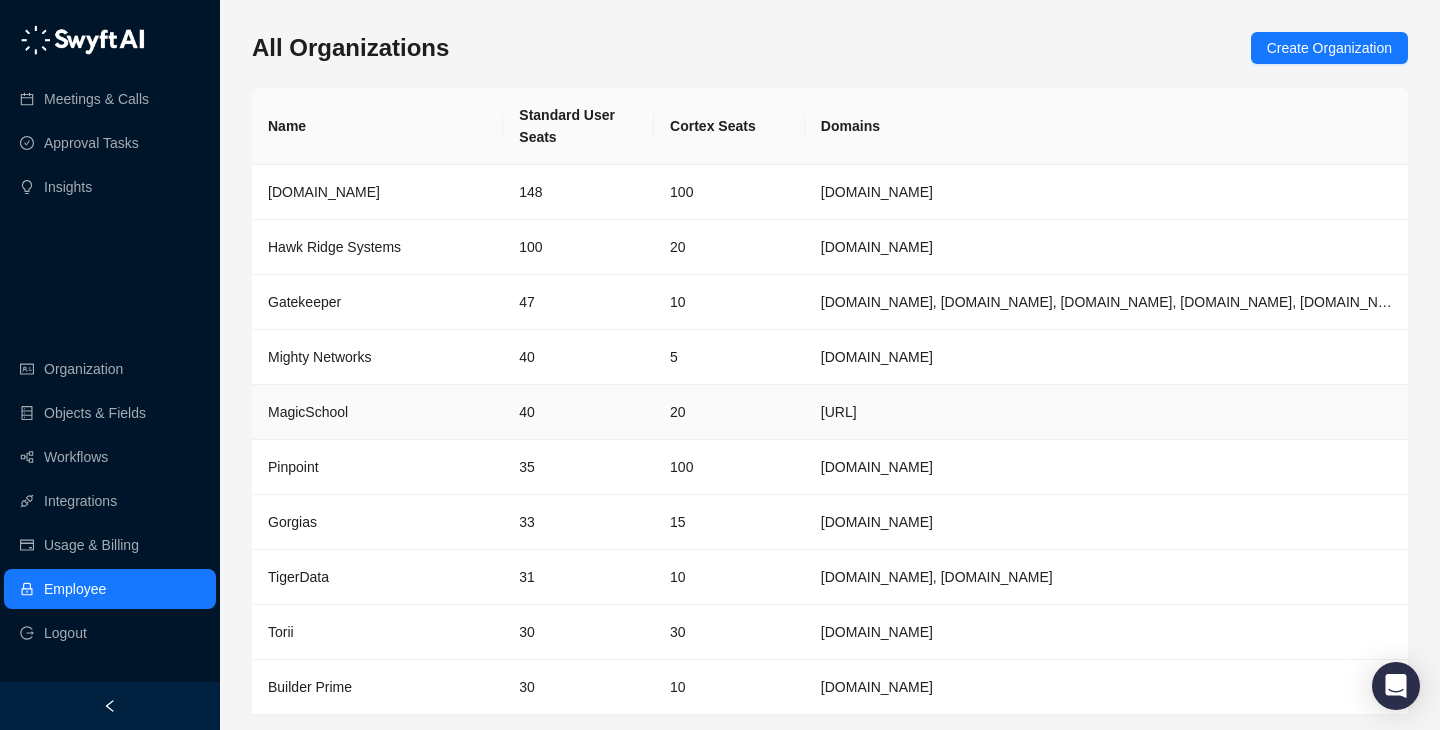 click on "40" at bounding box center [578, 412] 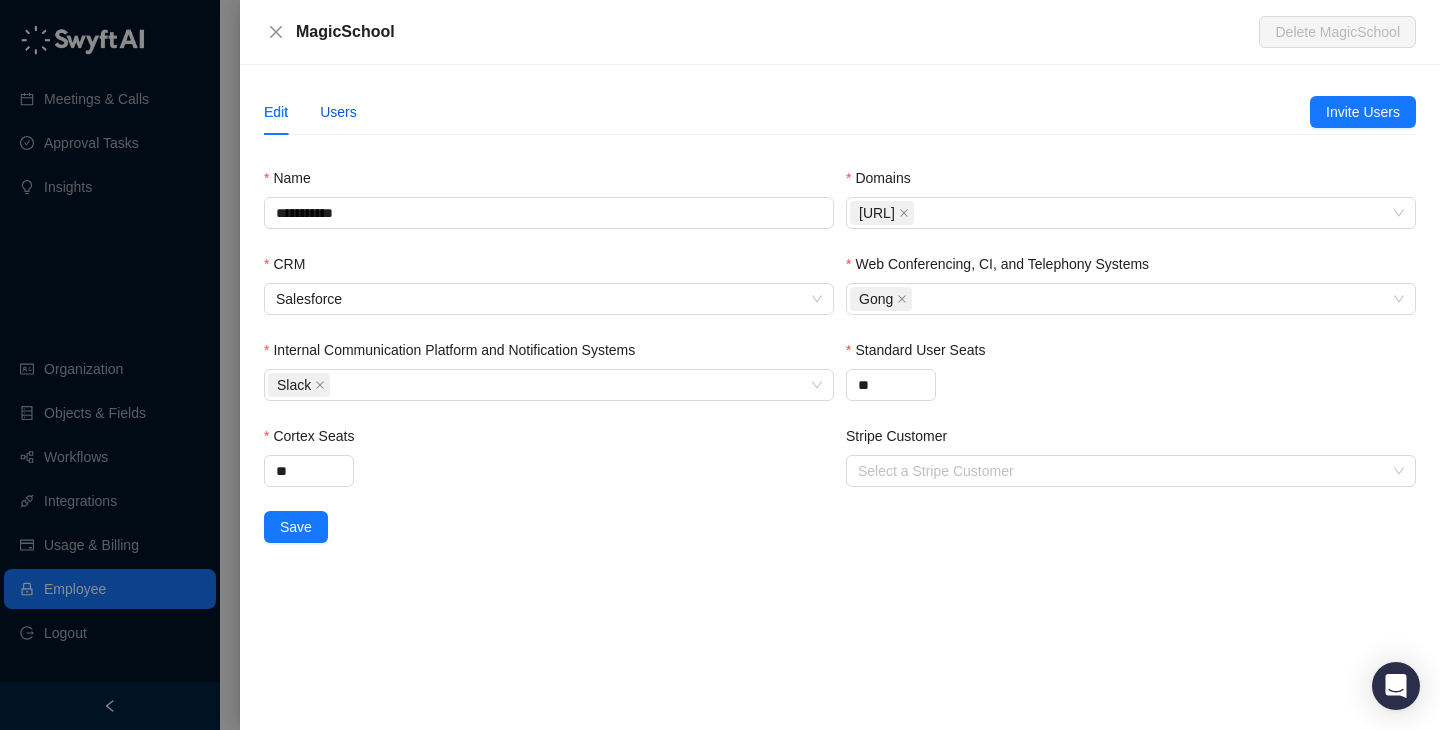 click on "Users" at bounding box center [338, 112] 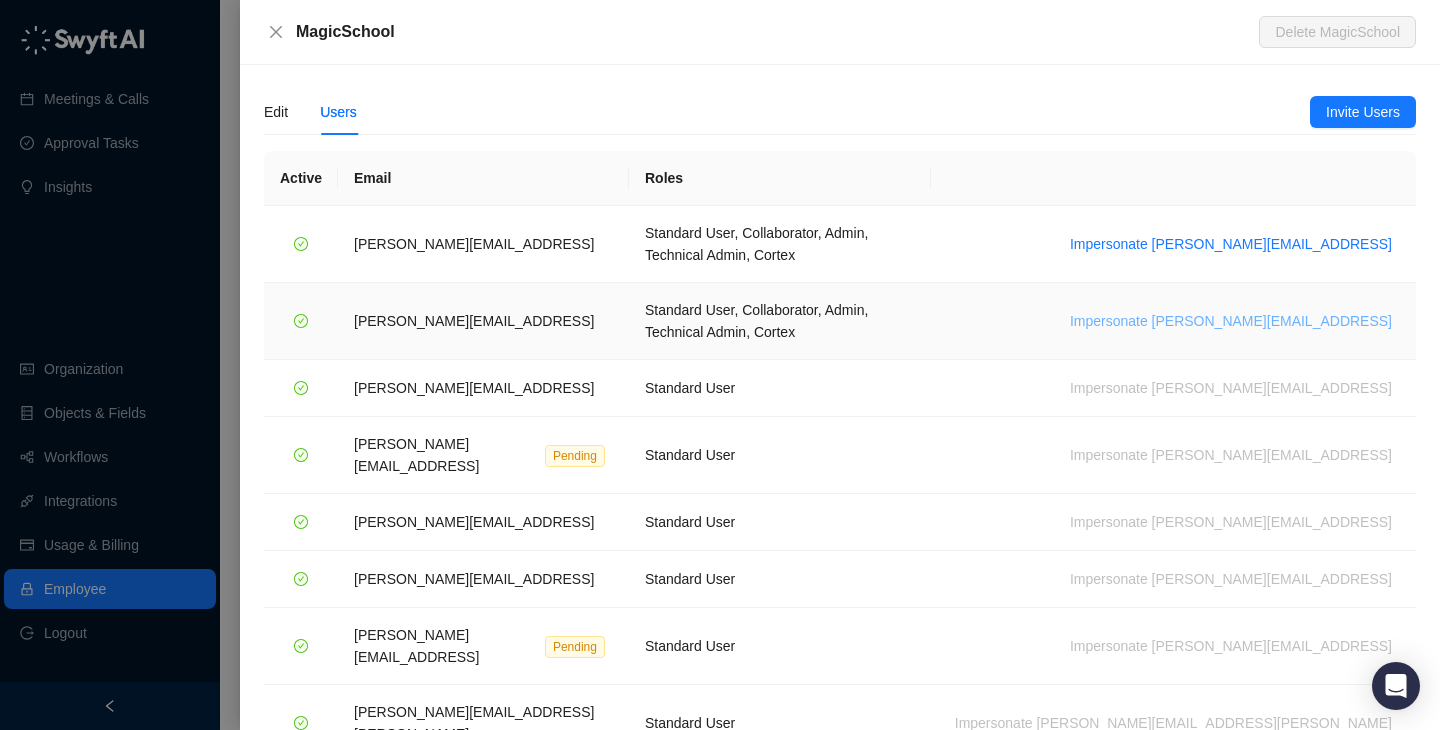 click on "Impersonate matthew@magicschool.ai" at bounding box center [1231, 321] 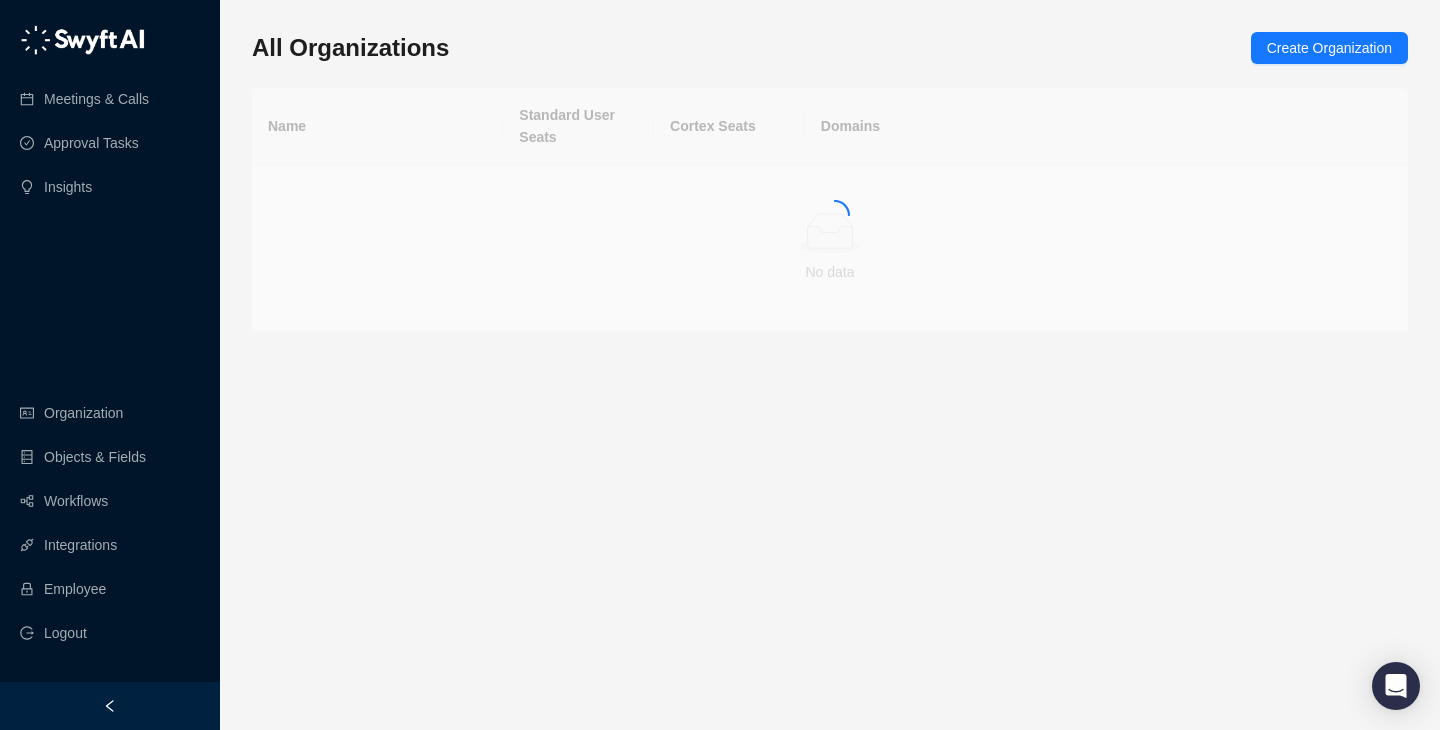scroll, scrollTop: 0, scrollLeft: 0, axis: both 